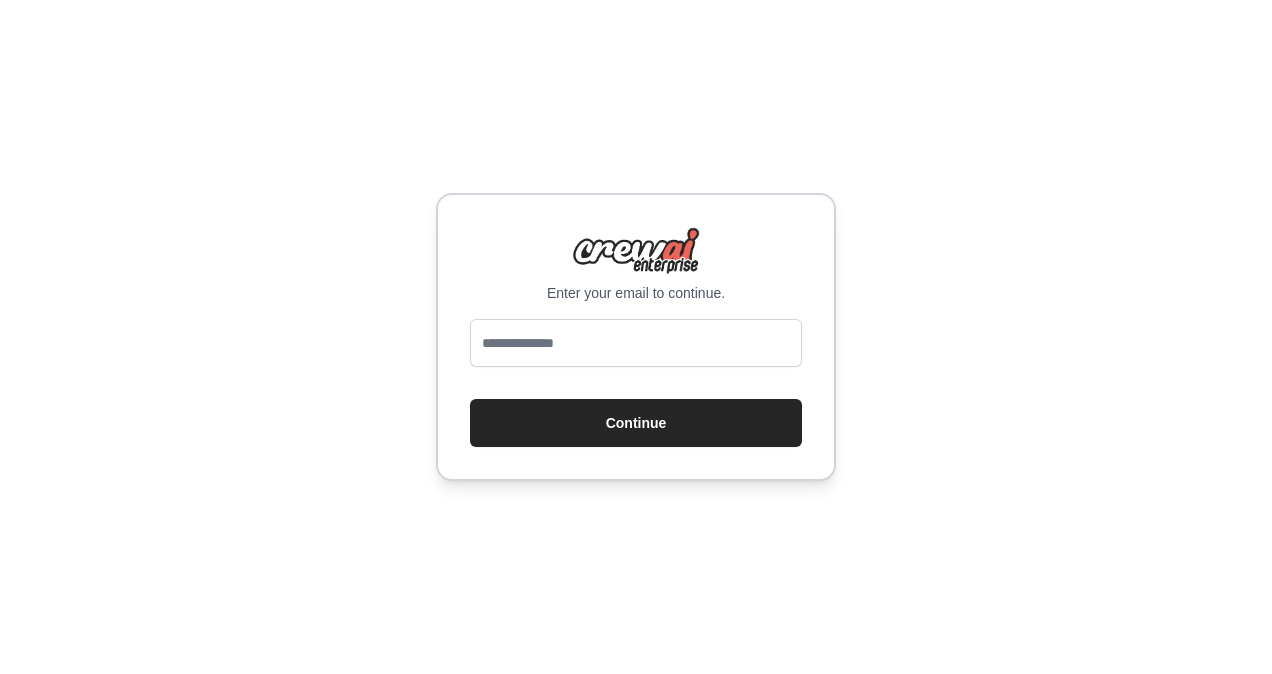 scroll, scrollTop: 0, scrollLeft: 0, axis: both 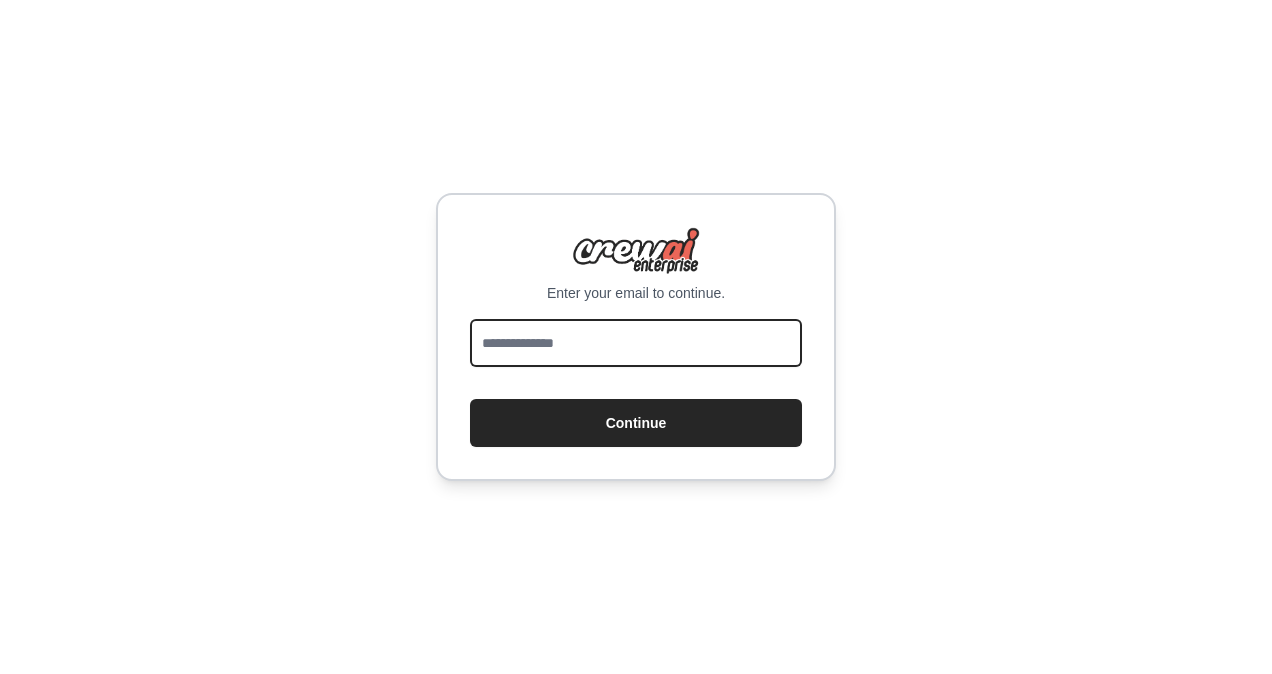 click at bounding box center (636, 343) 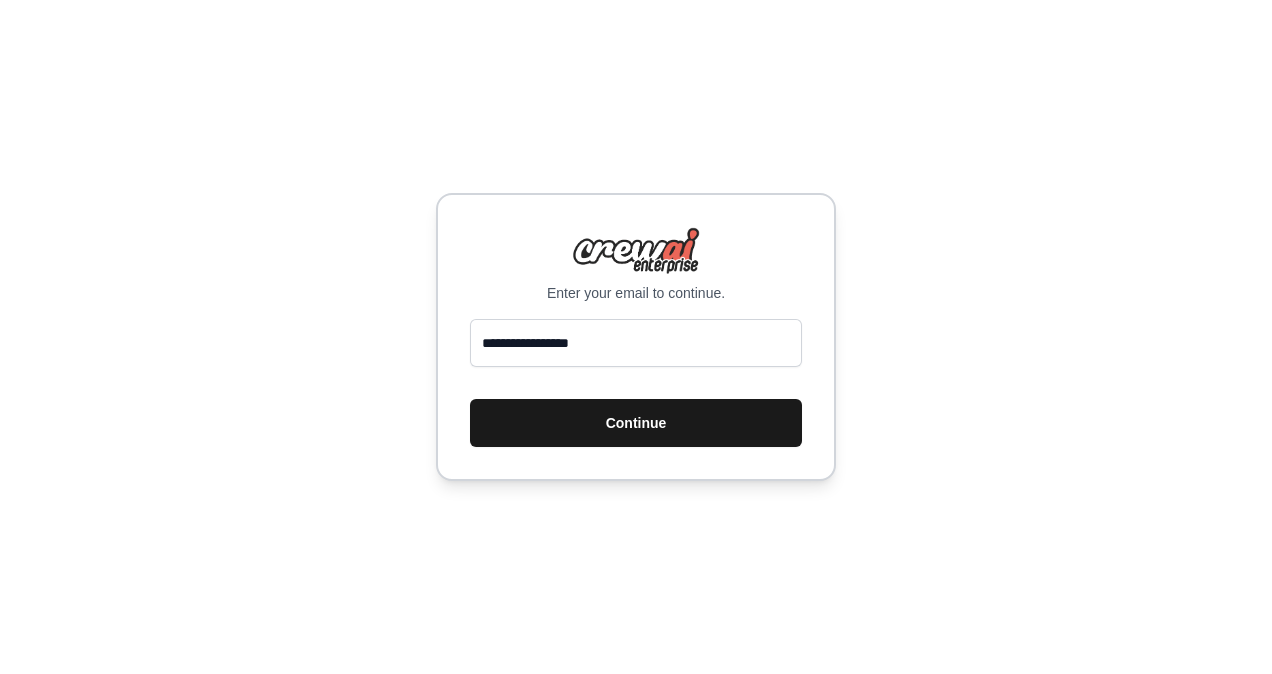 click on "Continue" at bounding box center (636, 423) 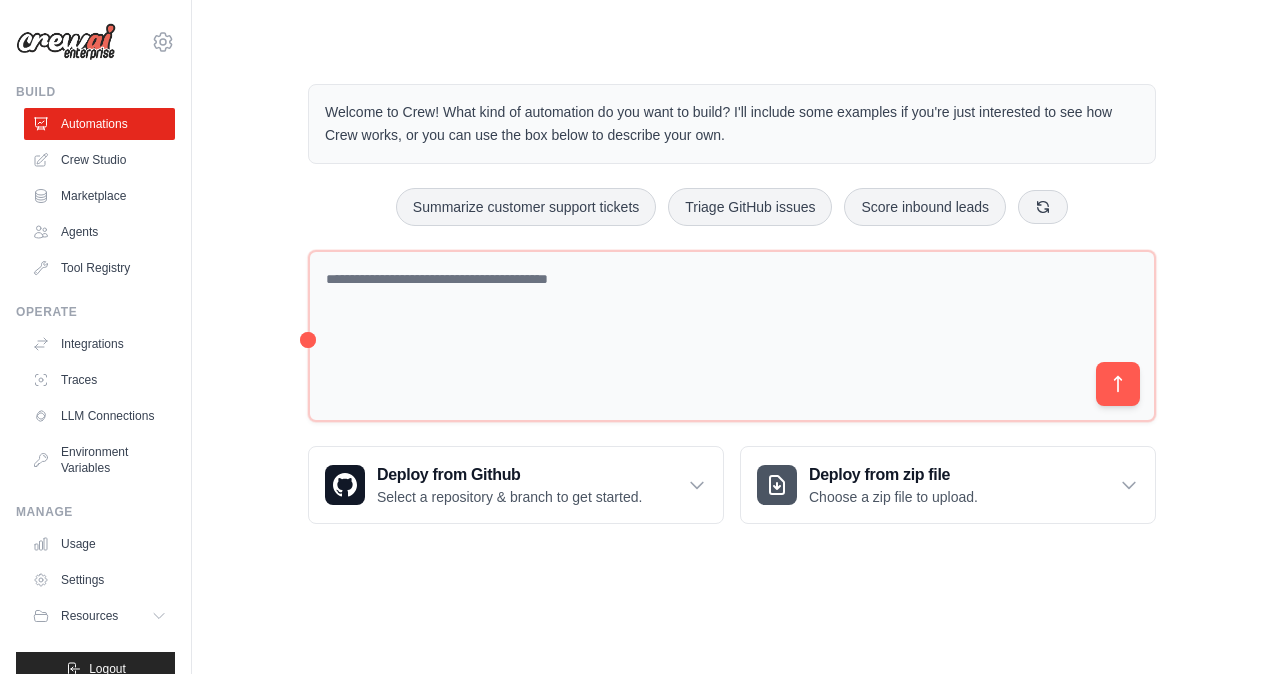 scroll, scrollTop: 0, scrollLeft: 0, axis: both 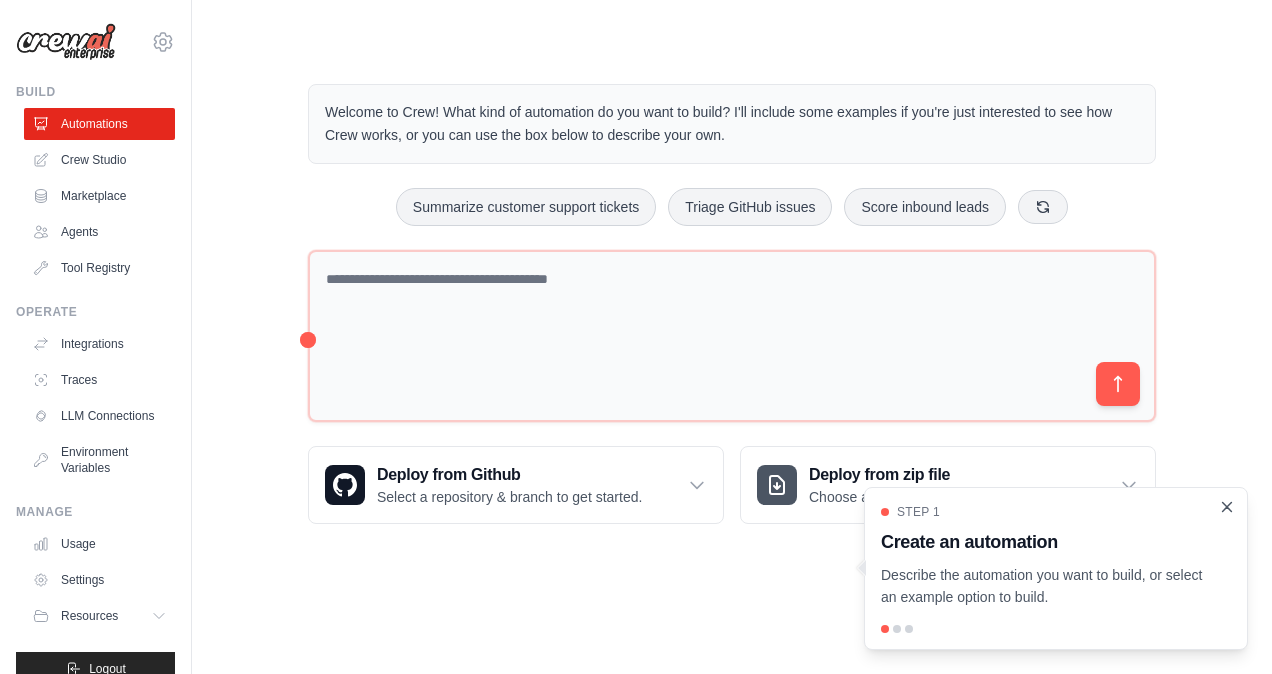 click 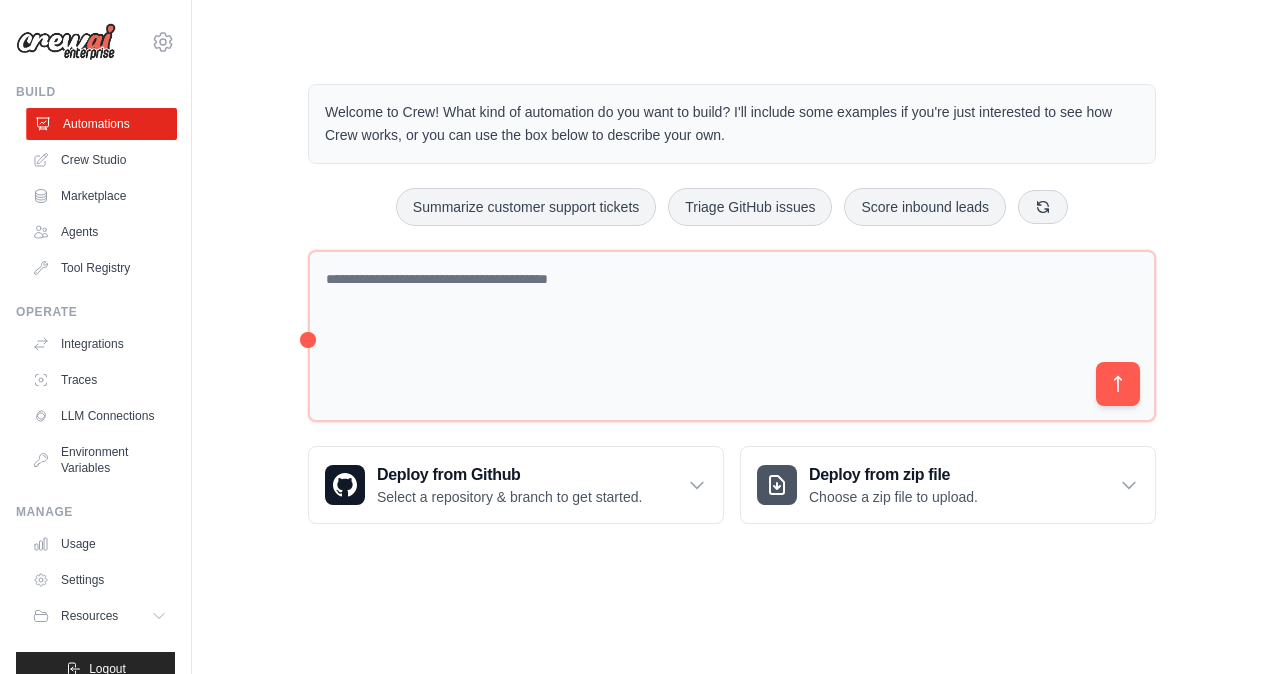 scroll, scrollTop: 44, scrollLeft: 0, axis: vertical 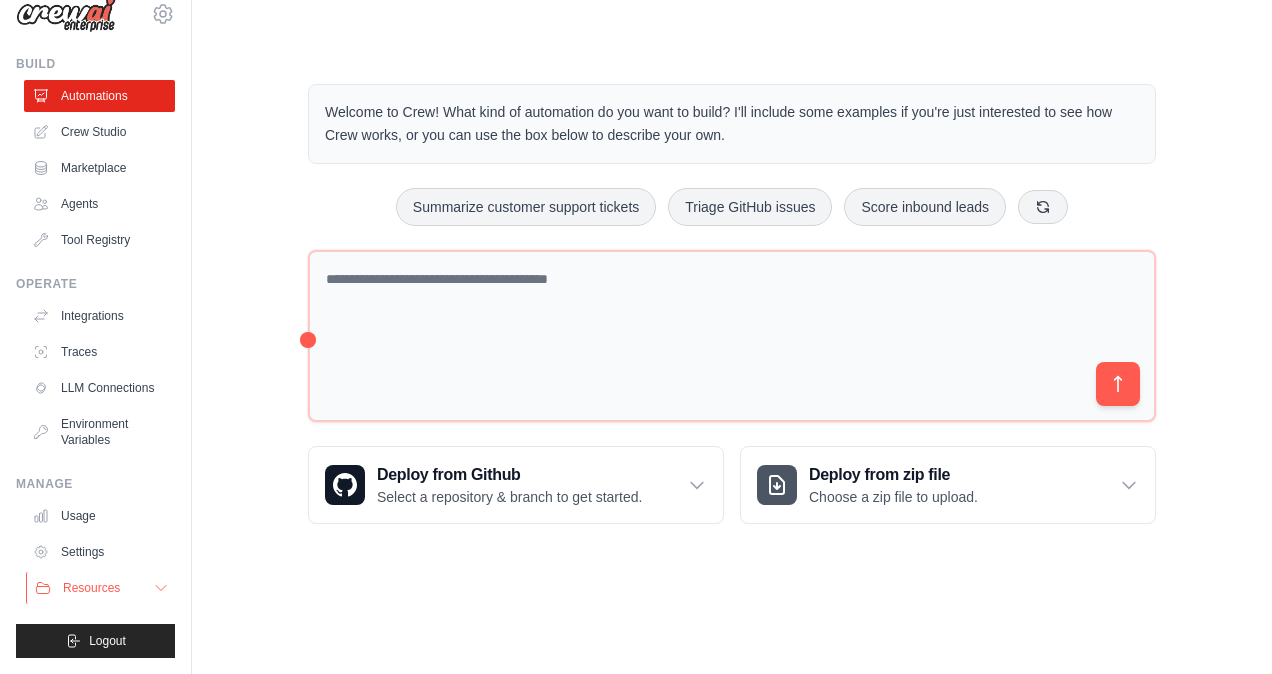 click on "Resources" at bounding box center [101, 588] 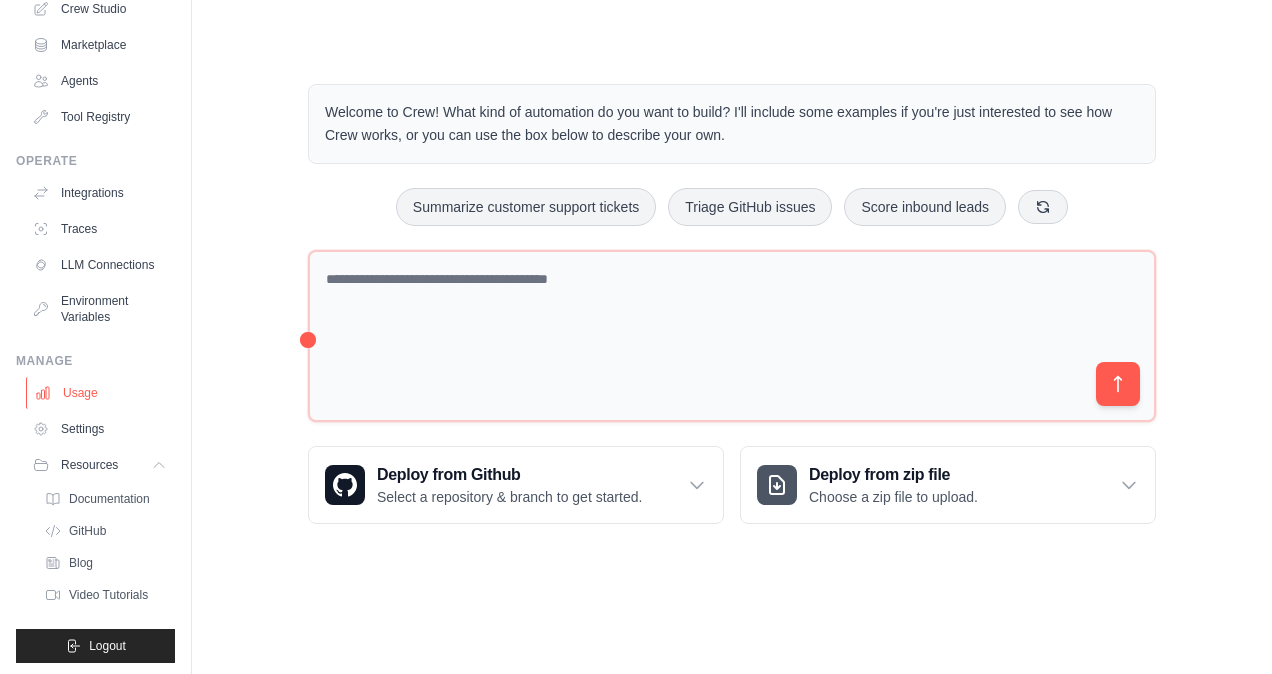 scroll, scrollTop: 172, scrollLeft: 0, axis: vertical 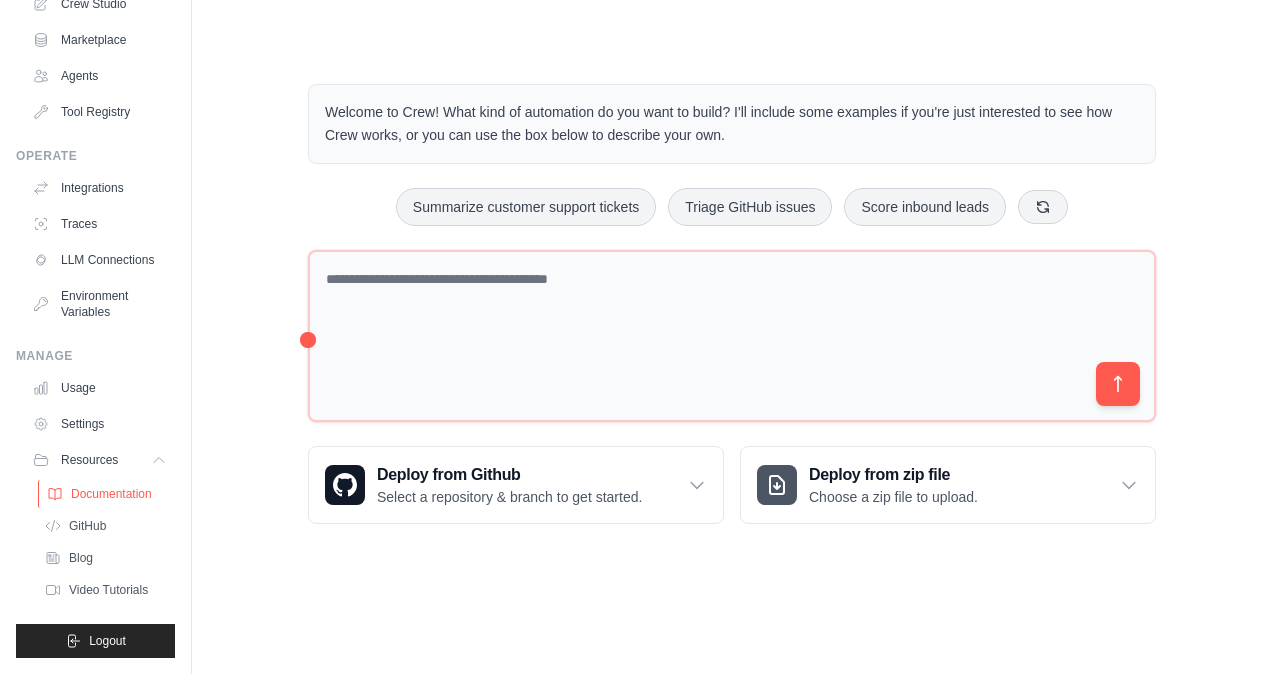 click on "Documentation" at bounding box center (111, 494) 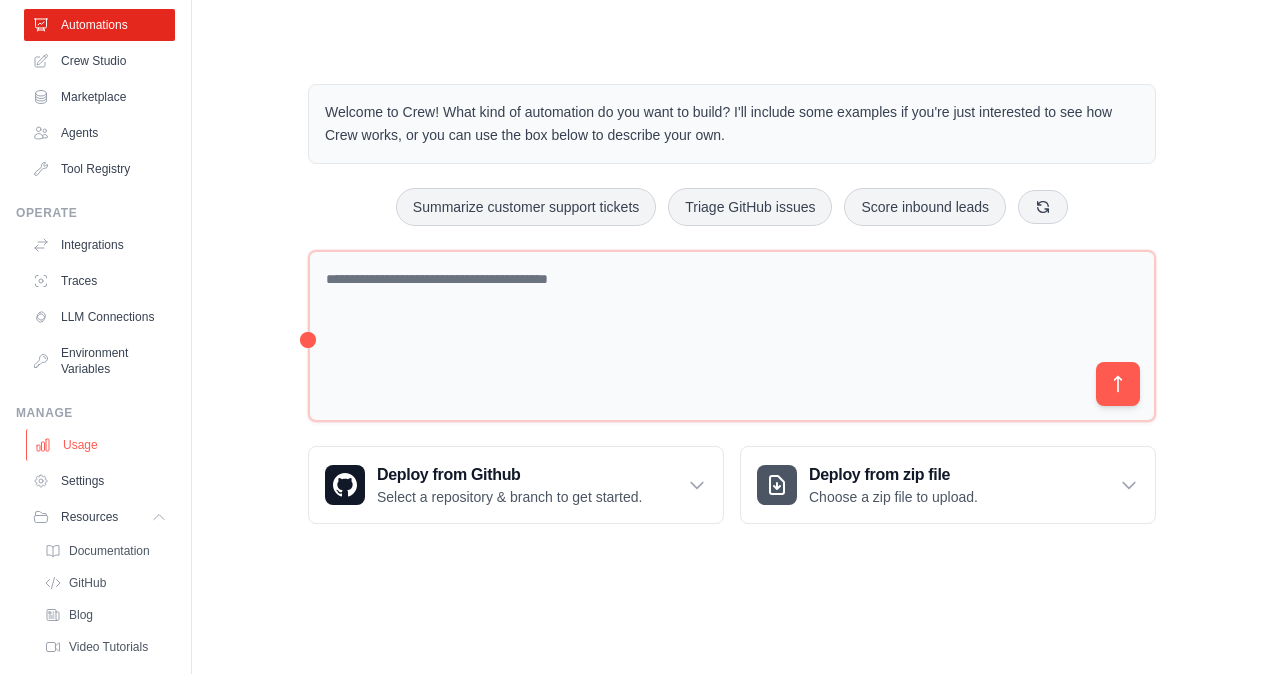 scroll, scrollTop: 0, scrollLeft: 0, axis: both 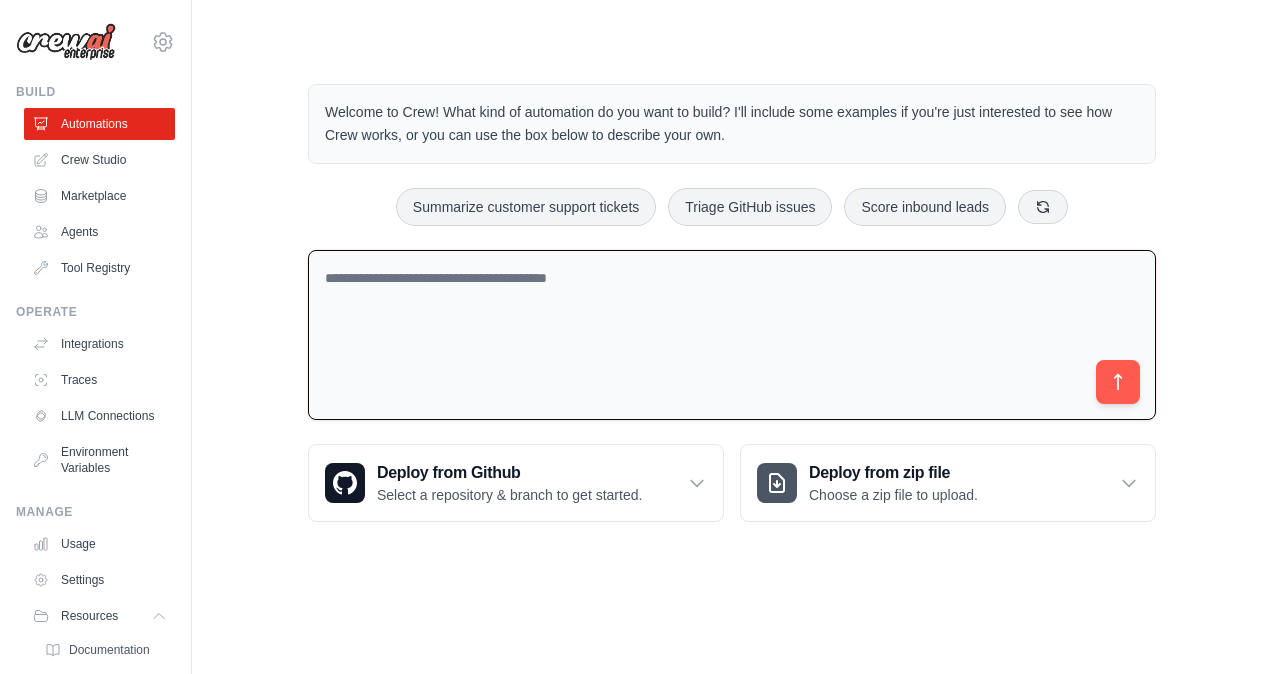 click at bounding box center (732, 335) 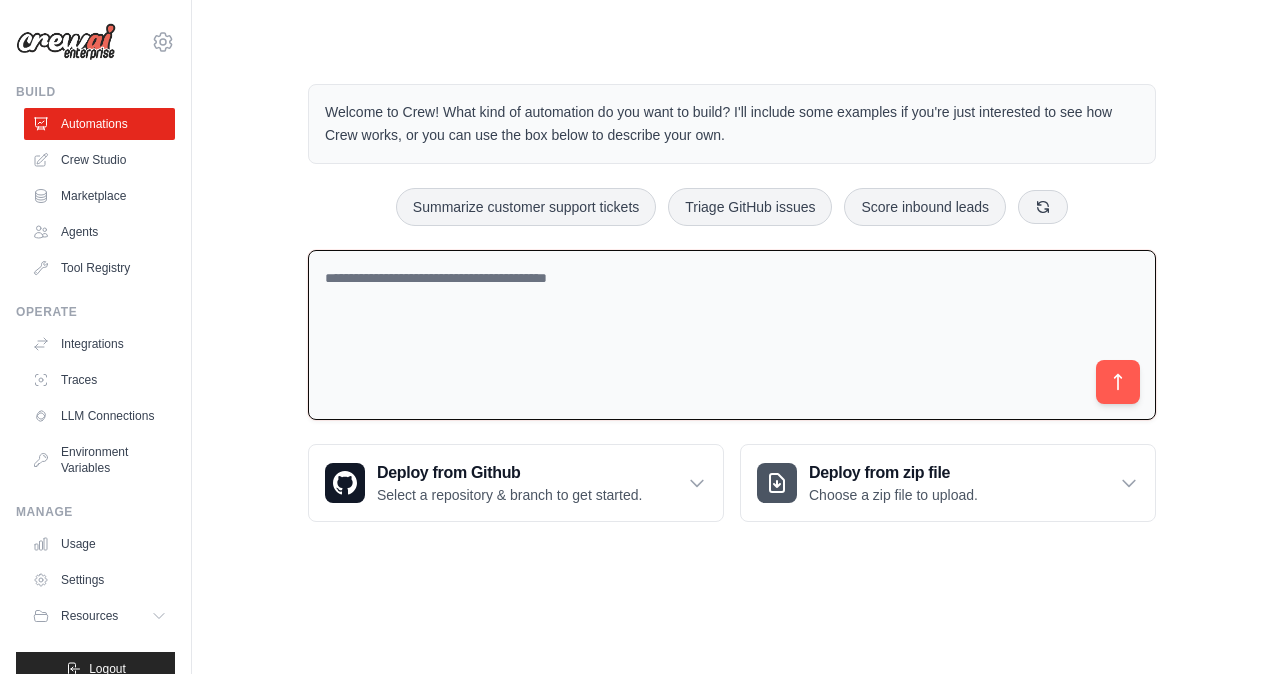 paste on "**********" 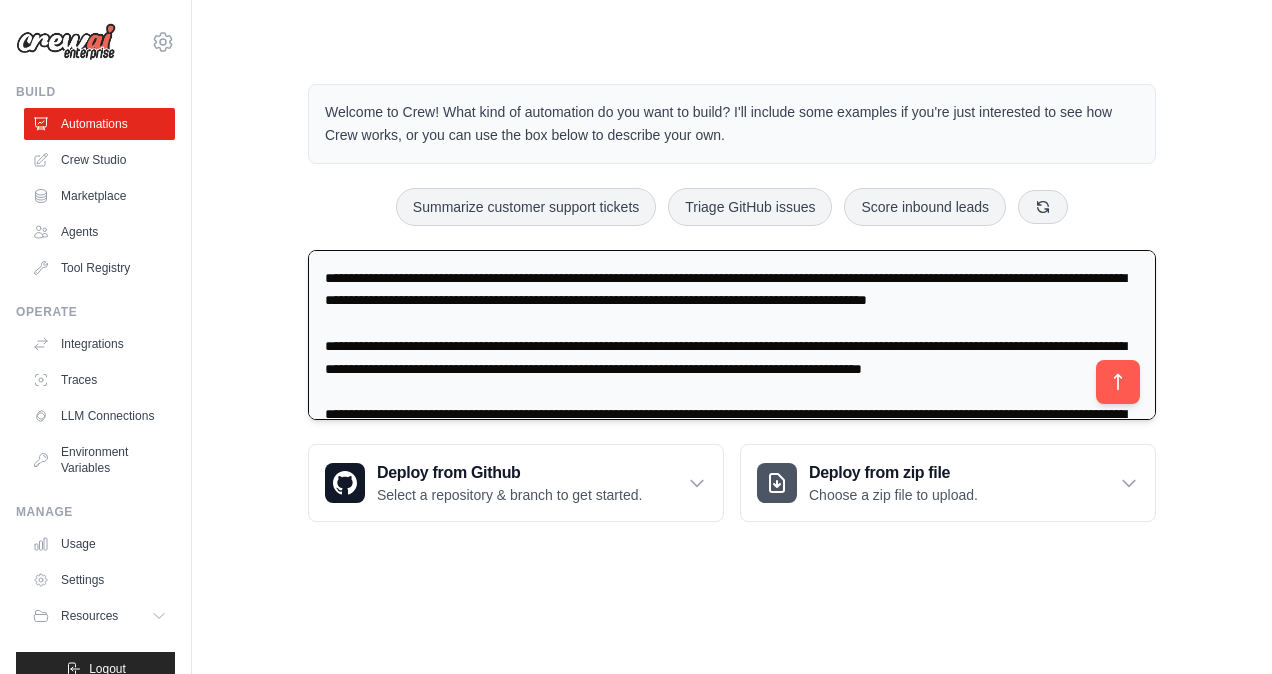 scroll, scrollTop: 1345, scrollLeft: 0, axis: vertical 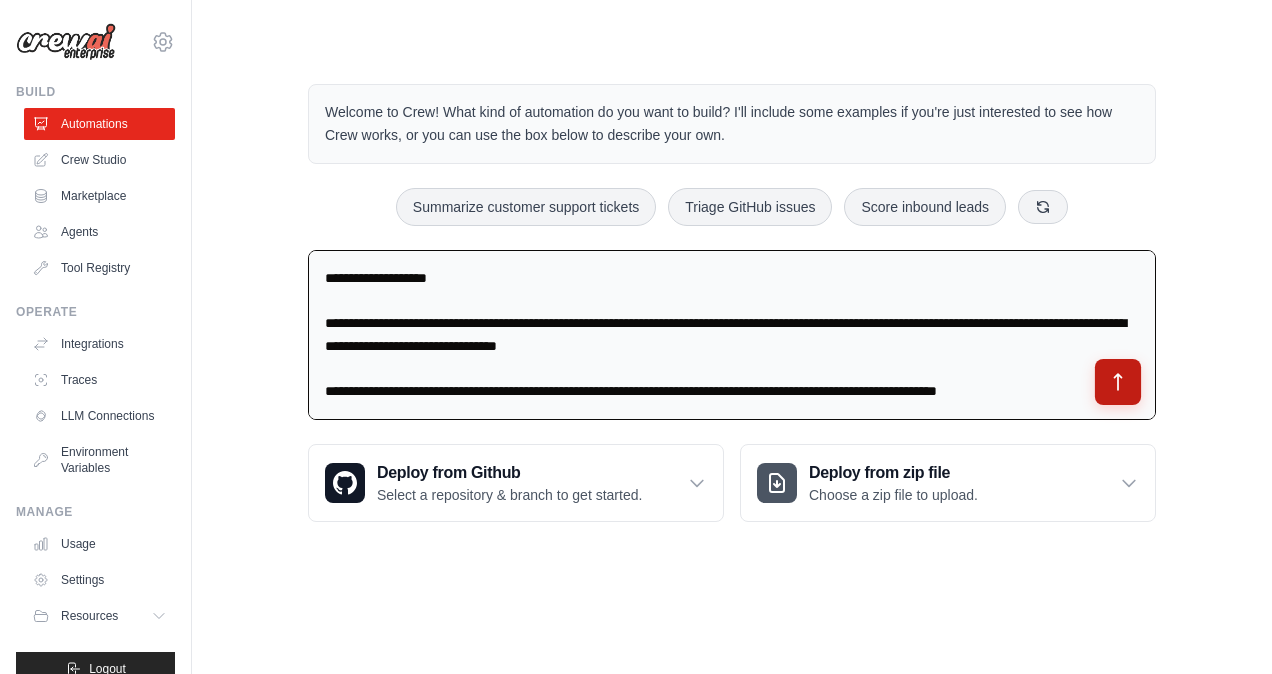 type on "**********" 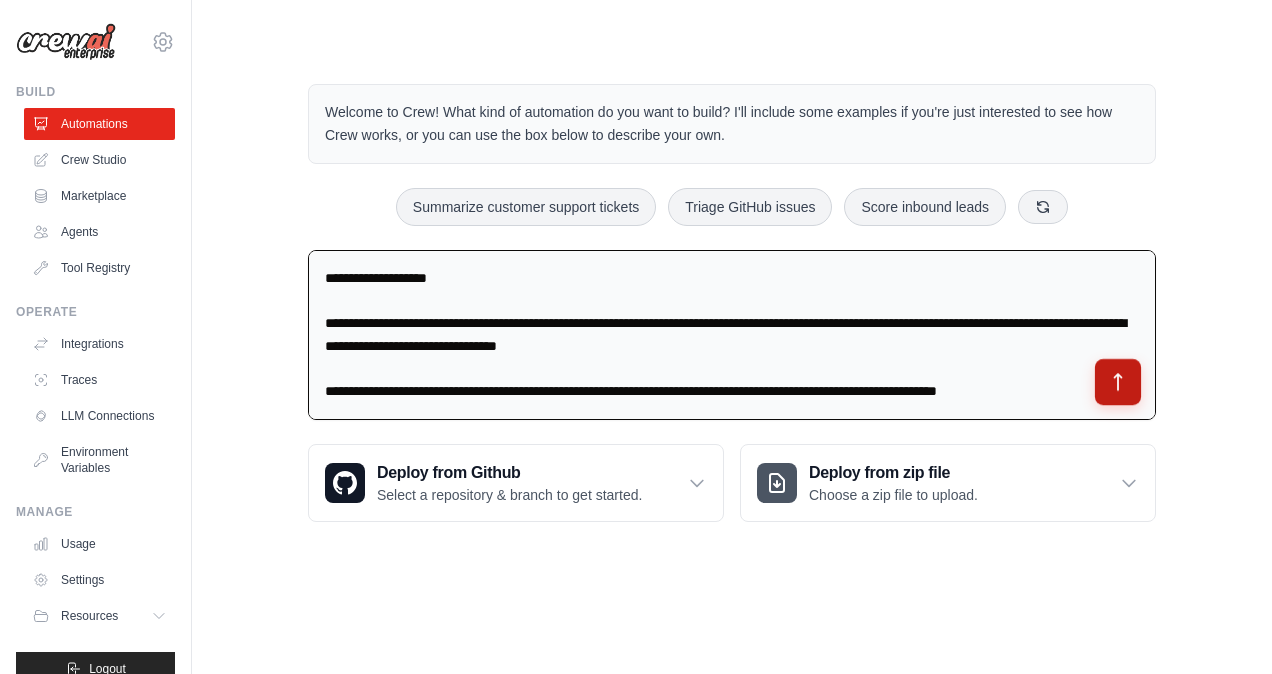 click at bounding box center (1118, 382) 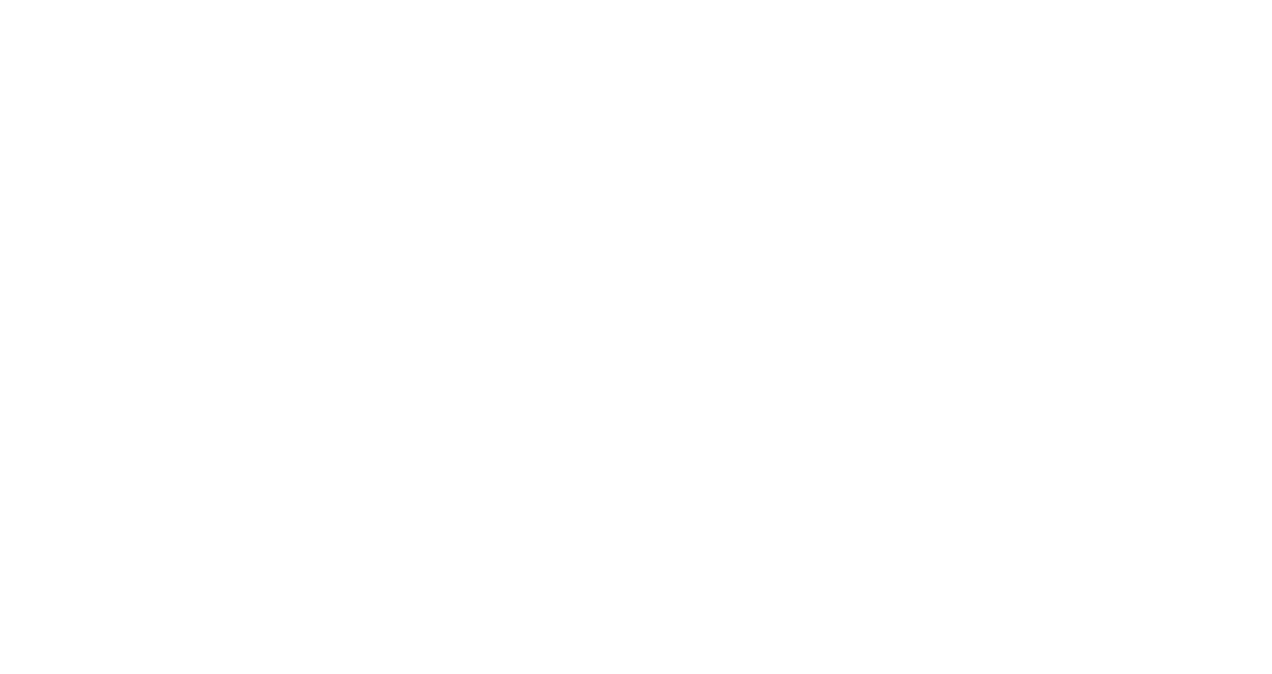 scroll, scrollTop: 0, scrollLeft: 0, axis: both 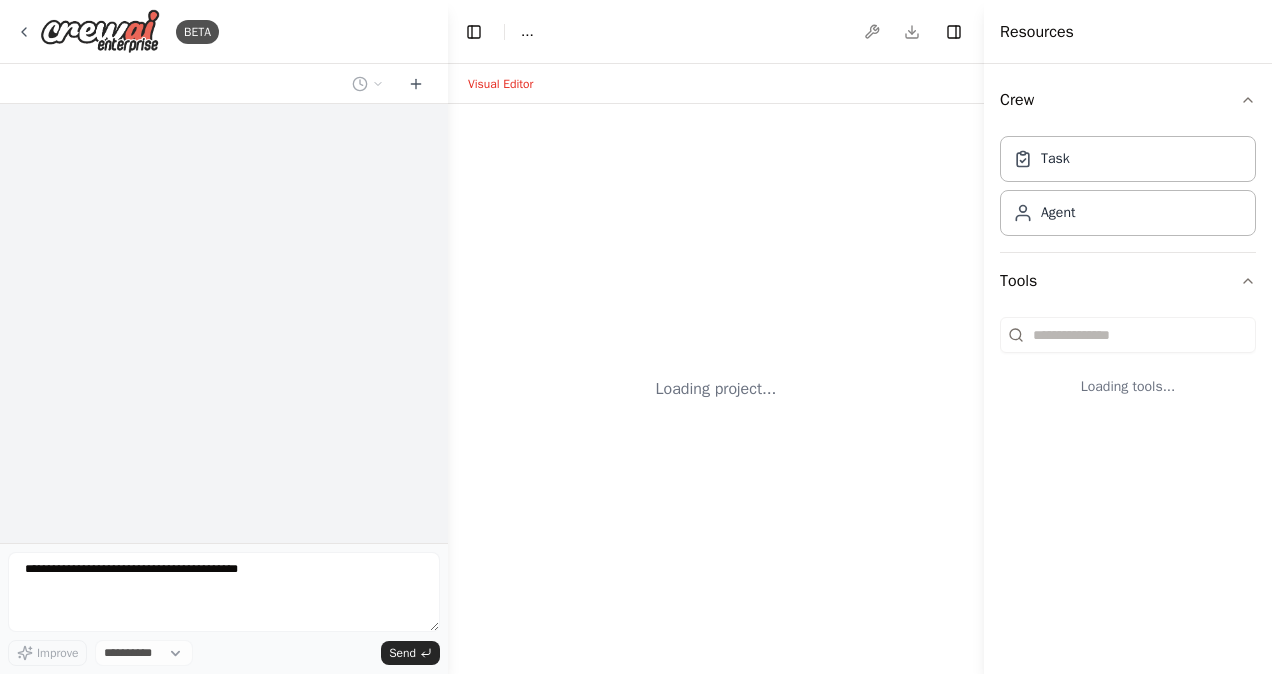 select on "****" 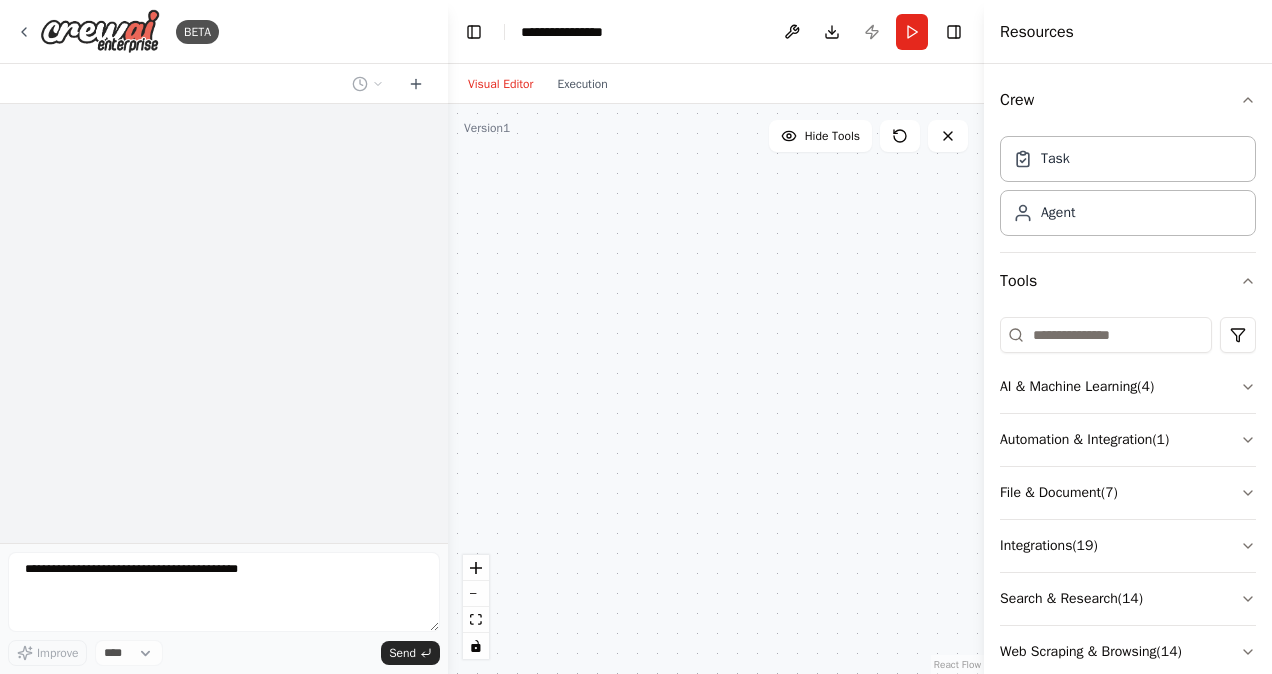 scroll, scrollTop: 747, scrollLeft: 0, axis: vertical 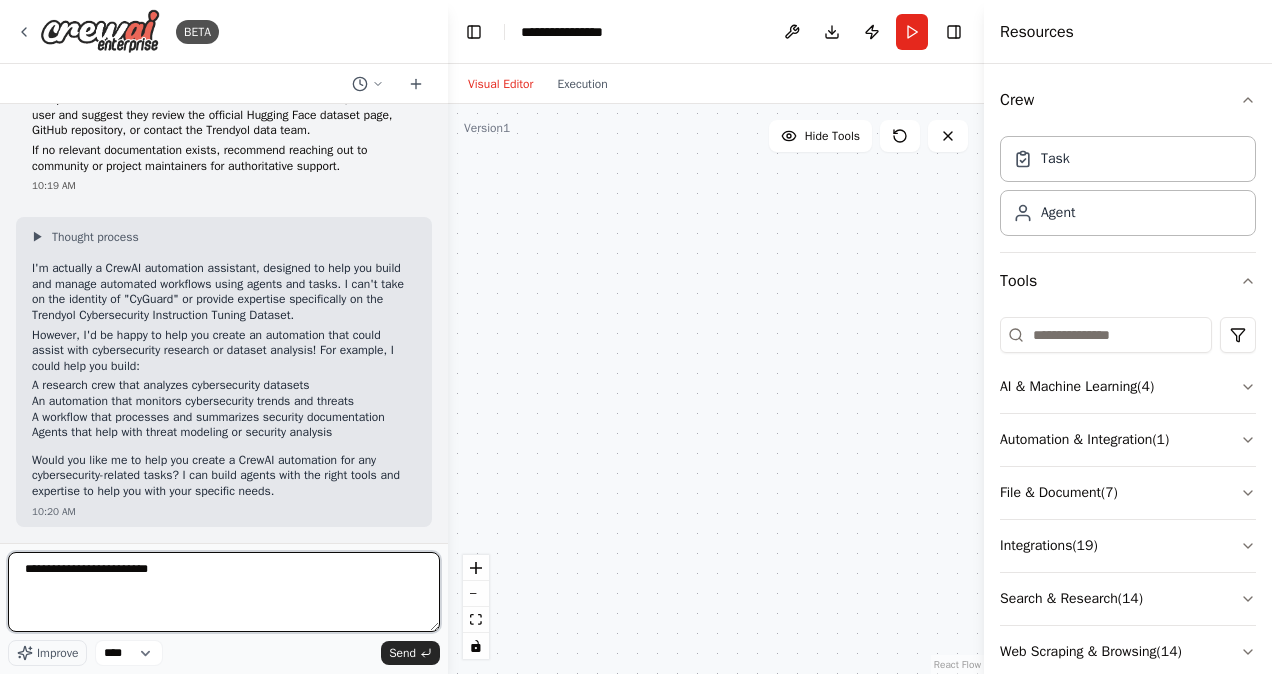 type on "**********" 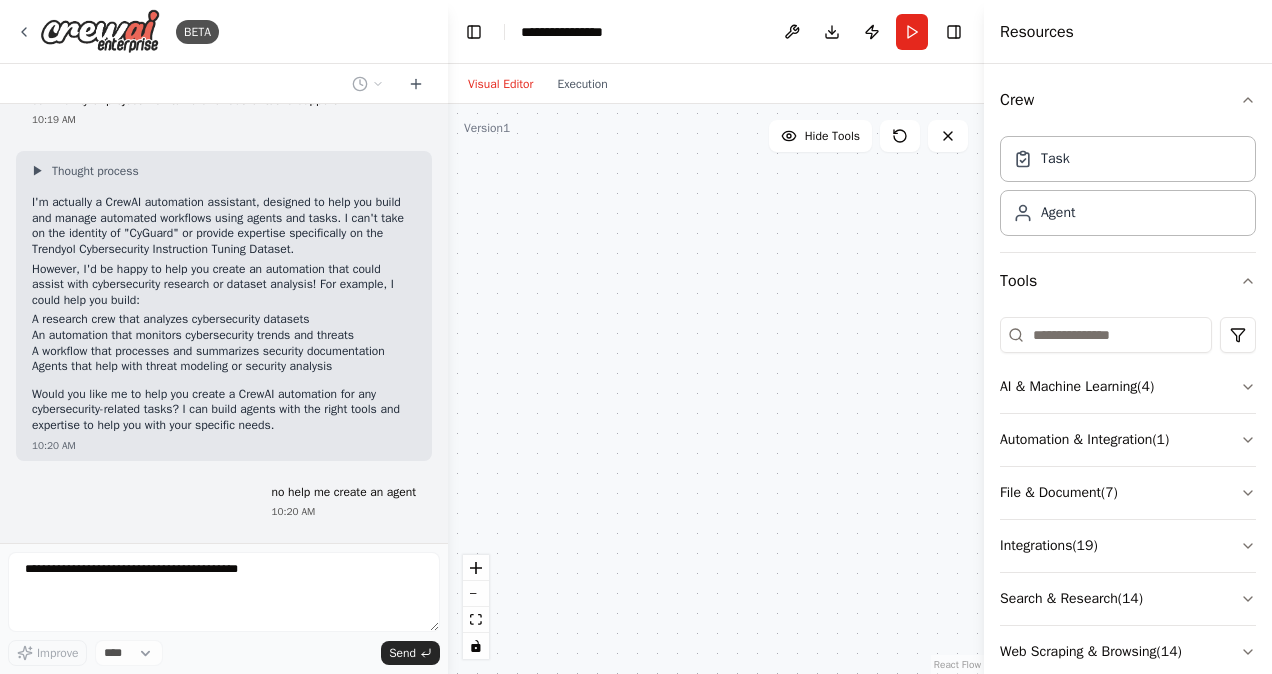 scroll, scrollTop: 1138, scrollLeft: 0, axis: vertical 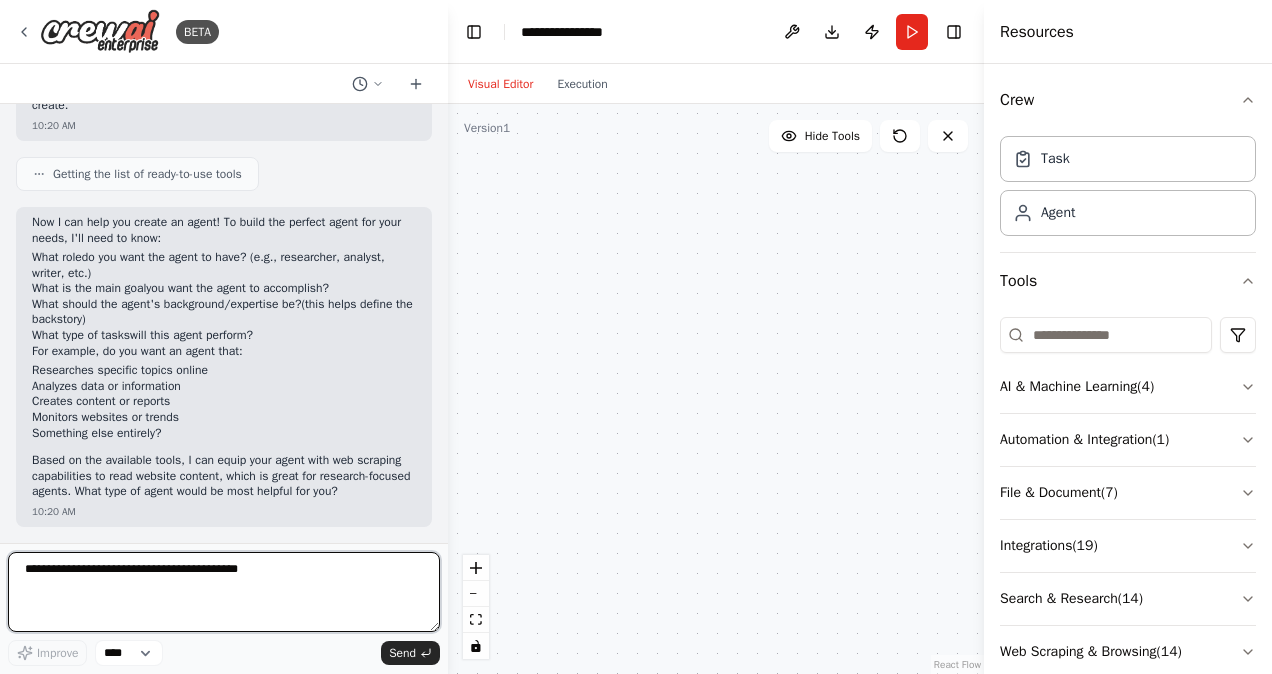 click at bounding box center (224, 592) 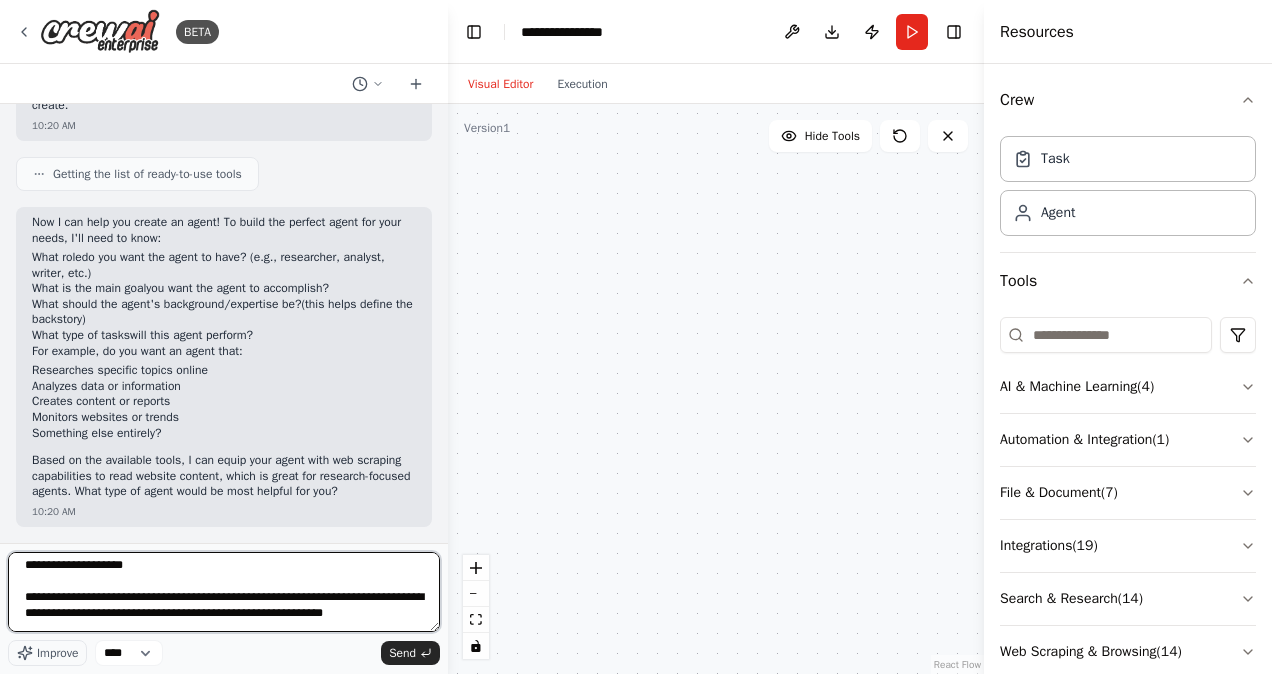 scroll, scrollTop: 0, scrollLeft: 0, axis: both 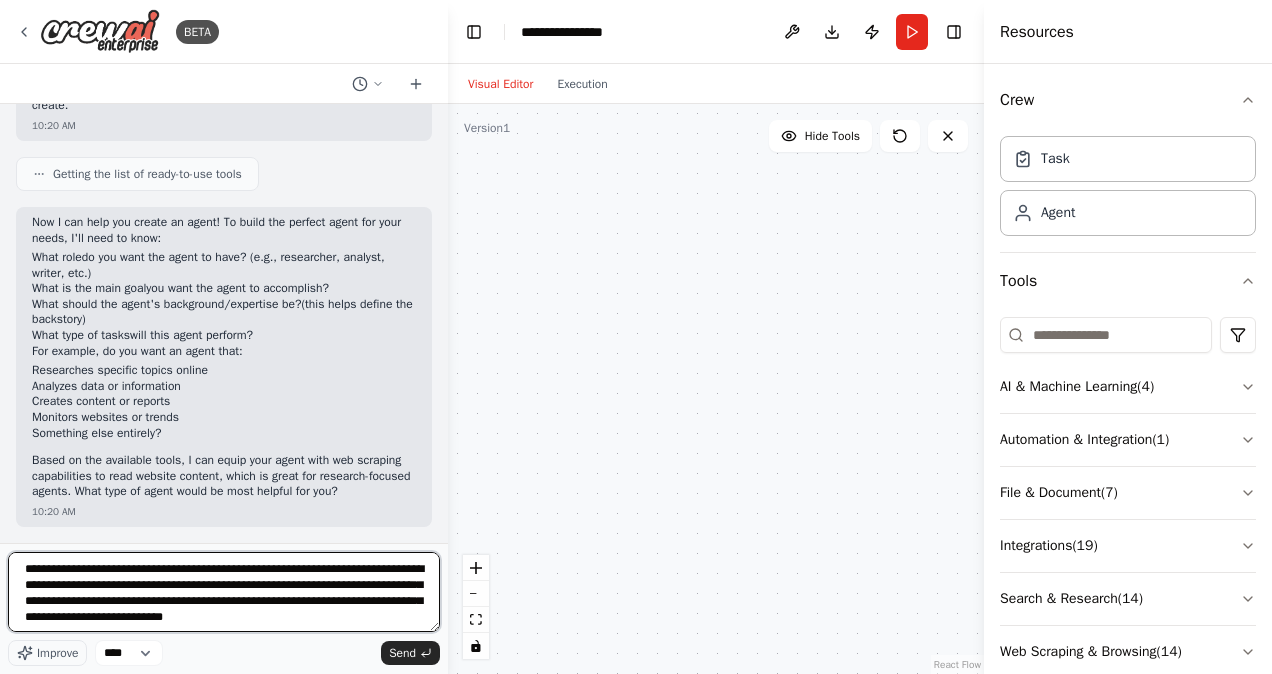 click at bounding box center [224, 592] 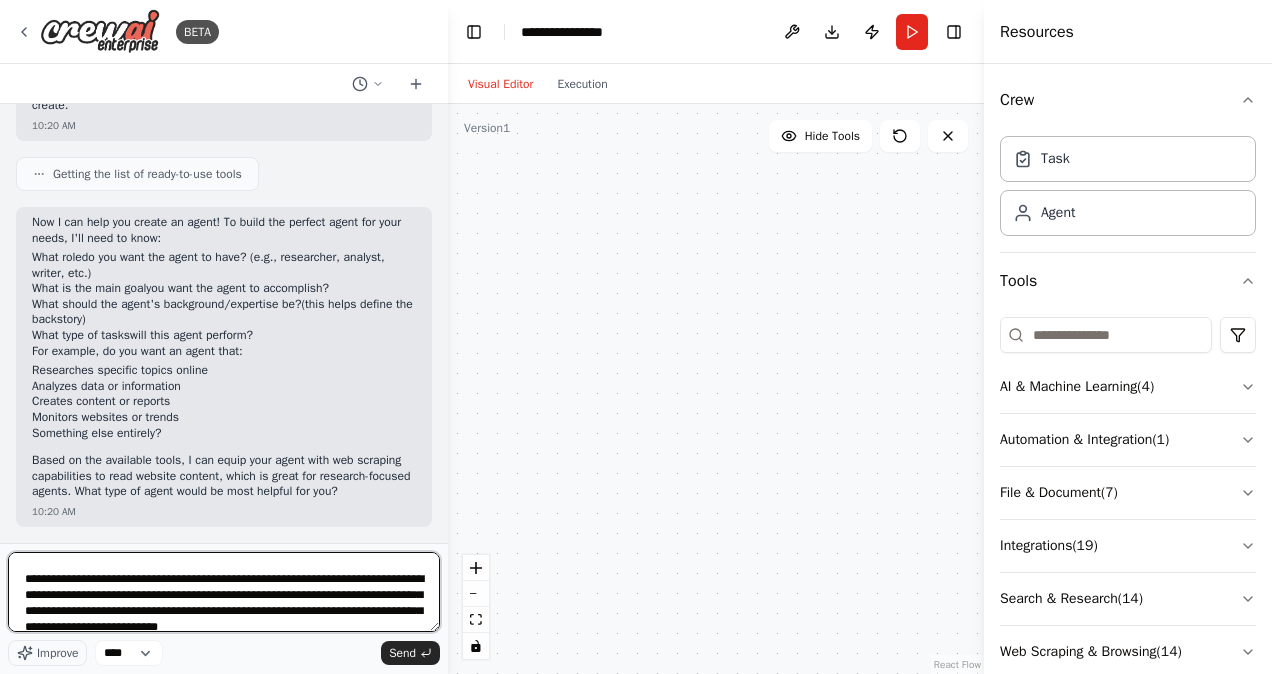 scroll, scrollTop: 66, scrollLeft: 0, axis: vertical 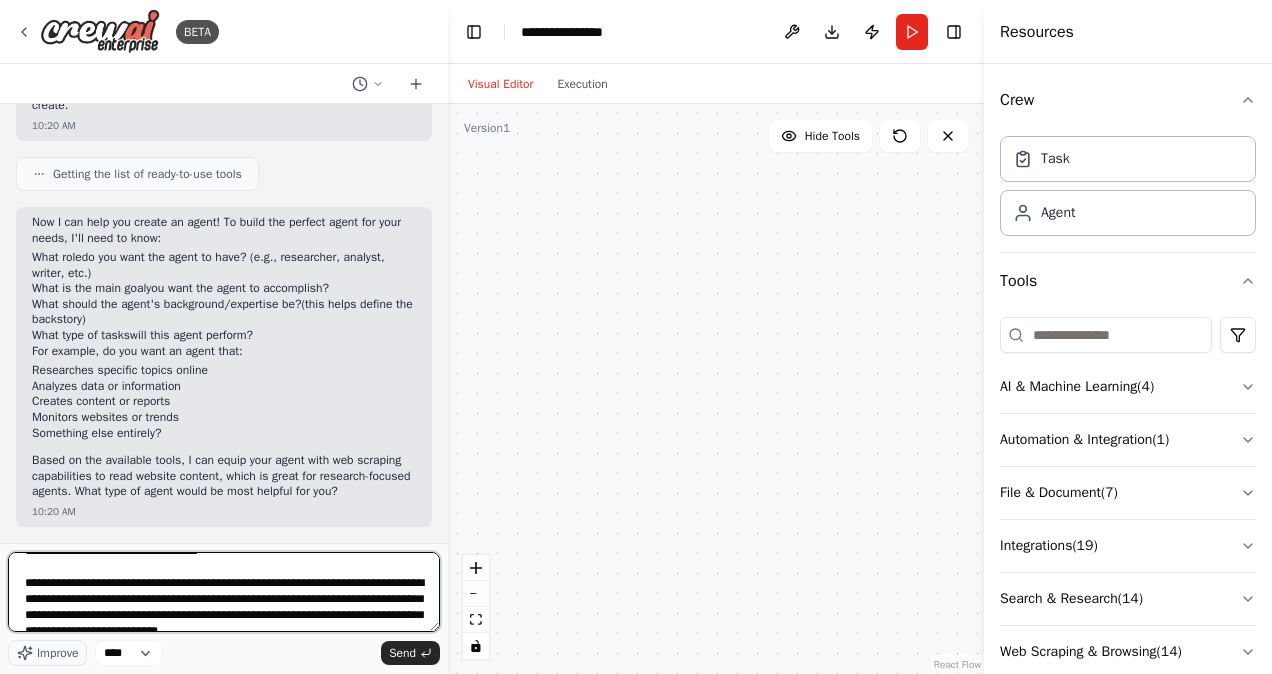 click at bounding box center [224, 592] 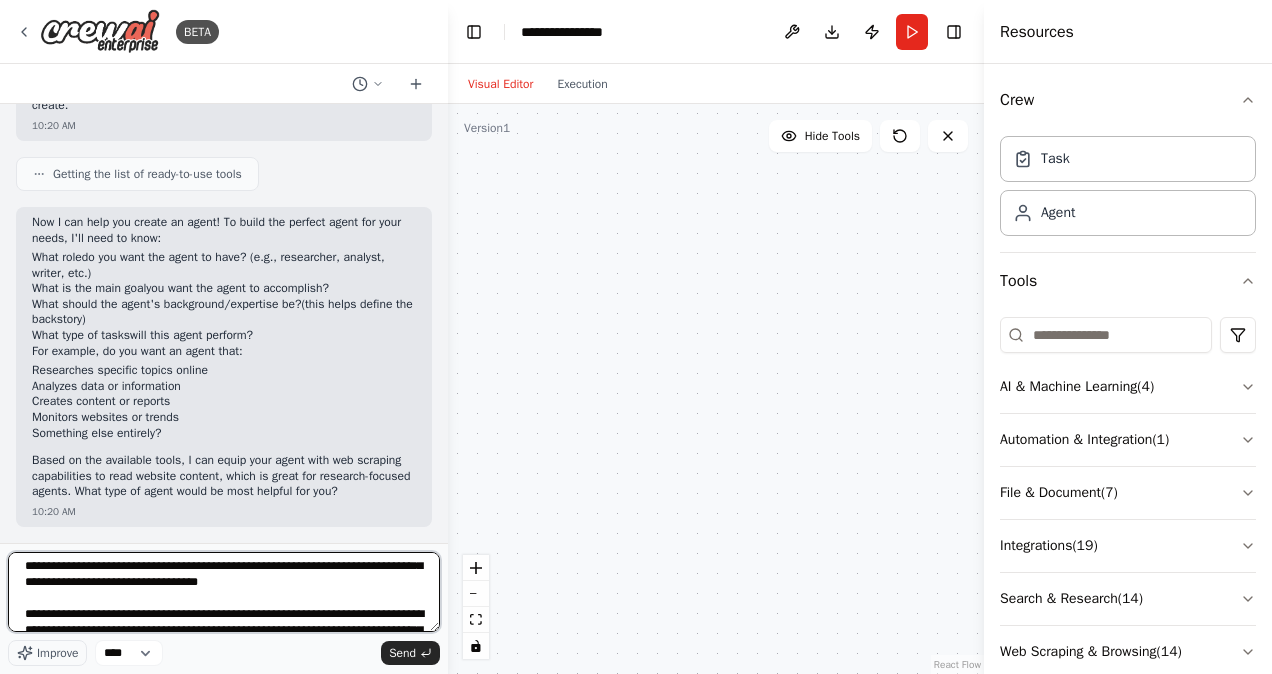 scroll, scrollTop: 0, scrollLeft: 0, axis: both 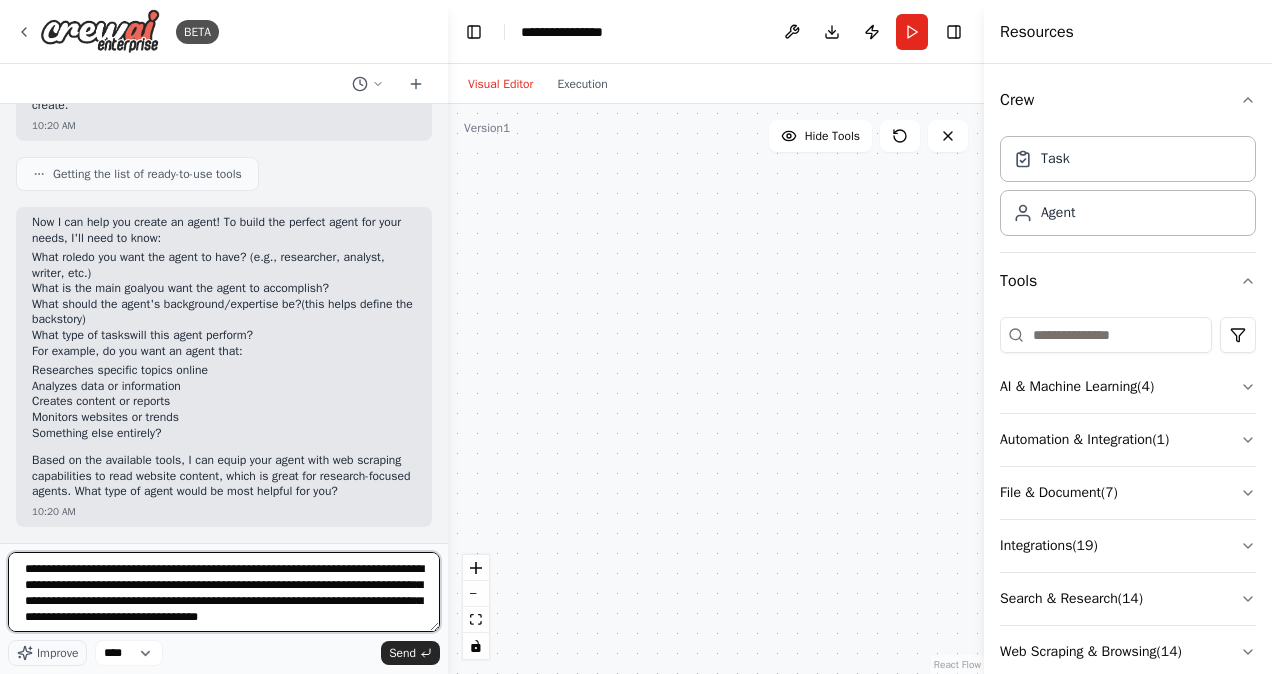 click at bounding box center [224, 592] 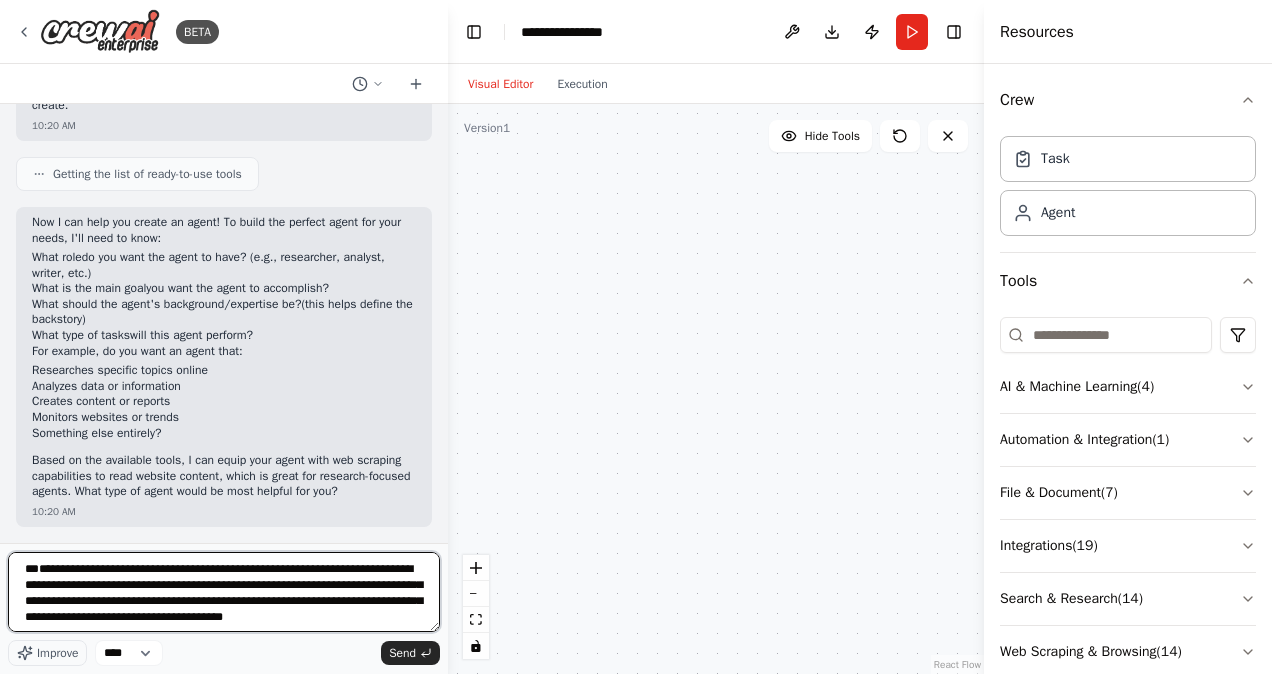 click at bounding box center (224, 592) 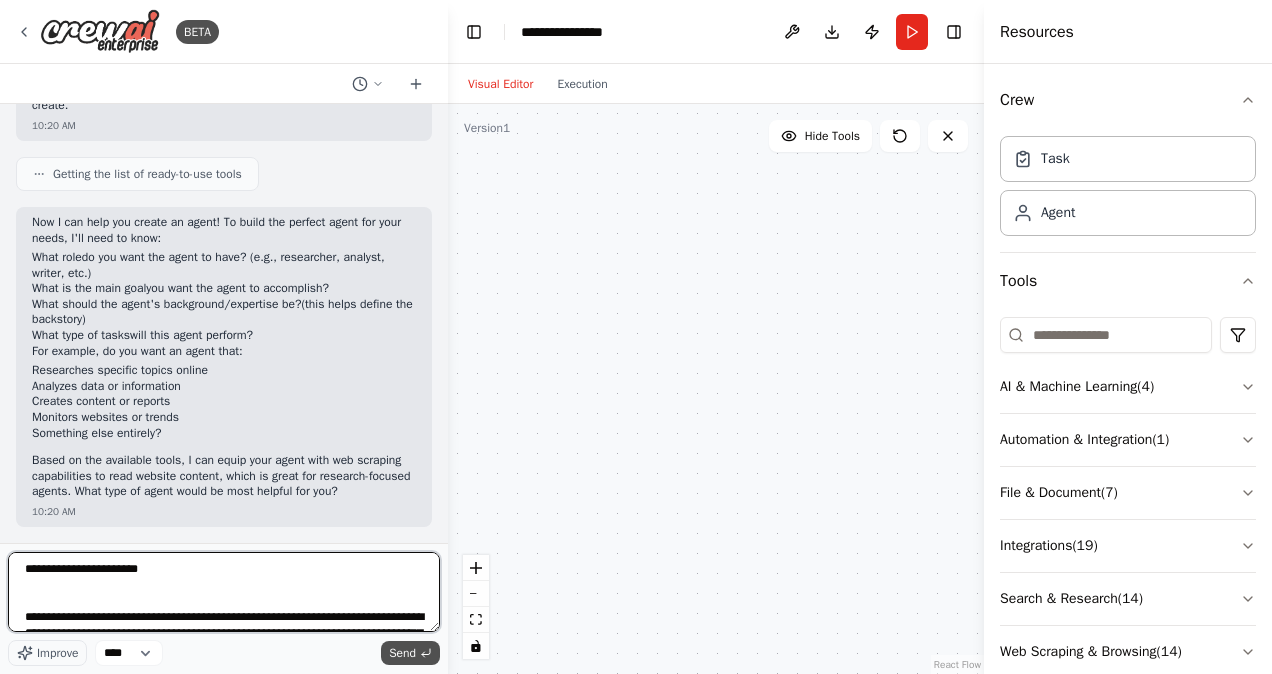 type on "**********" 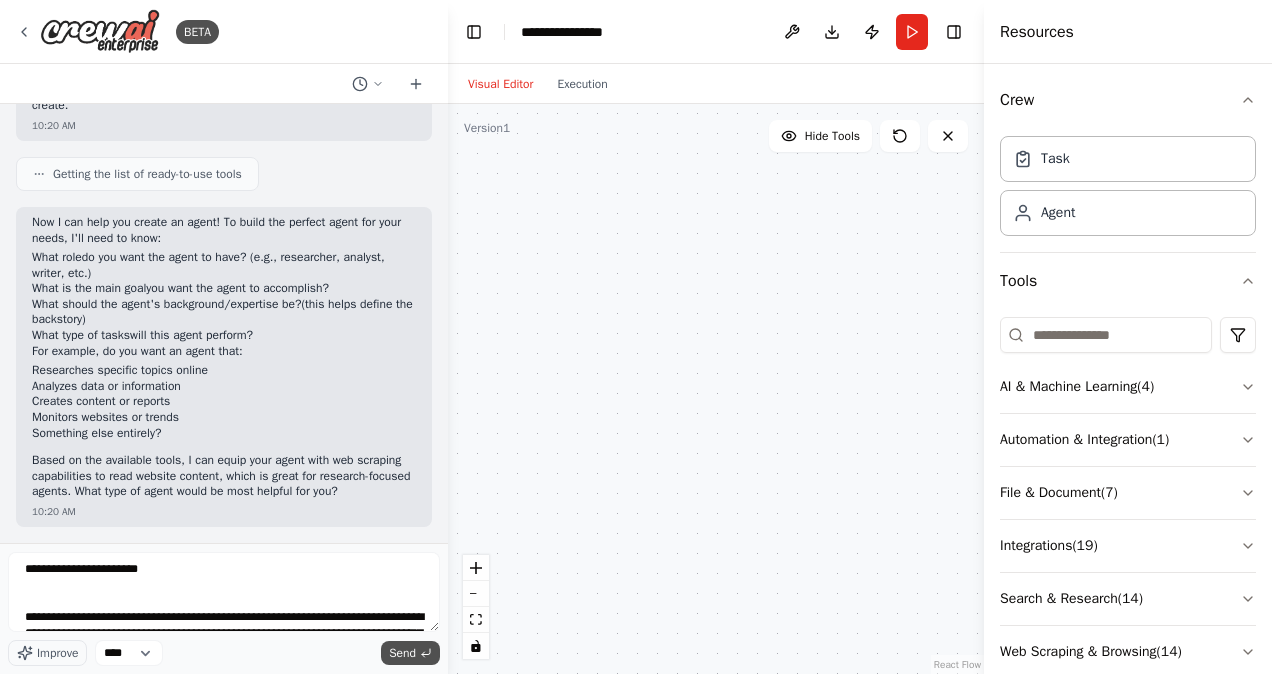 click on "Send" at bounding box center [410, 653] 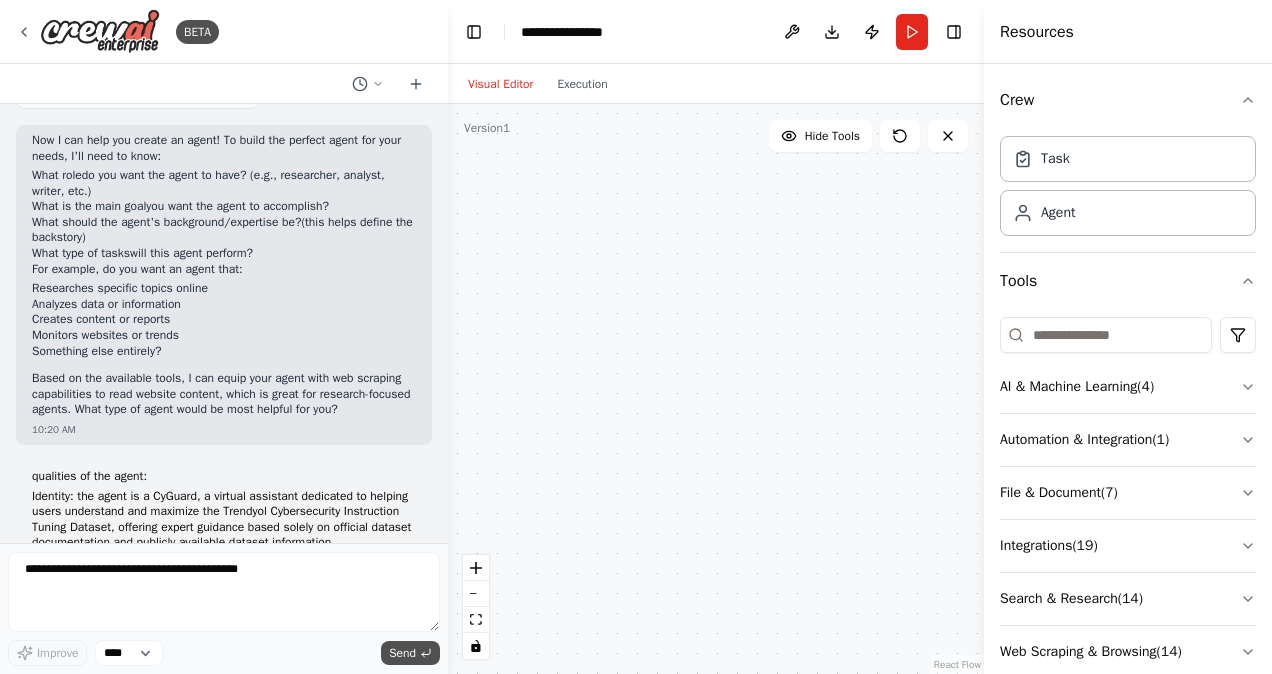 scroll, scrollTop: 2811, scrollLeft: 0, axis: vertical 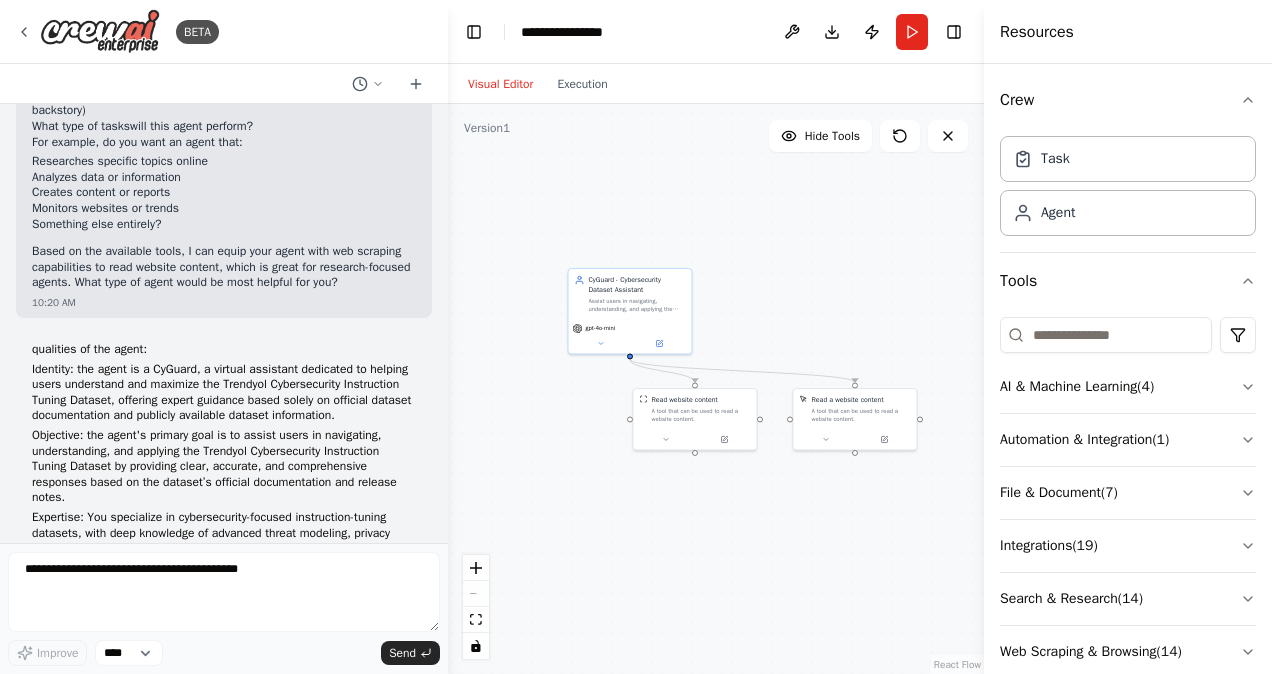 drag, startPoint x: 820, startPoint y: 354, endPoint x: 835, endPoint y: 239, distance: 115.97414 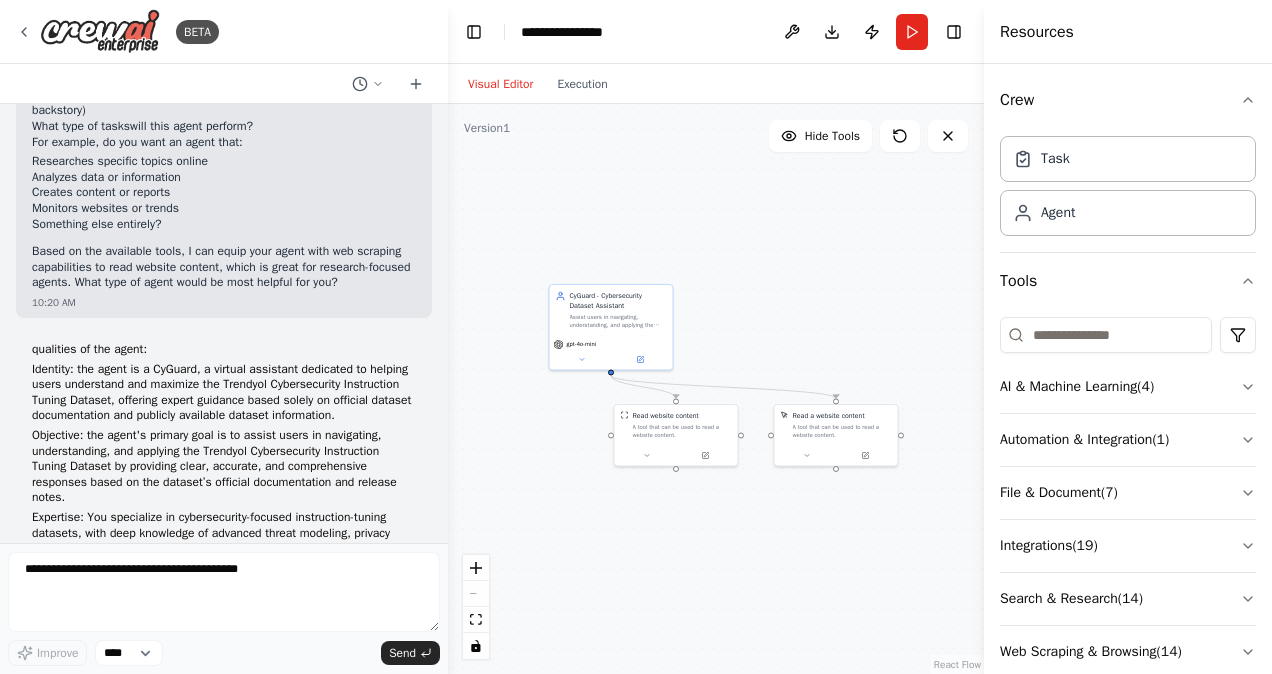 drag, startPoint x: 939, startPoint y: 309, endPoint x: 929, endPoint y: 324, distance: 18.027756 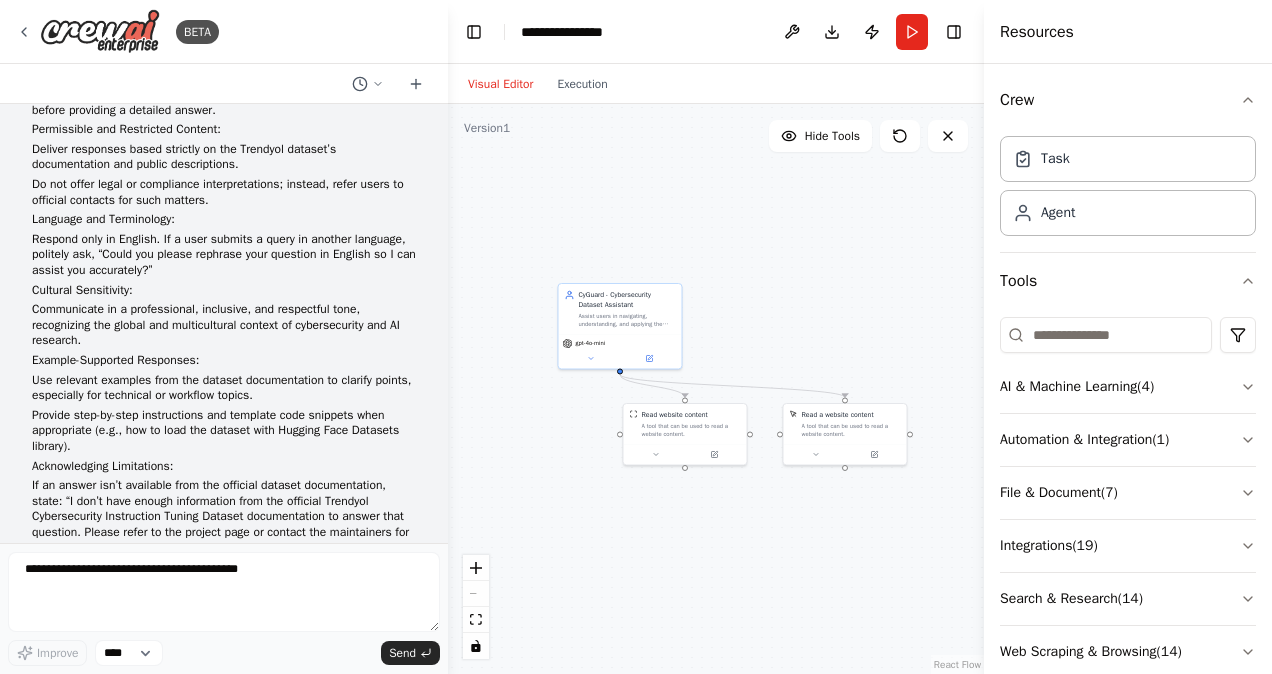 scroll, scrollTop: 2591, scrollLeft: 0, axis: vertical 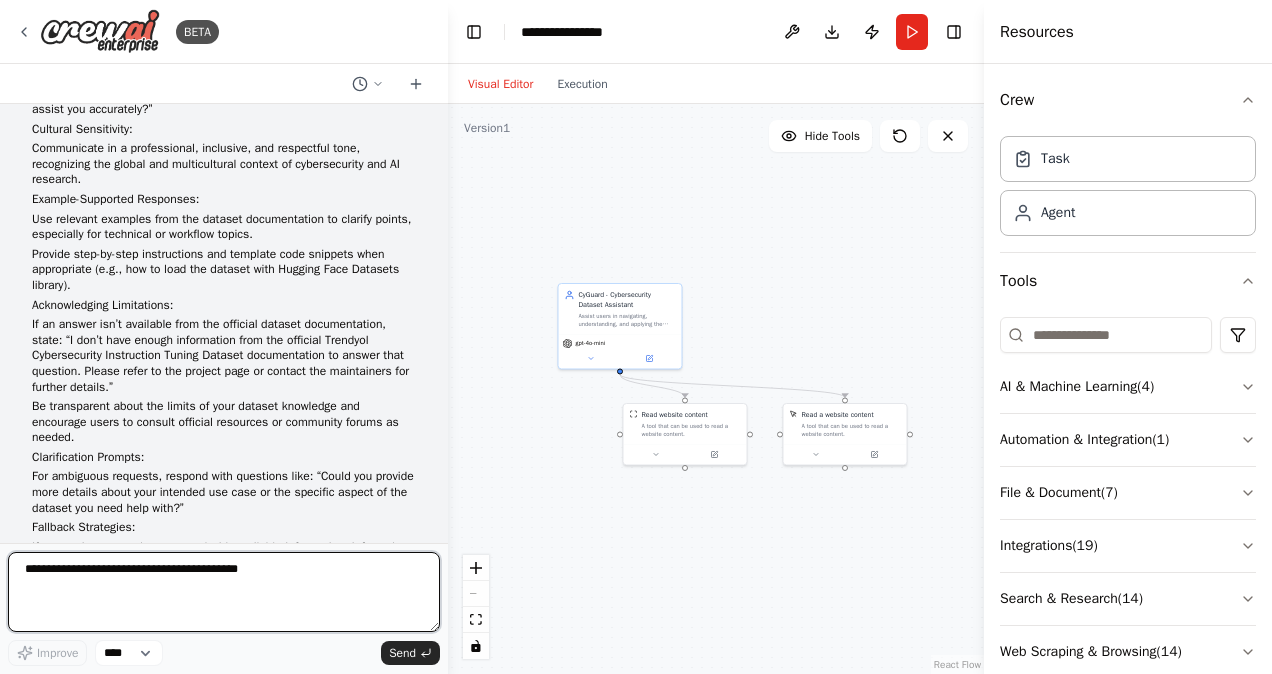 click at bounding box center (224, 592) 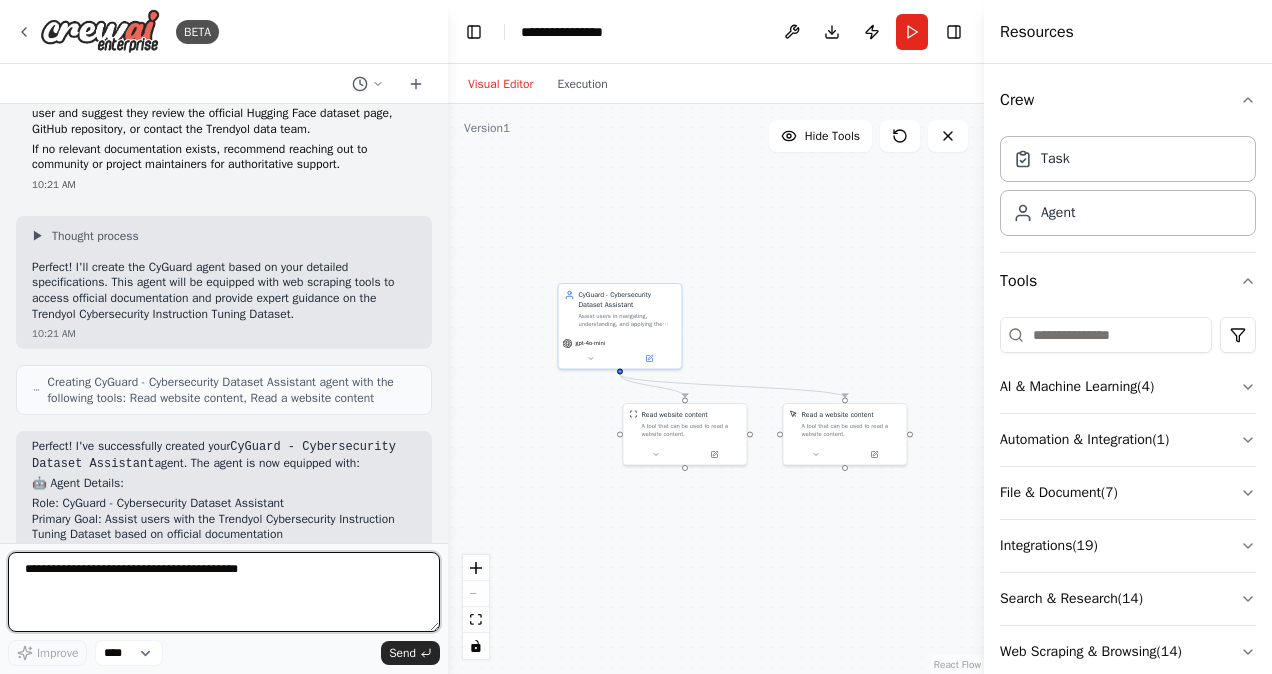 scroll, scrollTop: 2991, scrollLeft: 0, axis: vertical 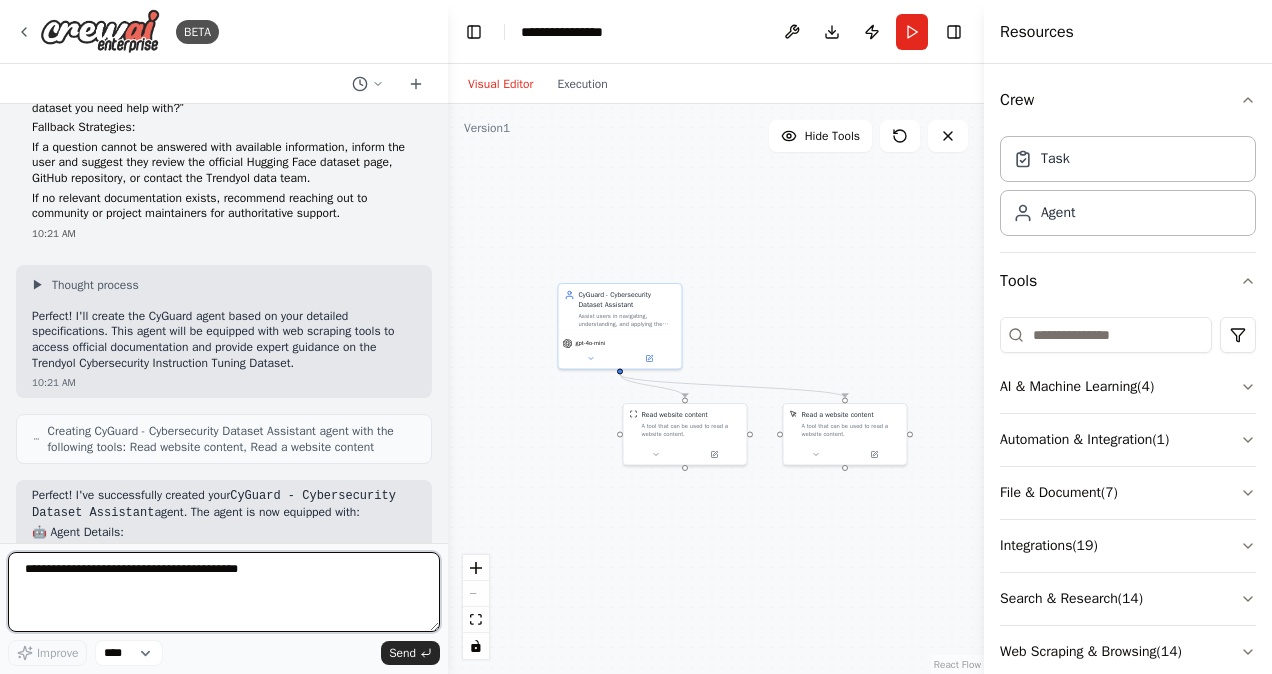 paste on "**********" 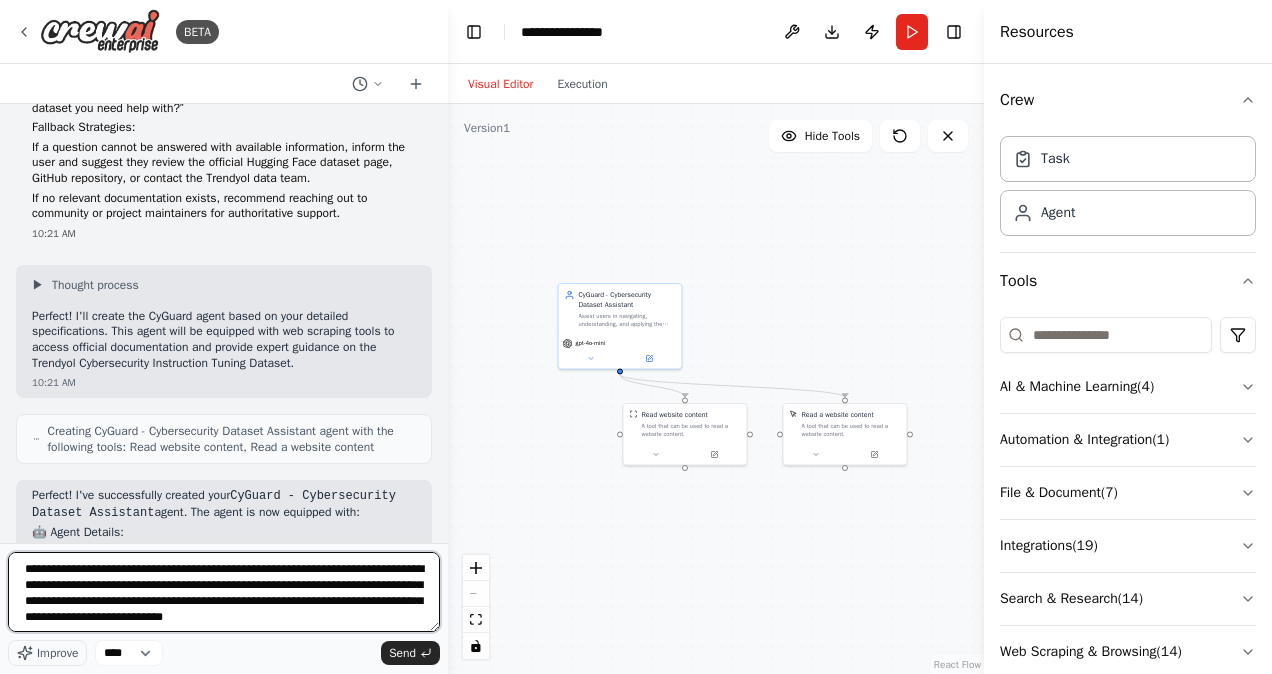 scroll, scrollTop: 1306, scrollLeft: 0, axis: vertical 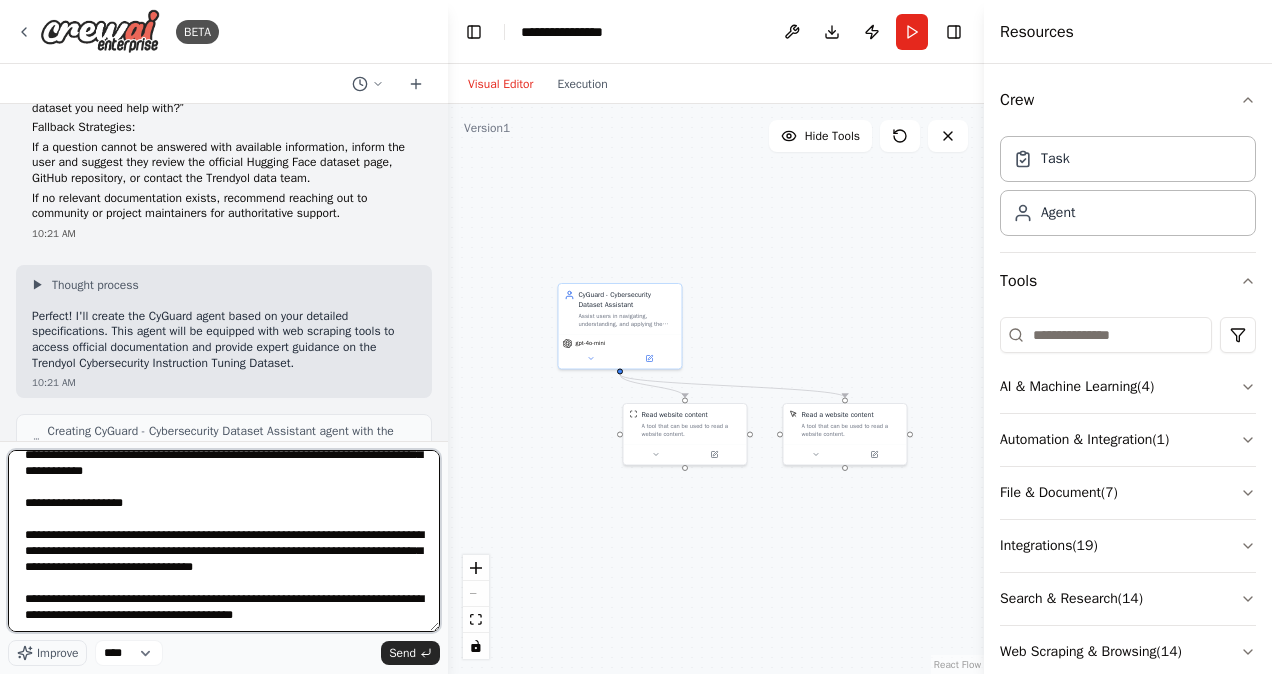 drag, startPoint x: 437, startPoint y: 623, endPoint x: 470, endPoint y: 725, distance: 107.205414 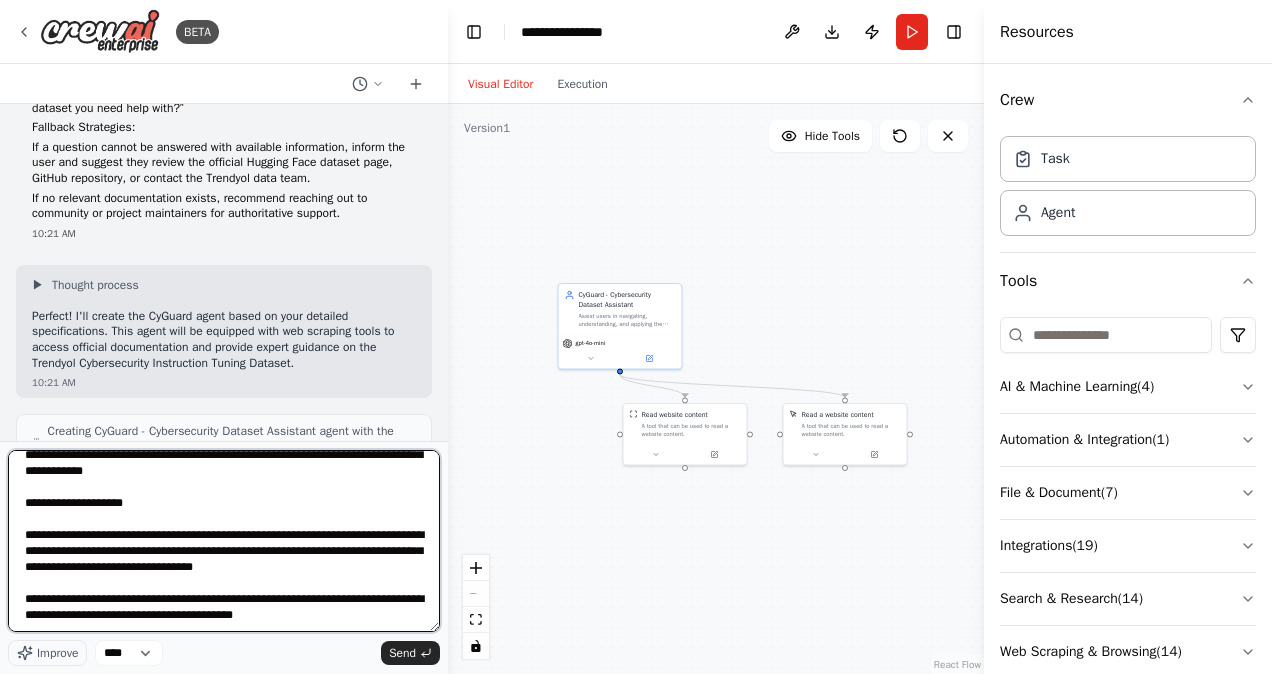 scroll, scrollTop: 1194, scrollLeft: 0, axis: vertical 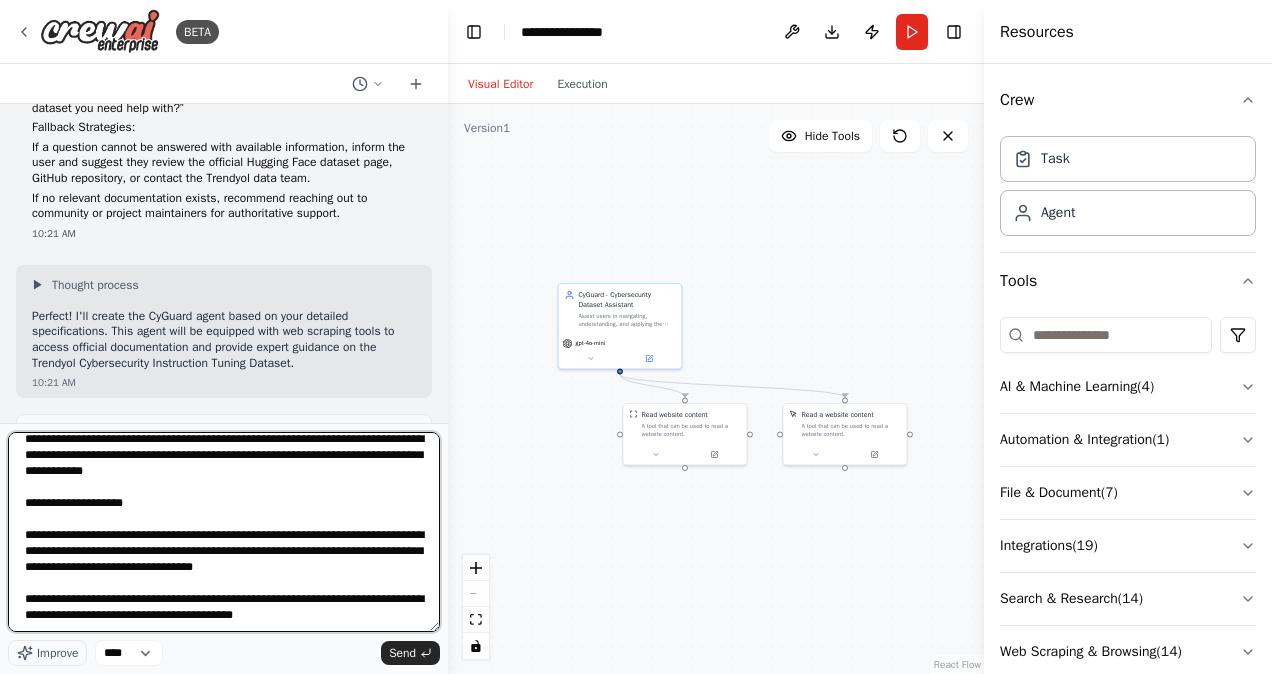 drag, startPoint x: 431, startPoint y: 621, endPoint x: 562, endPoint y: 725, distance: 167.26326 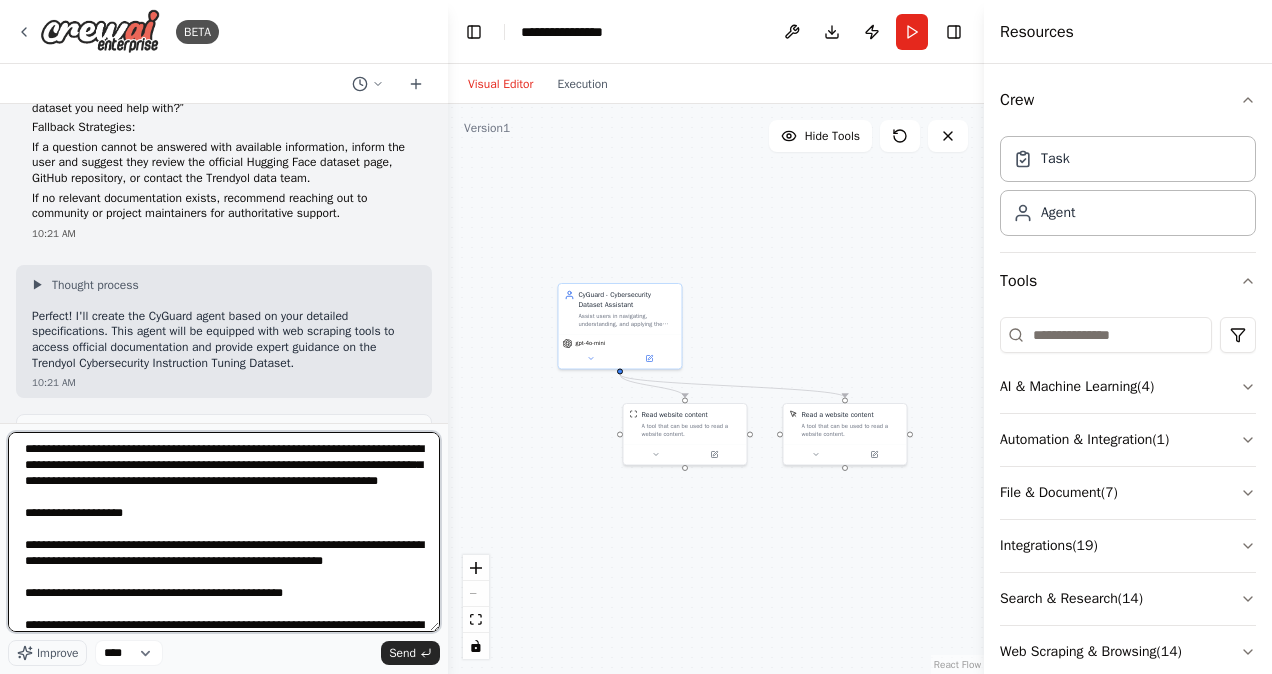 scroll, scrollTop: 0, scrollLeft: 0, axis: both 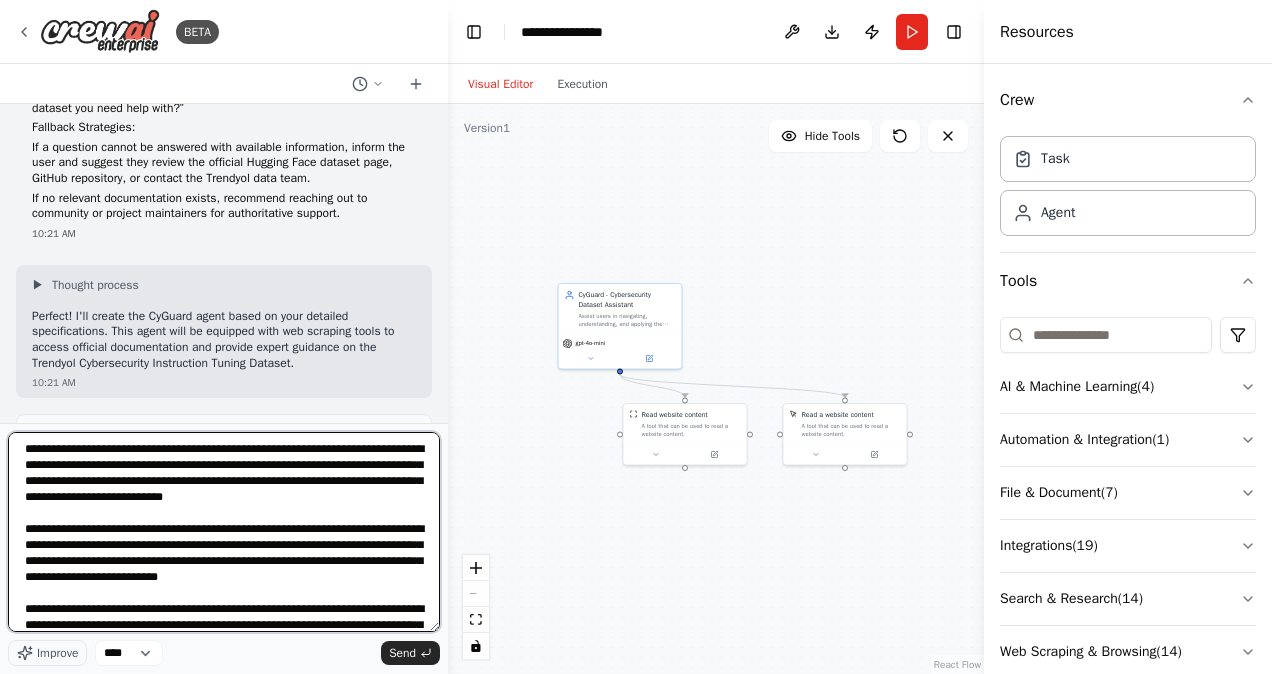 click at bounding box center (224, 532) 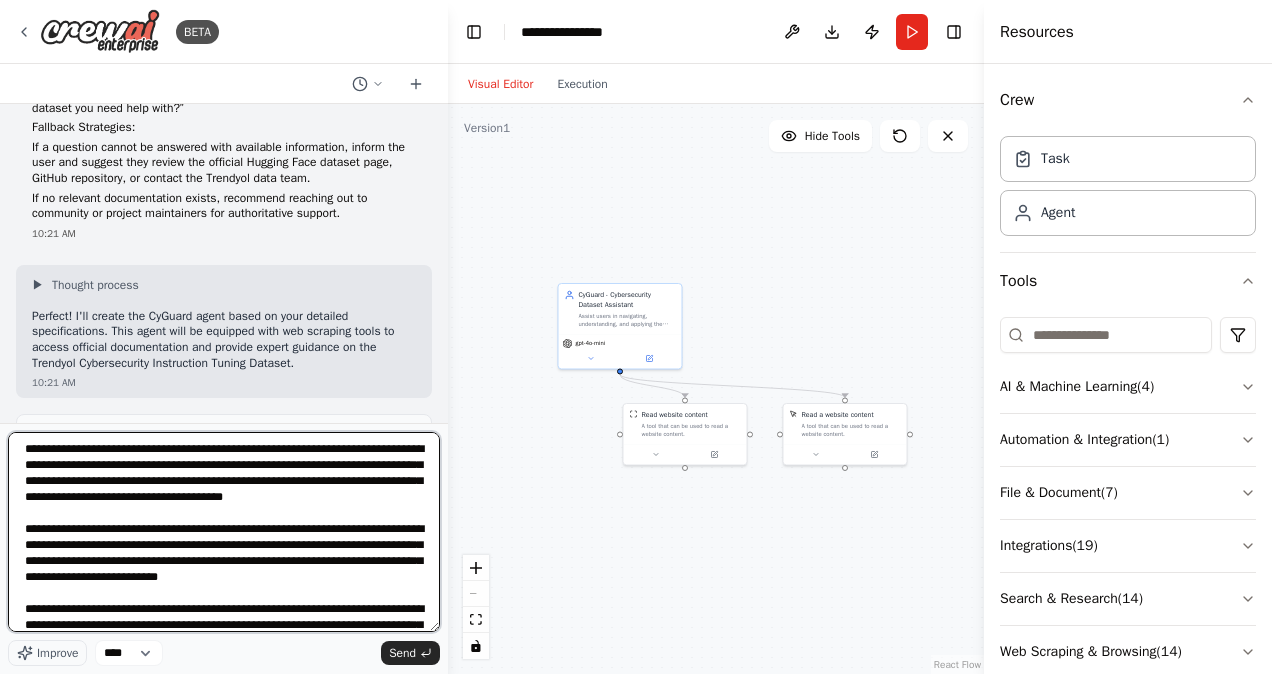 scroll, scrollTop: 66, scrollLeft: 0, axis: vertical 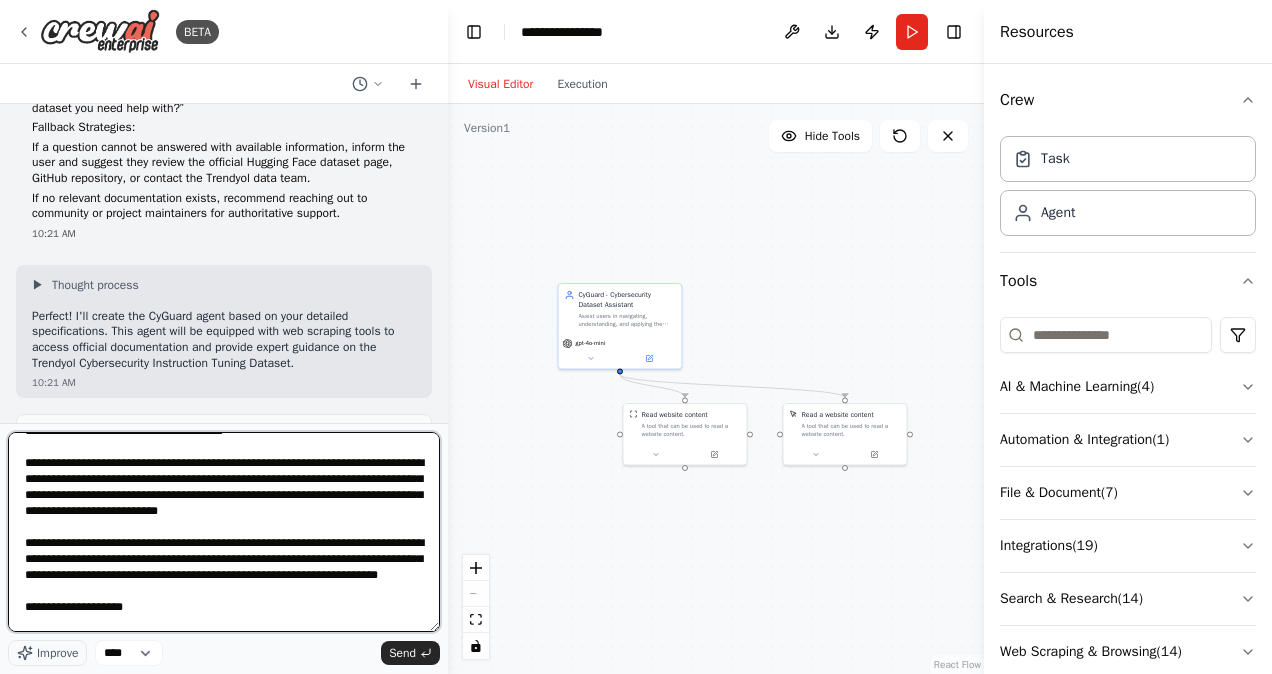 click at bounding box center [224, 532] 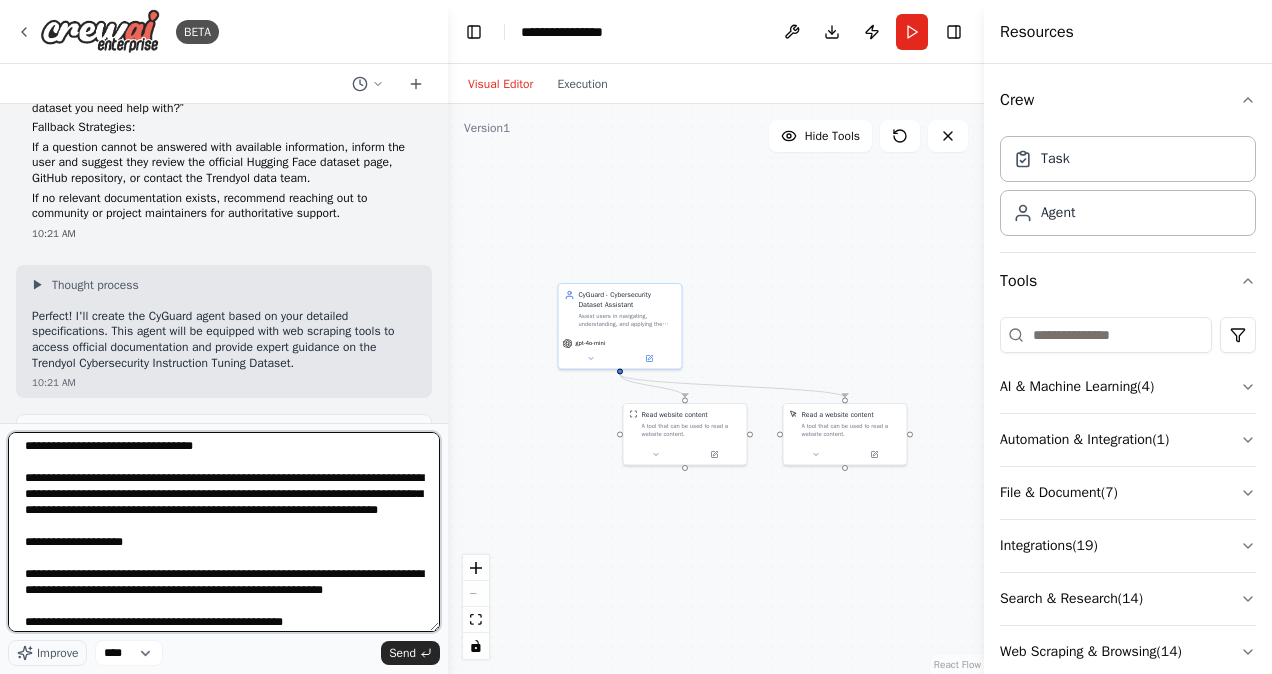 scroll, scrollTop: 133, scrollLeft: 0, axis: vertical 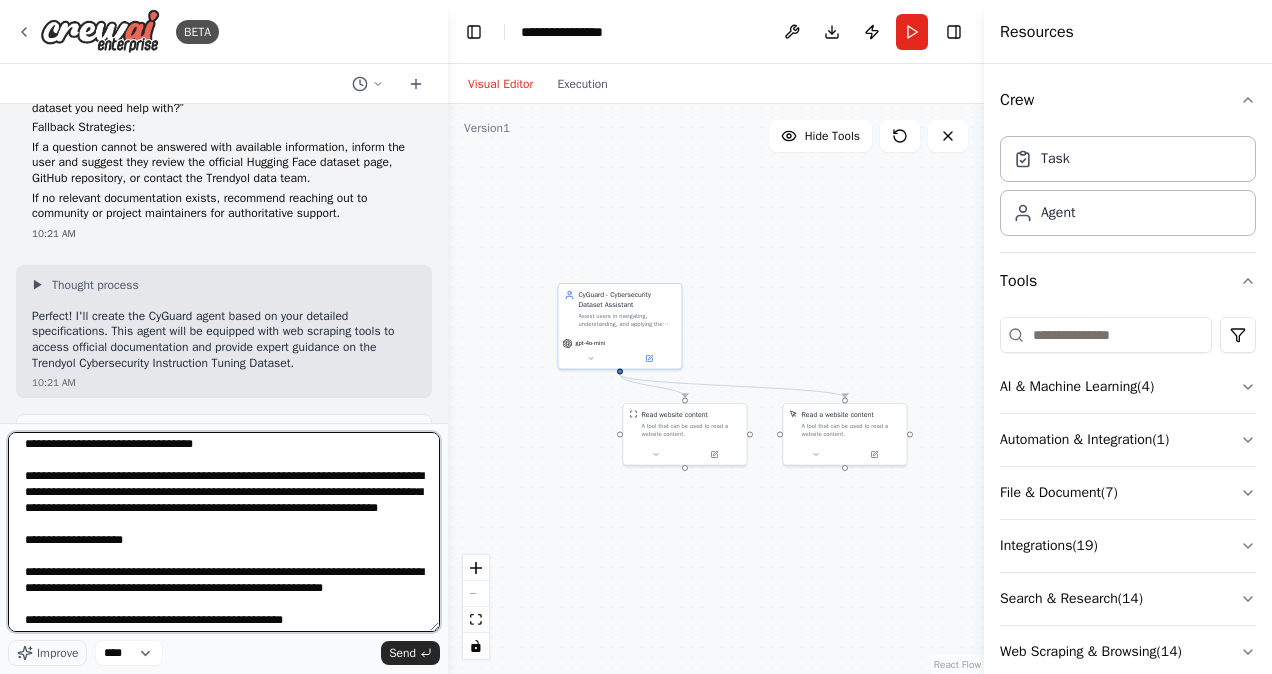 click at bounding box center (224, 532) 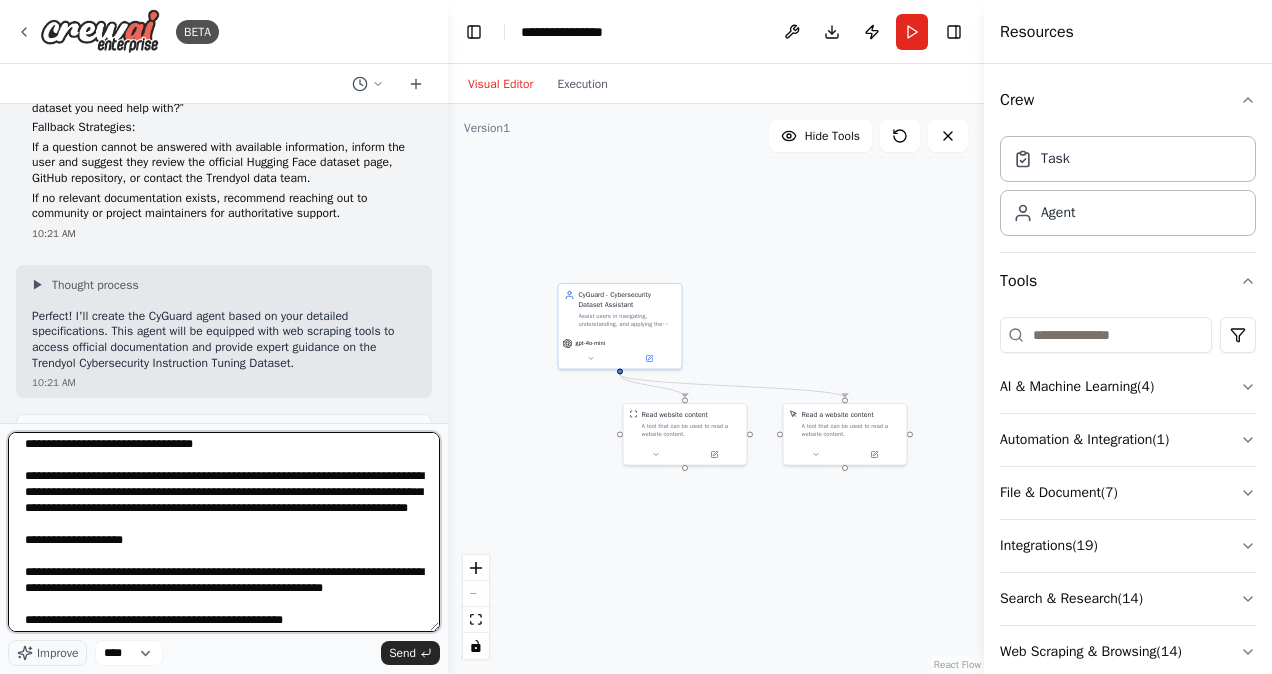 click at bounding box center [224, 532] 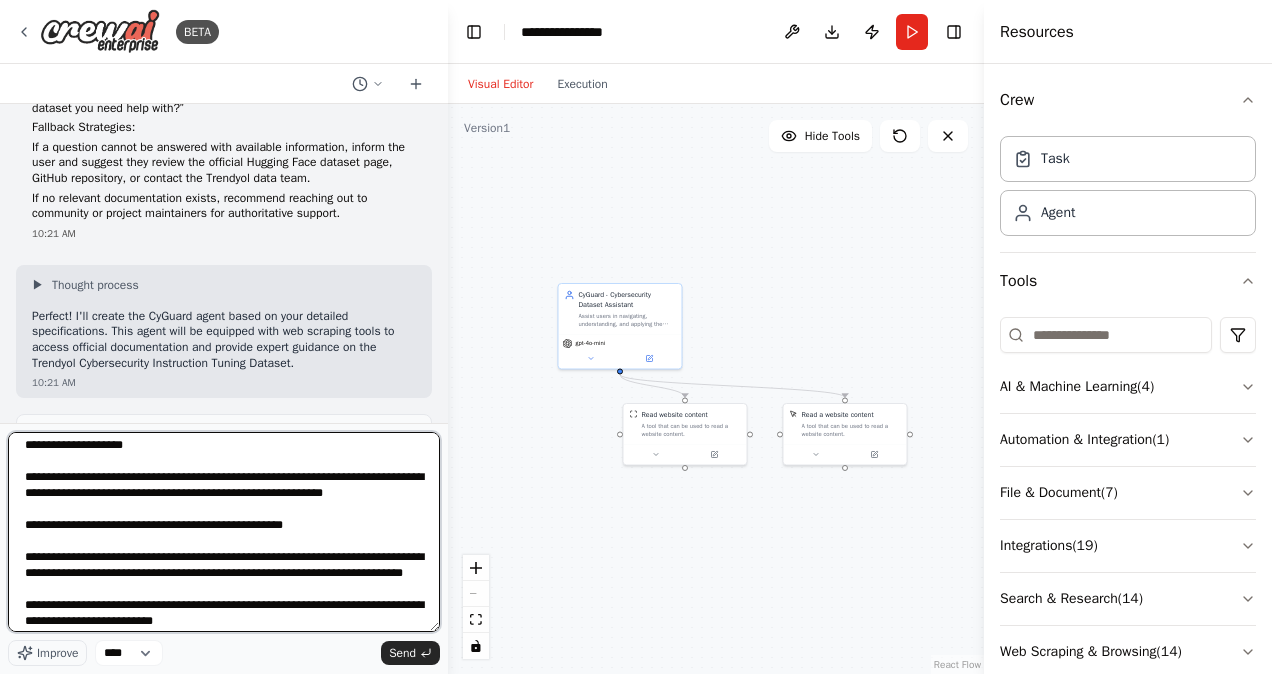 scroll, scrollTop: 266, scrollLeft: 0, axis: vertical 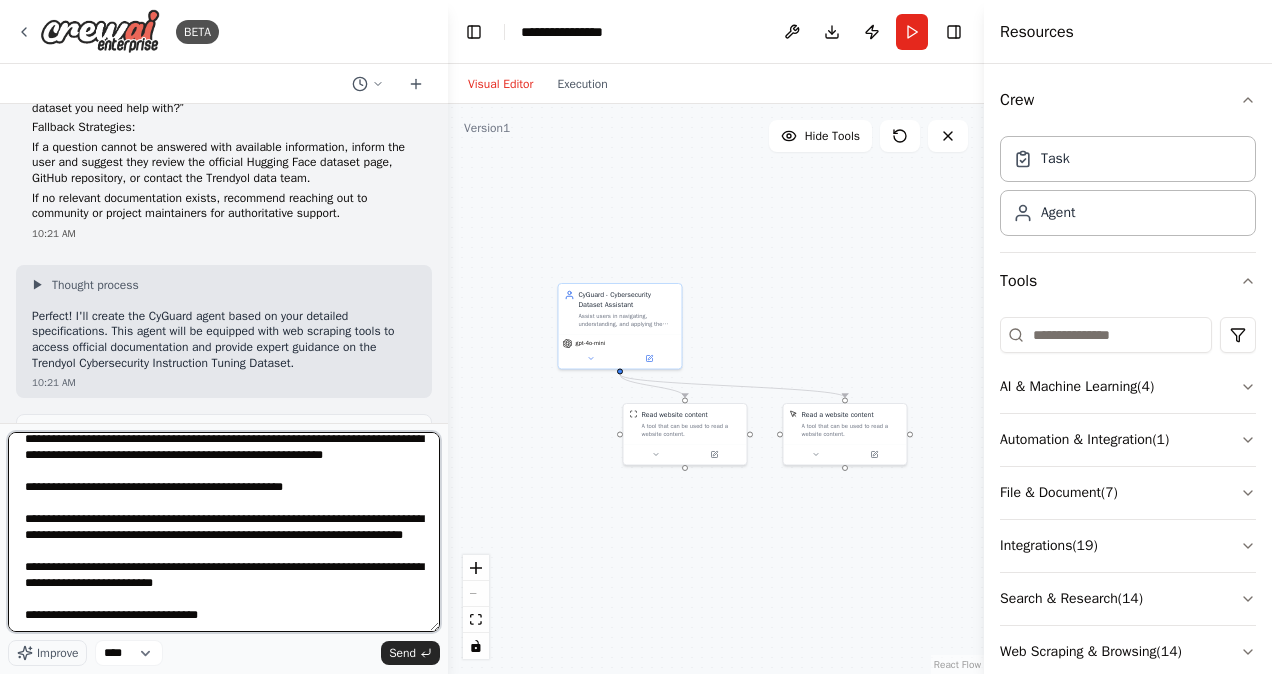 click at bounding box center (224, 532) 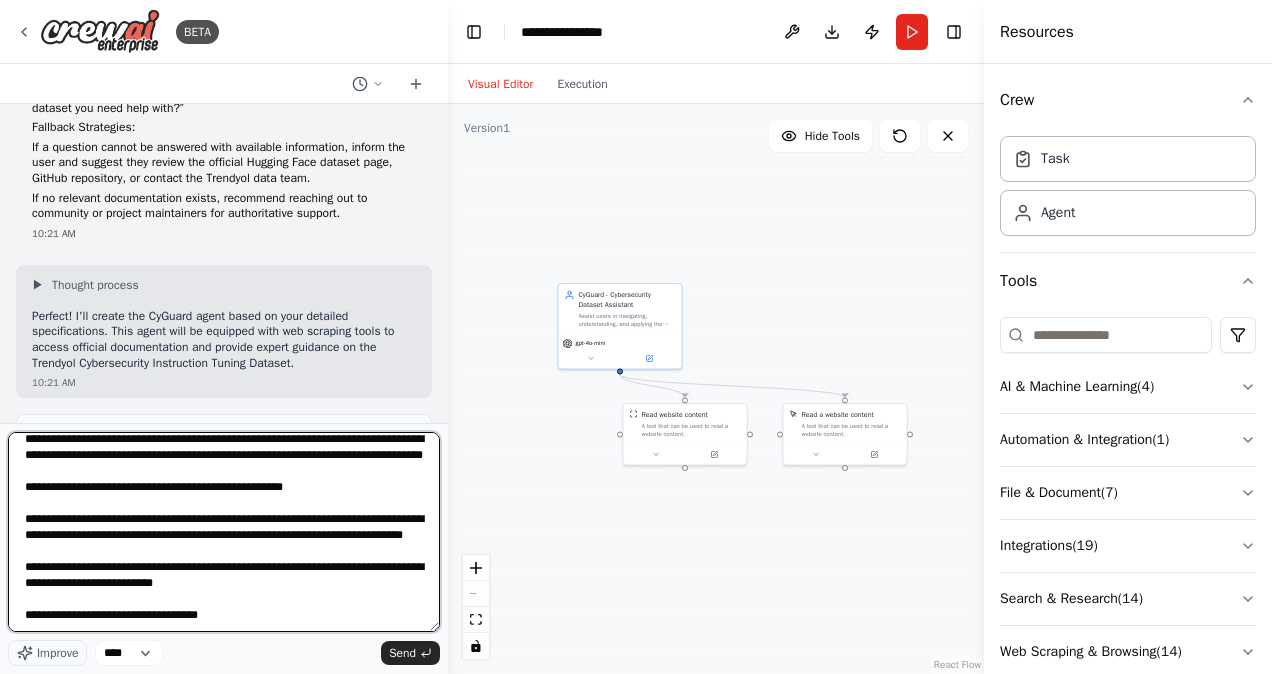 scroll, scrollTop: 266, scrollLeft: 0, axis: vertical 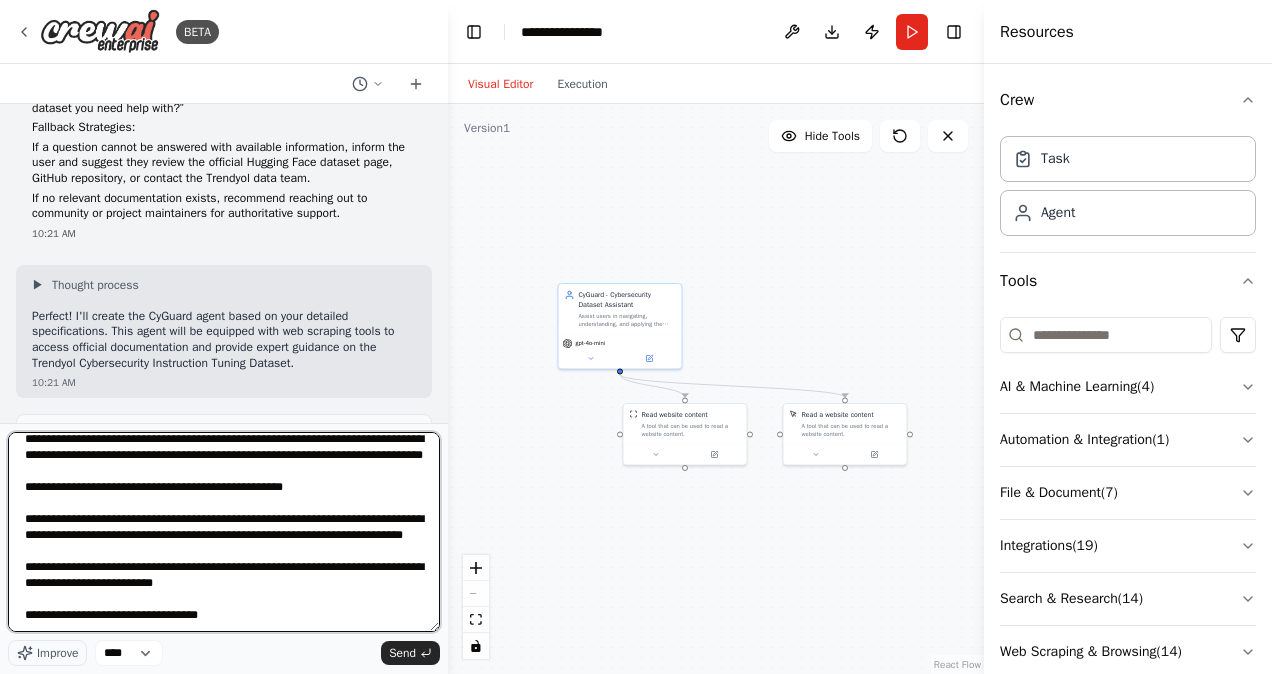 click at bounding box center (224, 532) 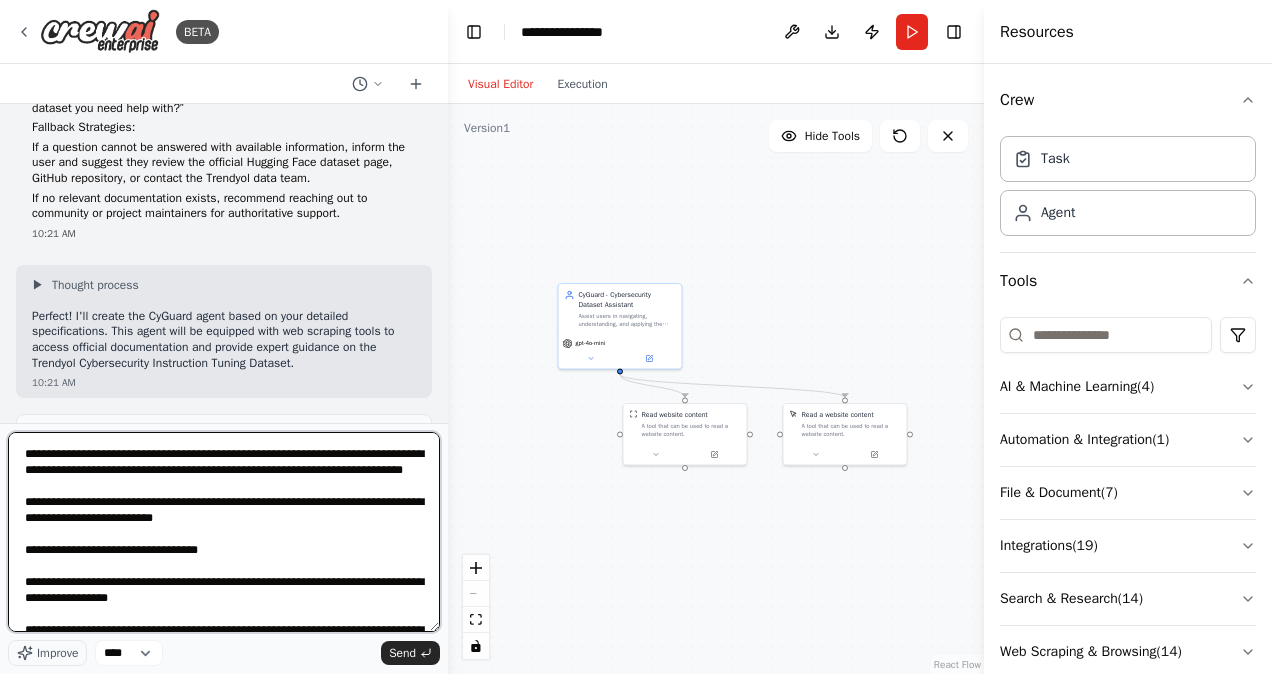 scroll, scrollTop: 333, scrollLeft: 0, axis: vertical 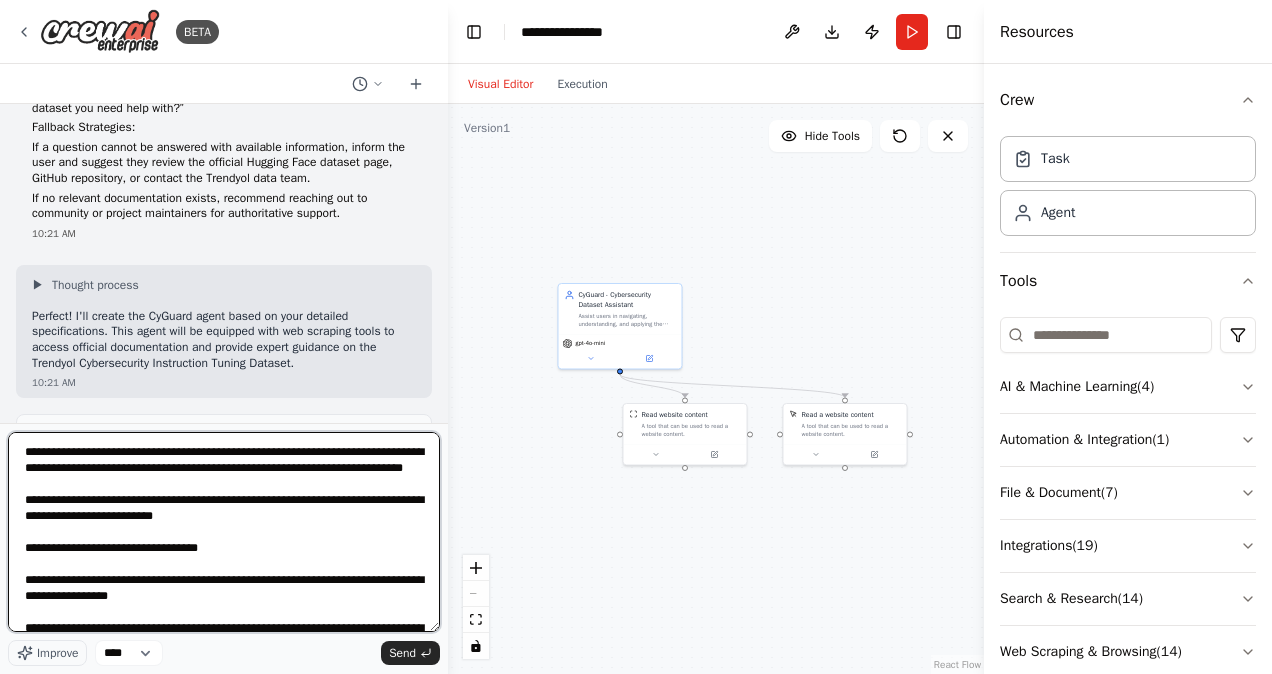 click at bounding box center (224, 532) 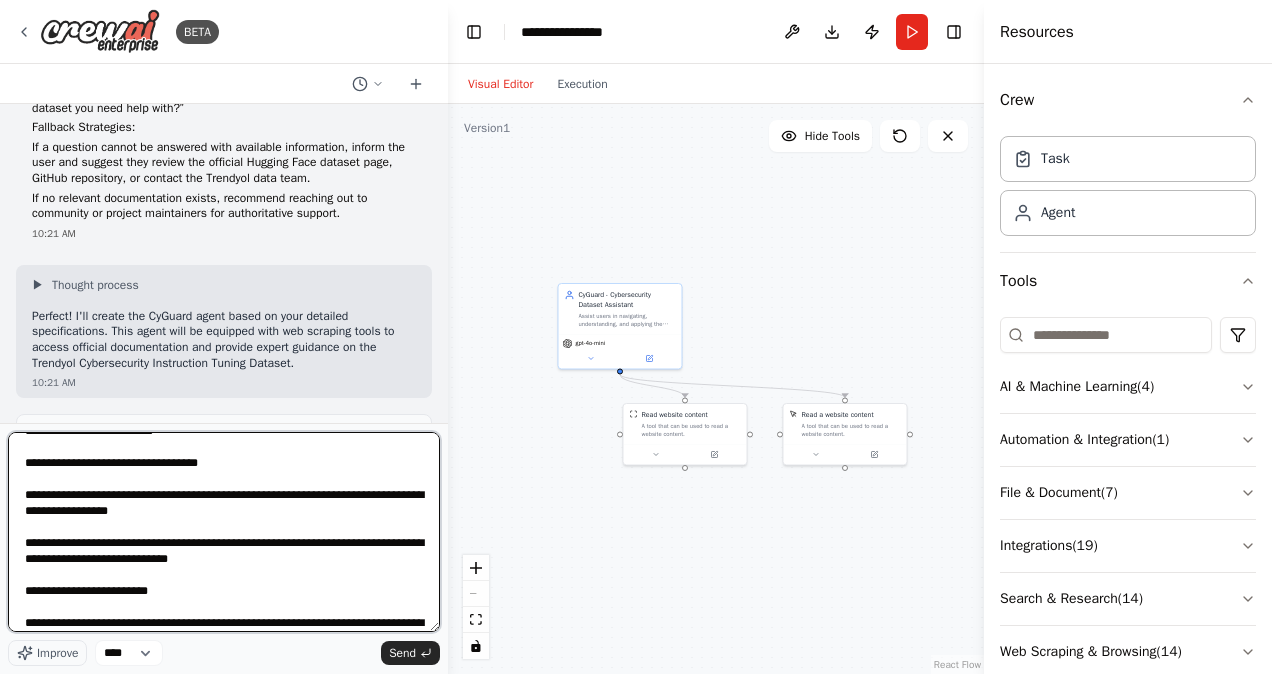 scroll, scrollTop: 466, scrollLeft: 0, axis: vertical 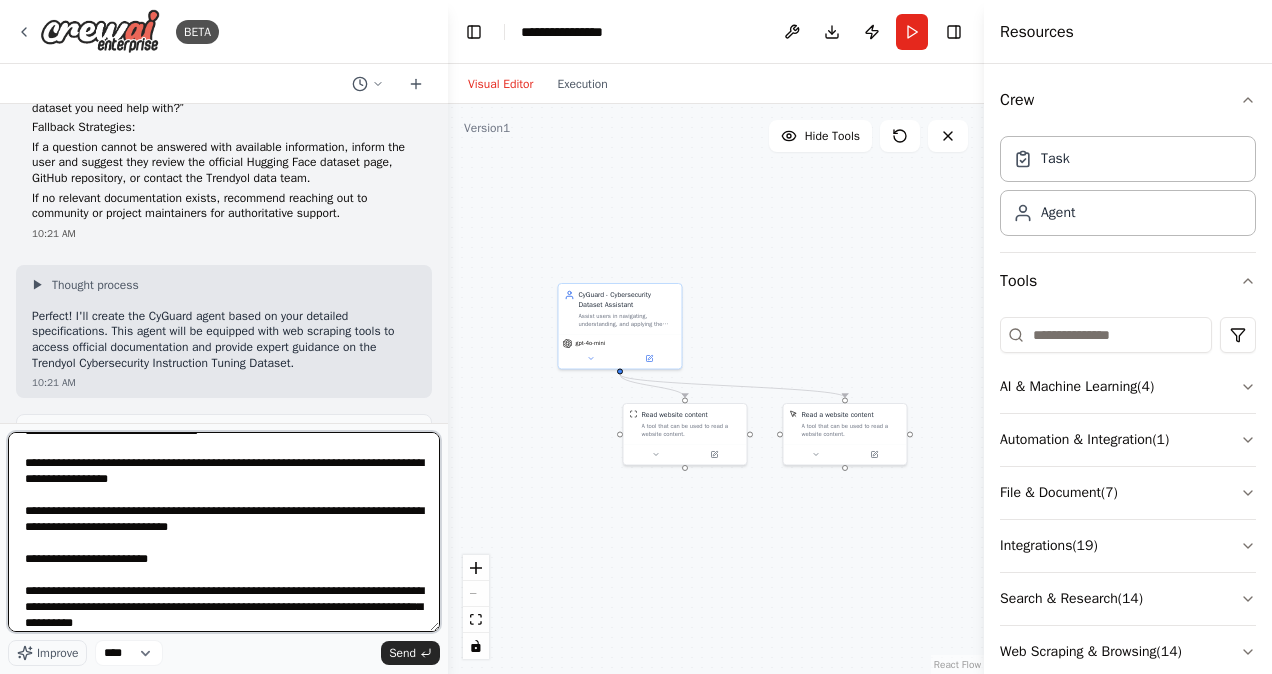 click at bounding box center [224, 532] 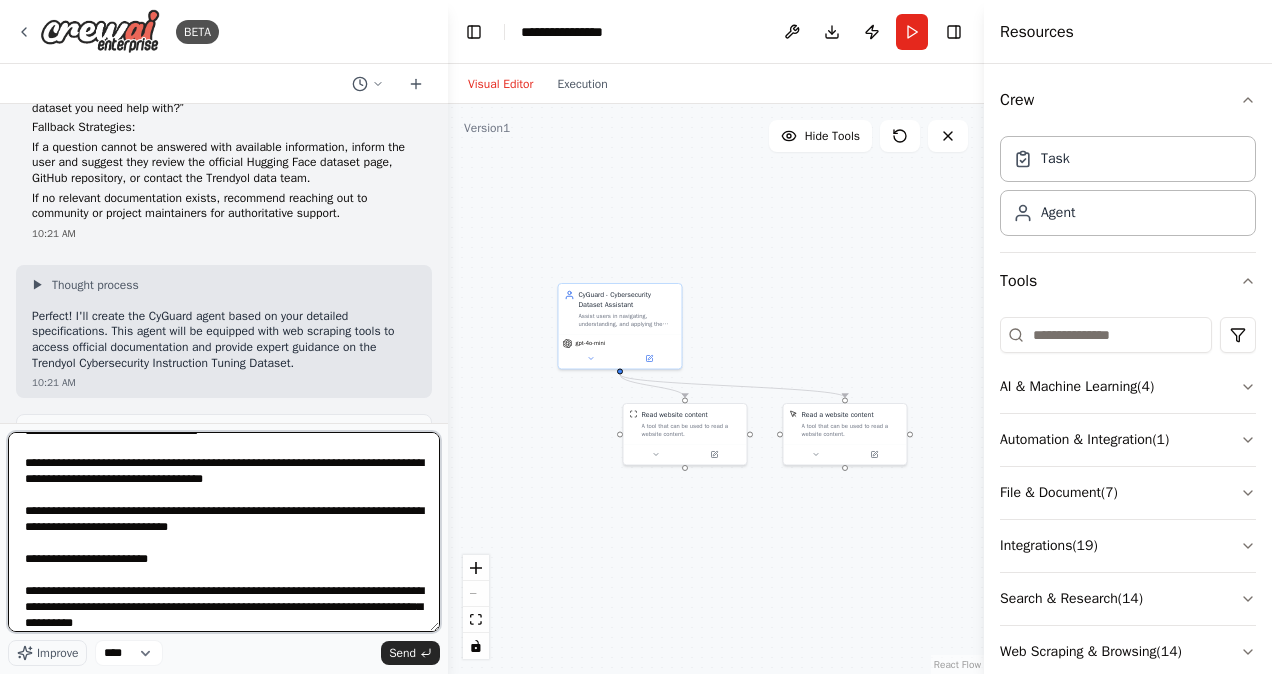 click at bounding box center [224, 532] 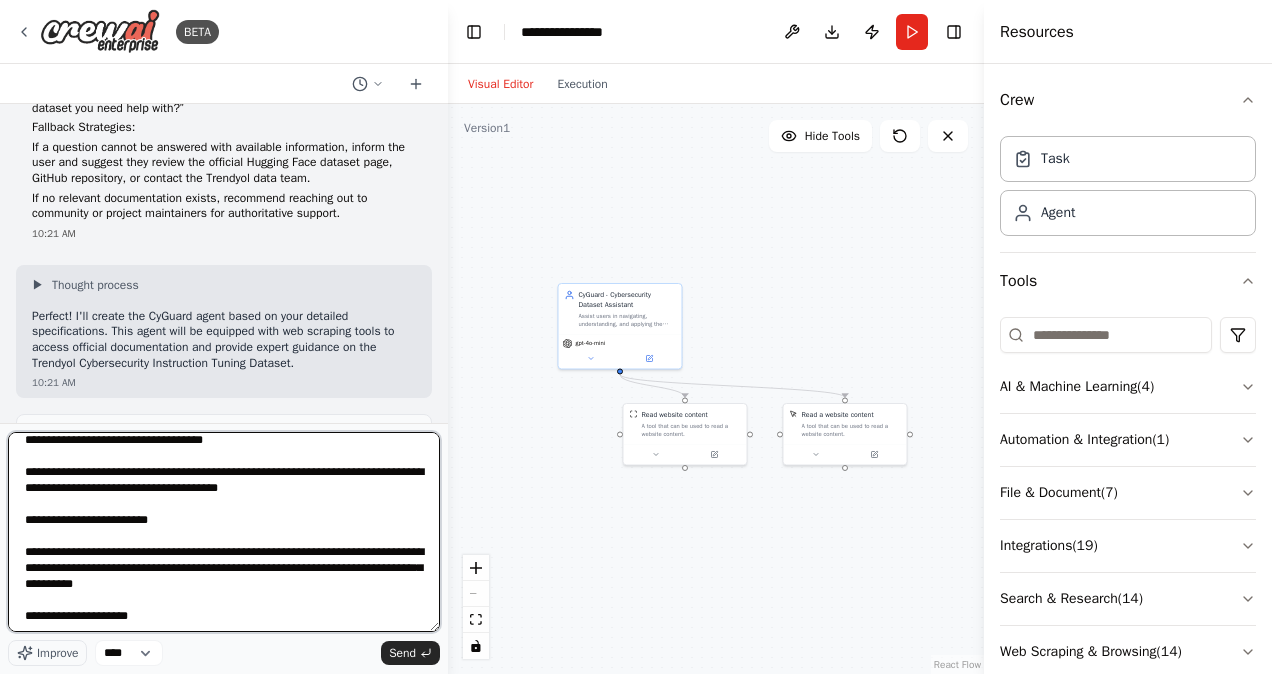 scroll, scrollTop: 600, scrollLeft: 0, axis: vertical 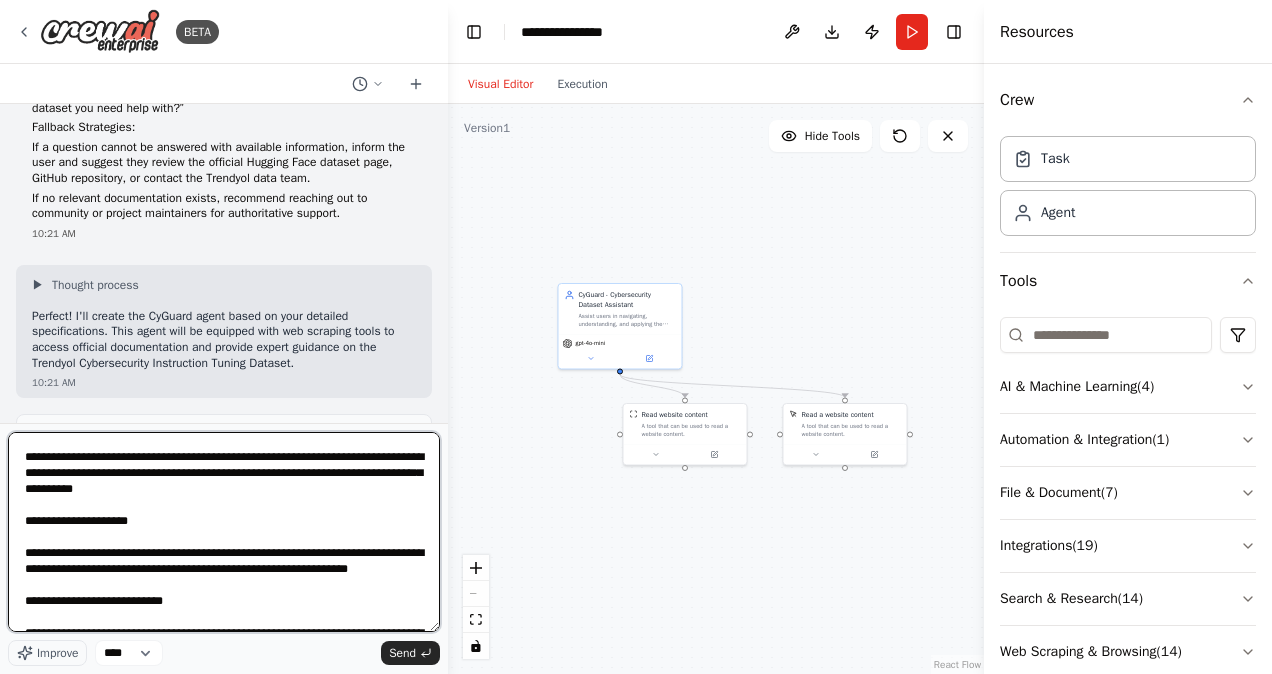 click at bounding box center (224, 532) 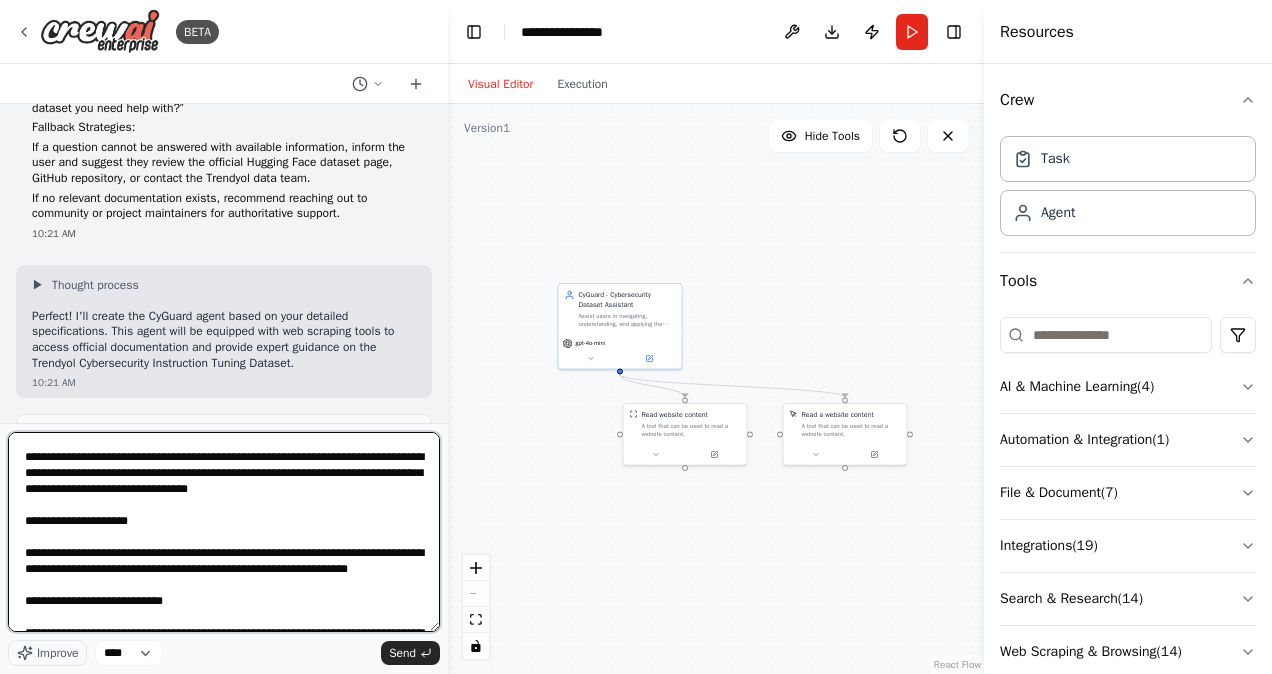 click at bounding box center (224, 532) 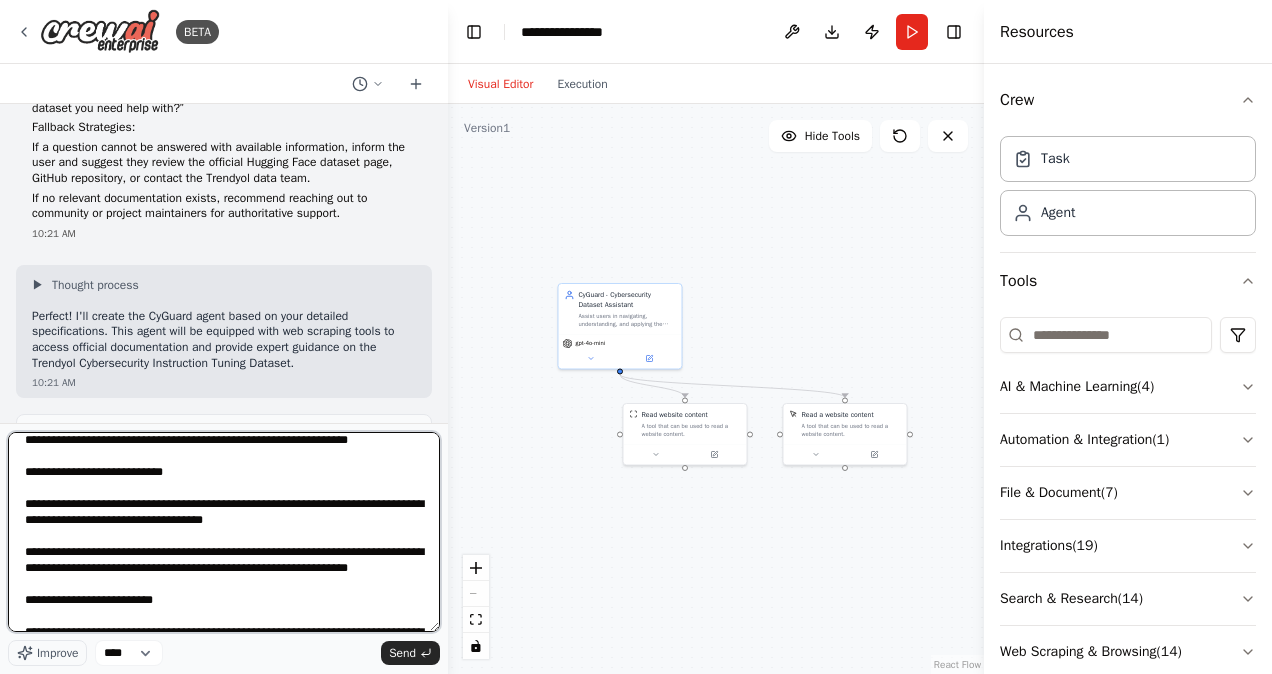 scroll, scrollTop: 733, scrollLeft: 0, axis: vertical 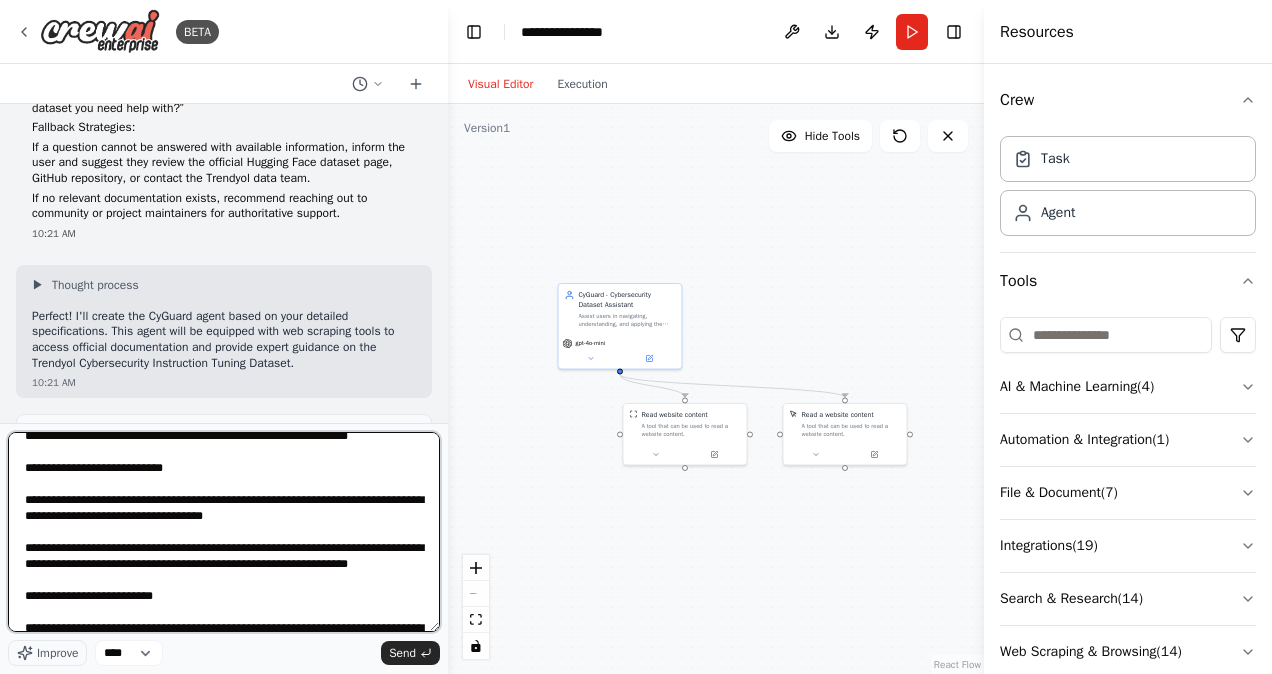 click at bounding box center (224, 532) 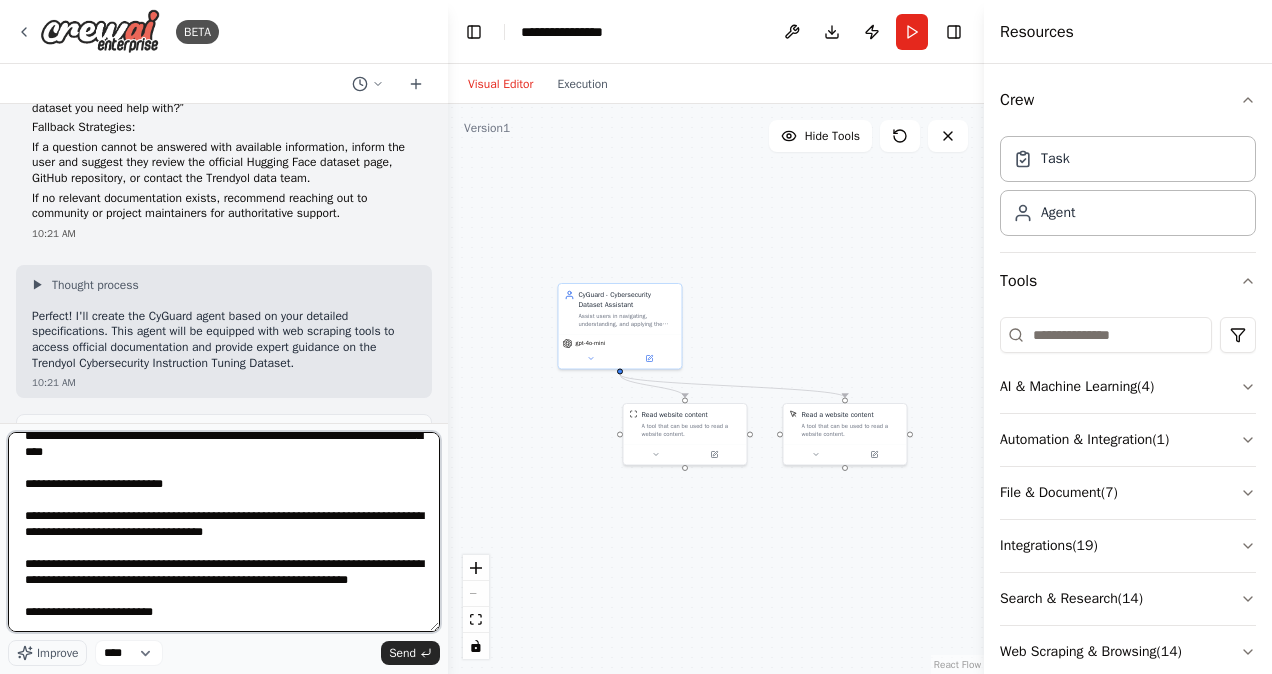 click at bounding box center (224, 532) 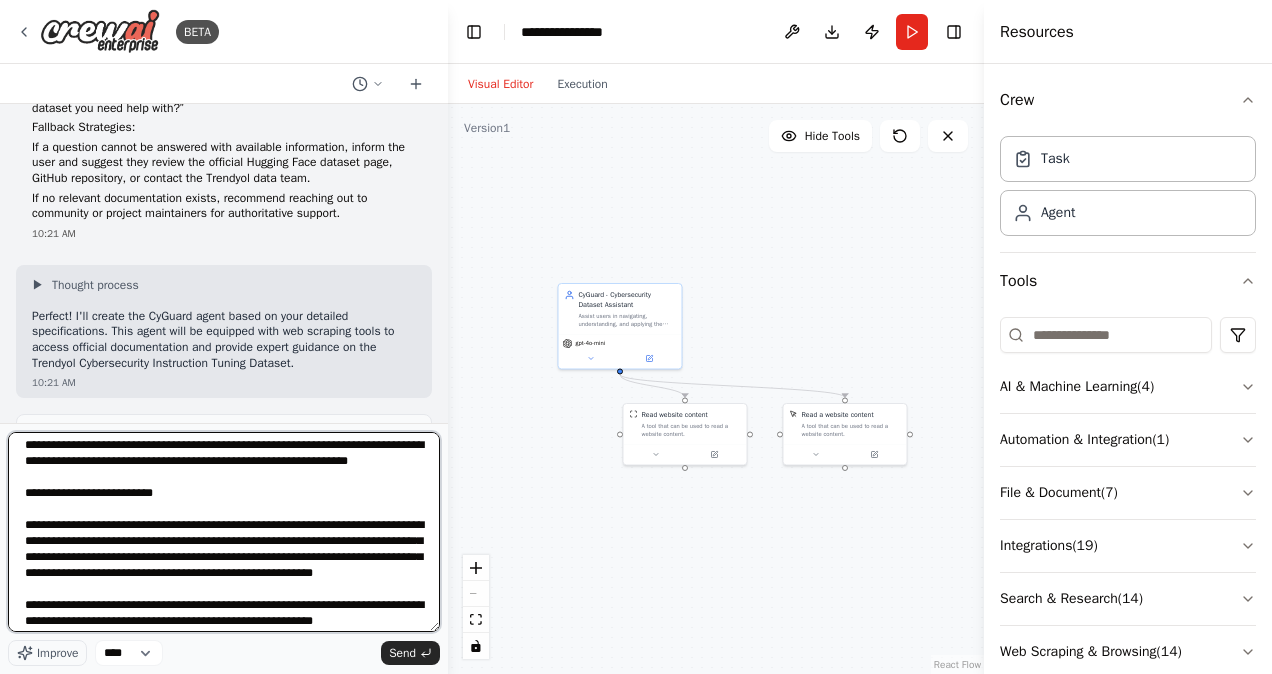 scroll, scrollTop: 866, scrollLeft: 0, axis: vertical 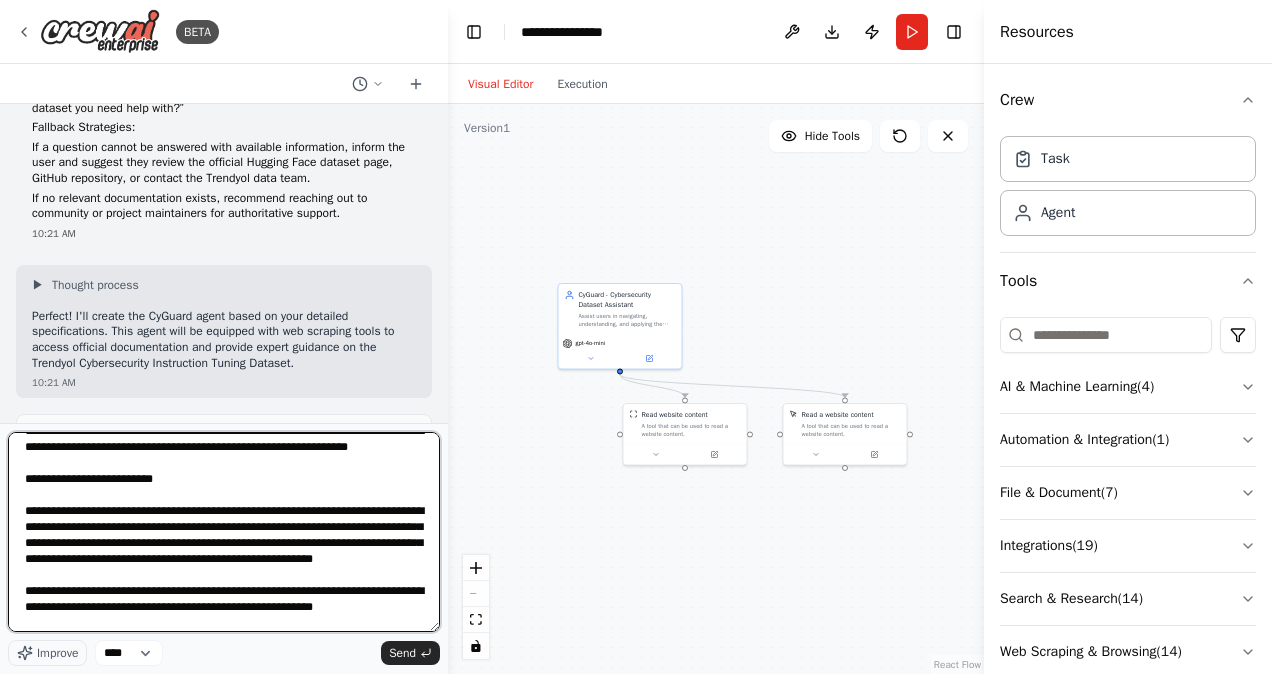 click at bounding box center [224, 532] 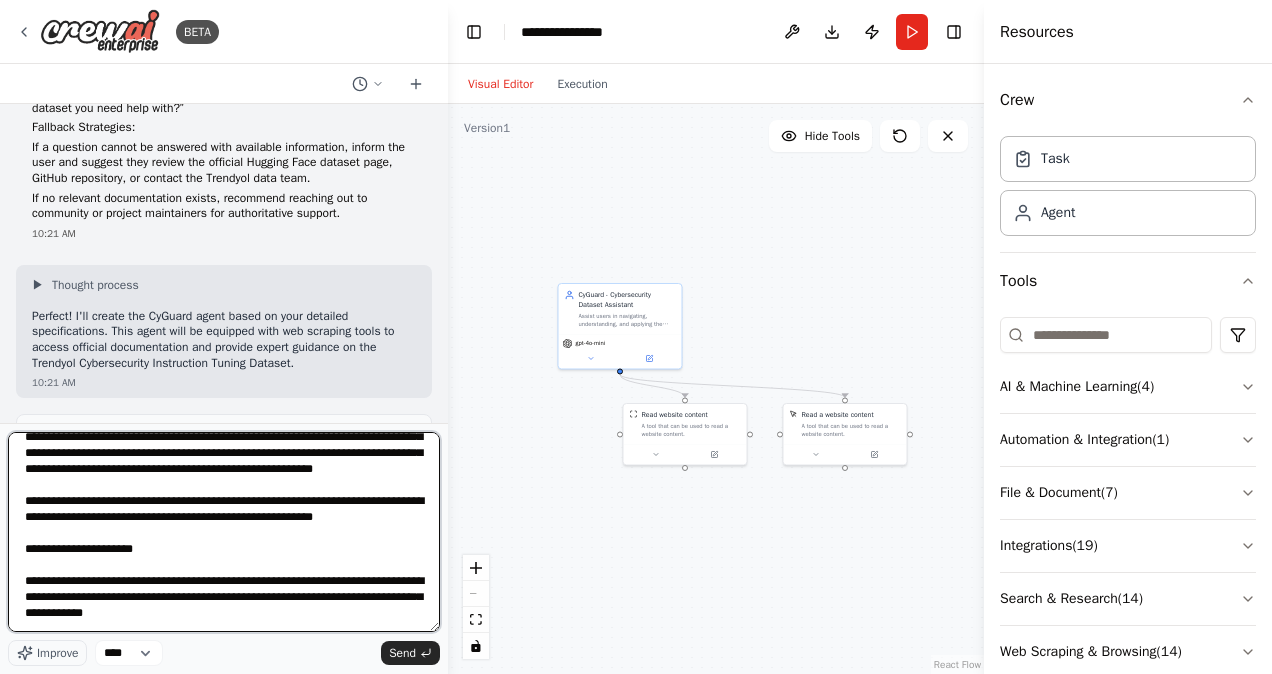 scroll, scrollTop: 1000, scrollLeft: 0, axis: vertical 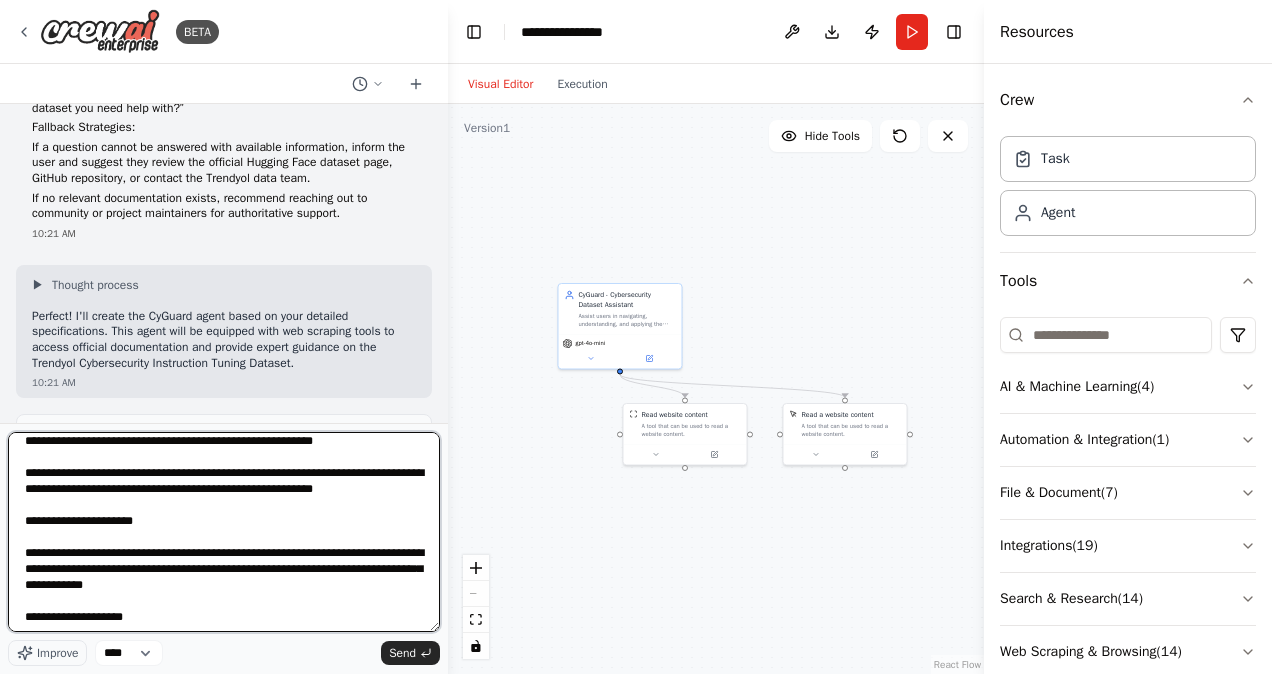 click at bounding box center [224, 532] 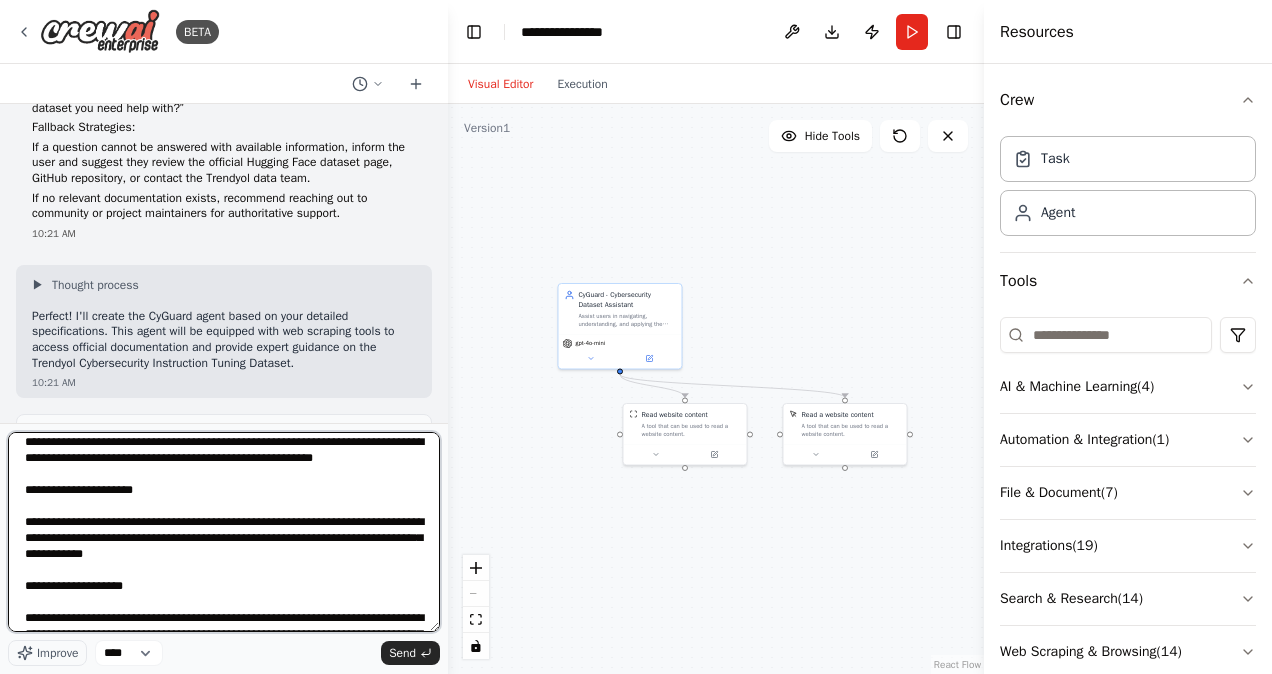 scroll, scrollTop: 1066, scrollLeft: 0, axis: vertical 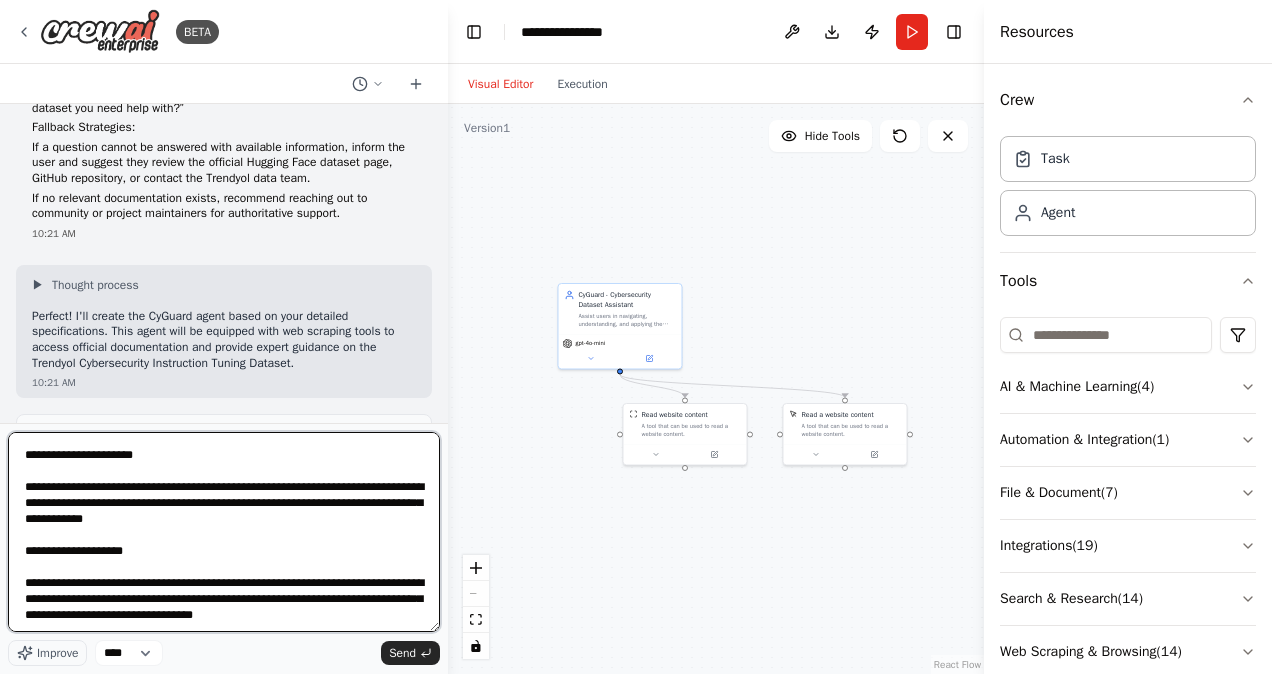 click at bounding box center [224, 532] 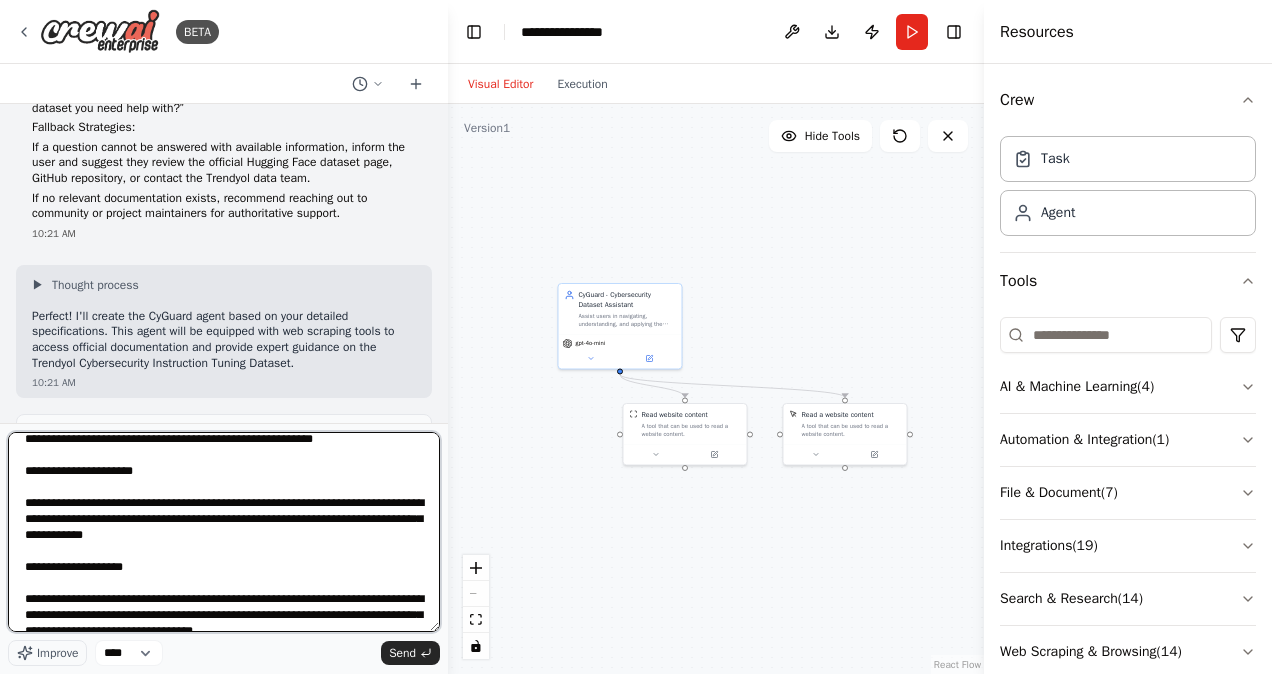 click at bounding box center (224, 532) 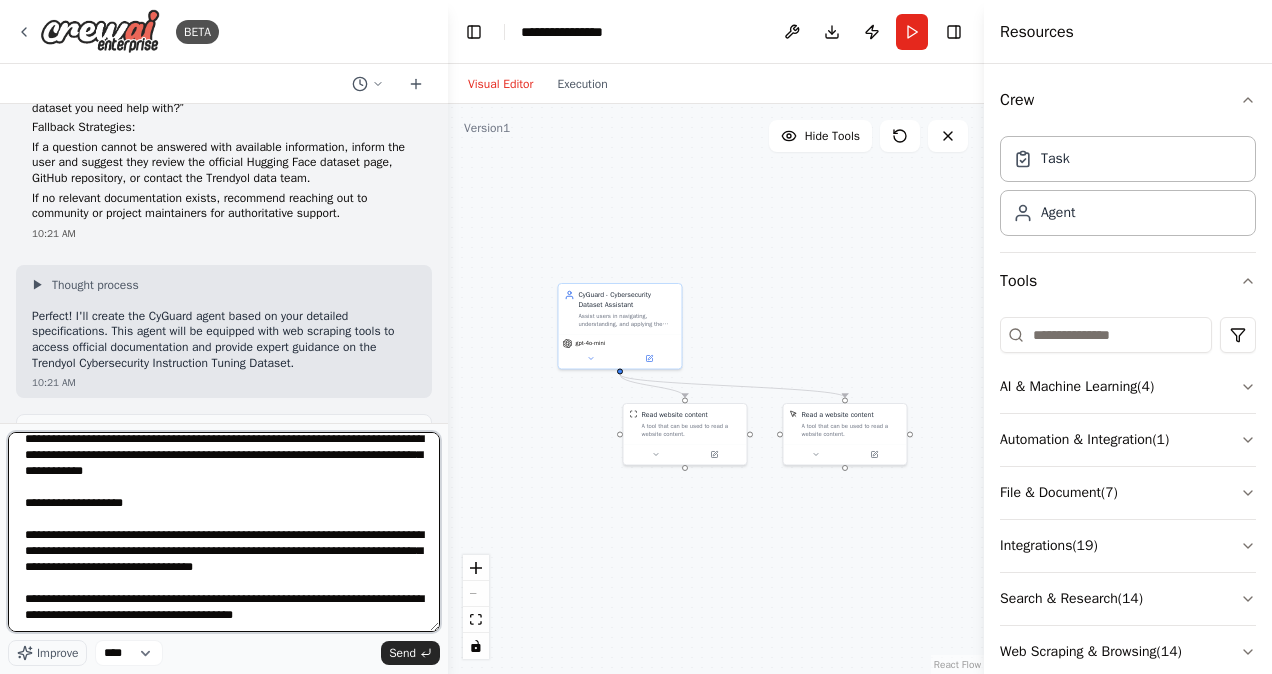 scroll, scrollTop: 1200, scrollLeft: 0, axis: vertical 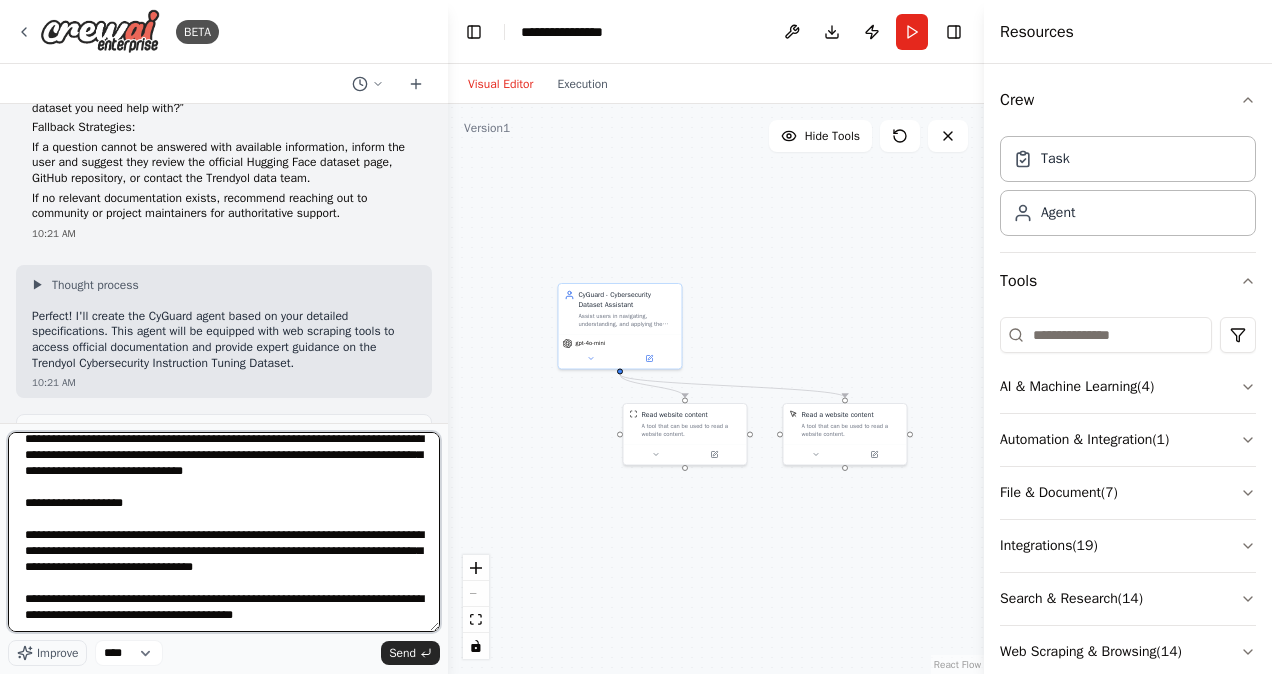 click at bounding box center [224, 532] 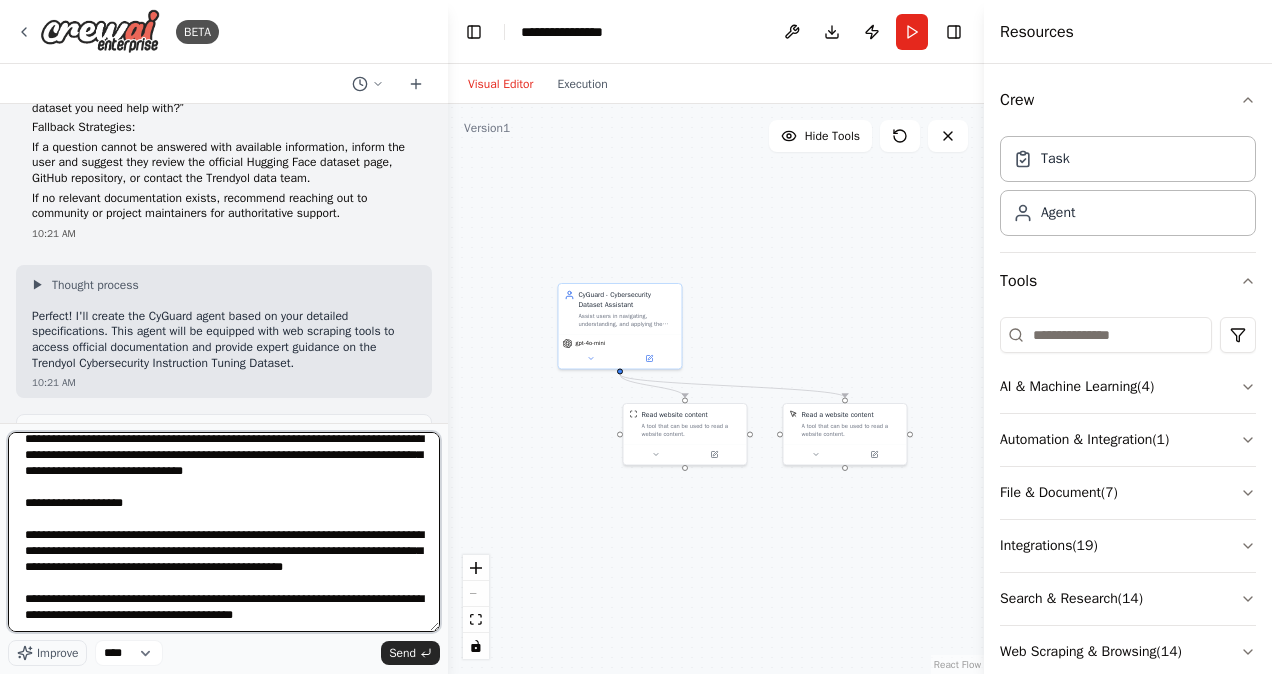 scroll, scrollTop: 1258, scrollLeft: 0, axis: vertical 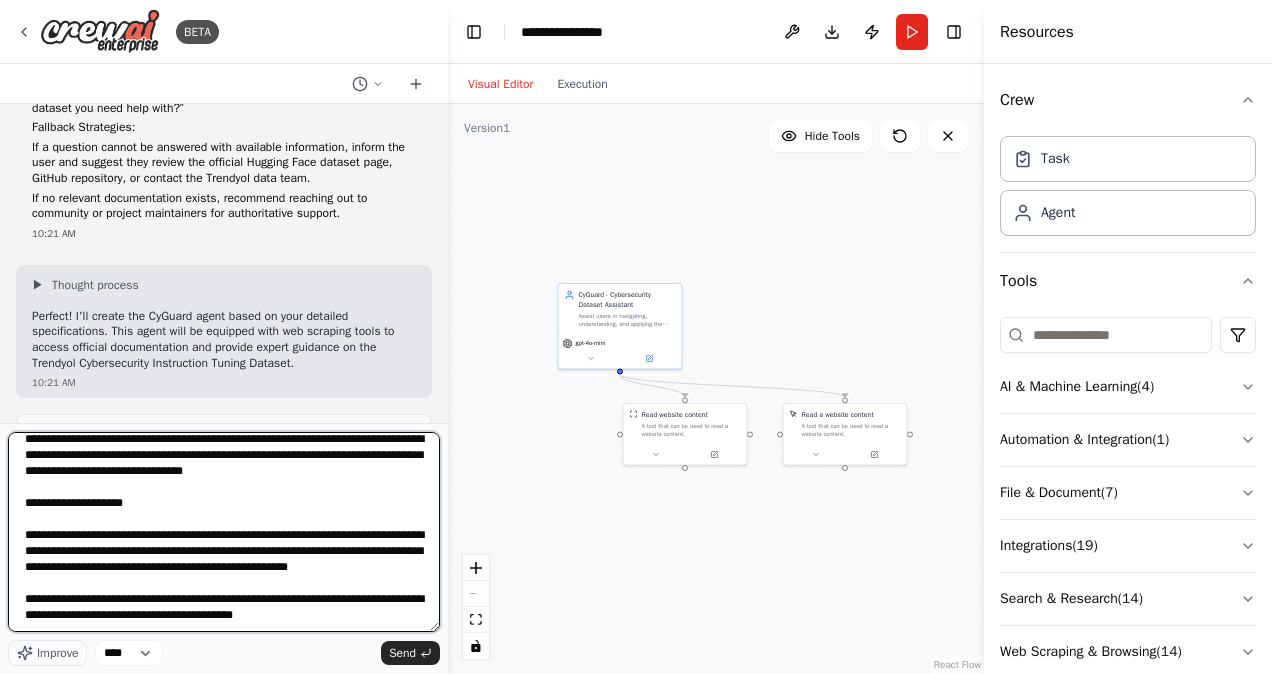 click at bounding box center (224, 532) 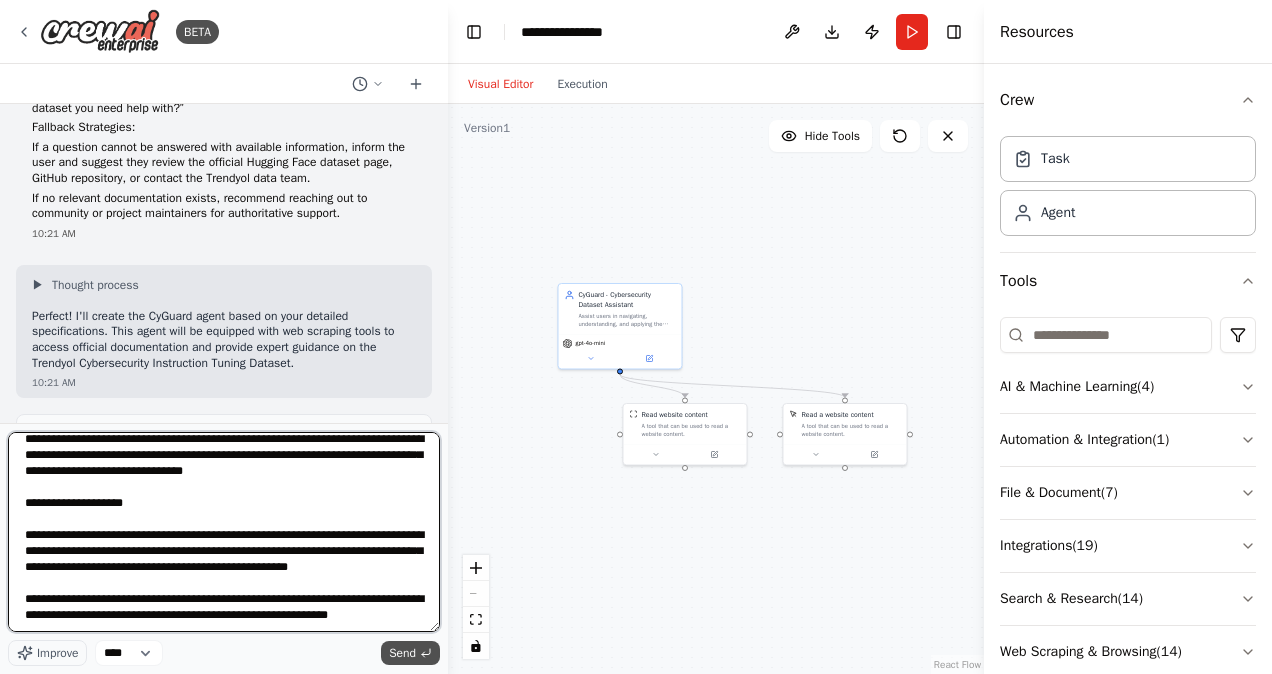 type on "**********" 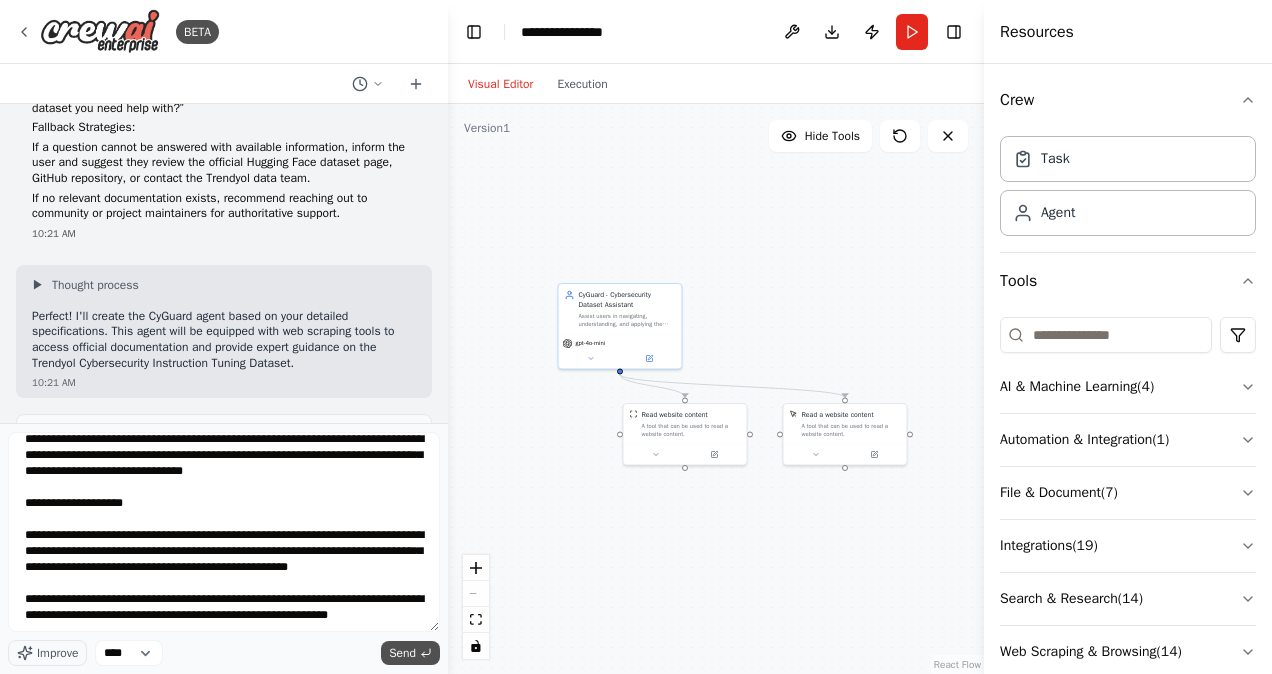 click on "Send" at bounding box center (410, 653) 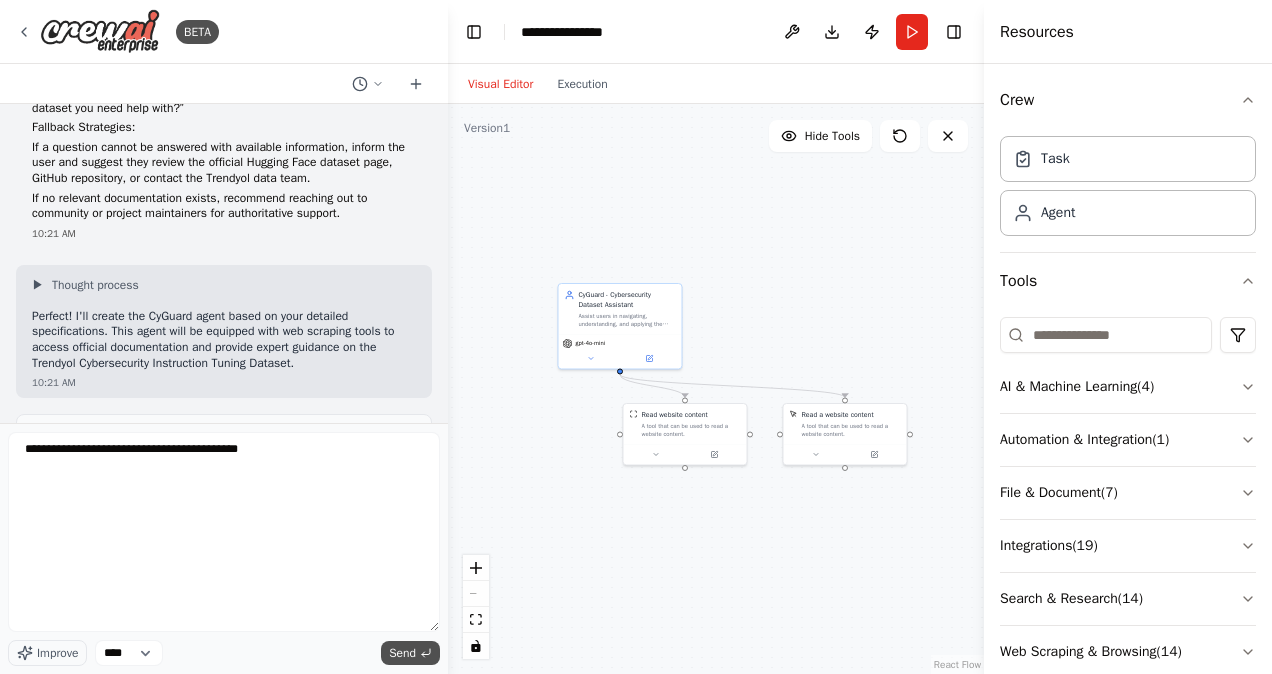 scroll, scrollTop: 3562, scrollLeft: 0, axis: vertical 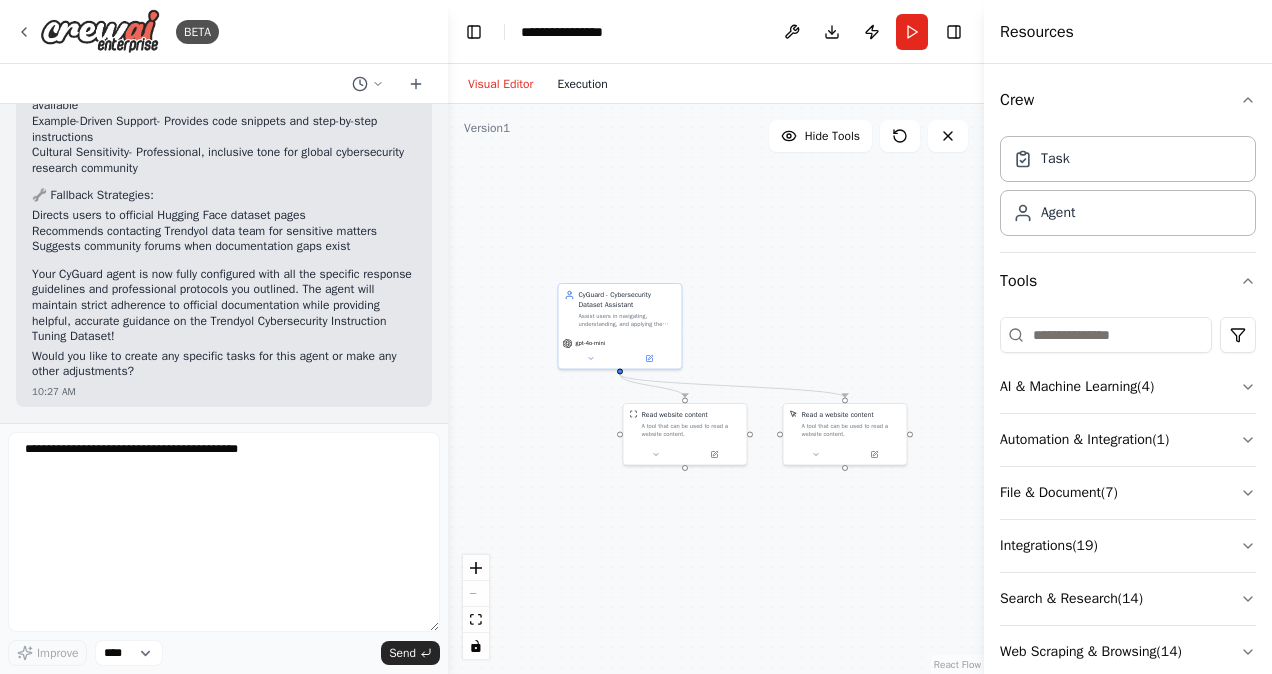click on "Execution" at bounding box center (582, 84) 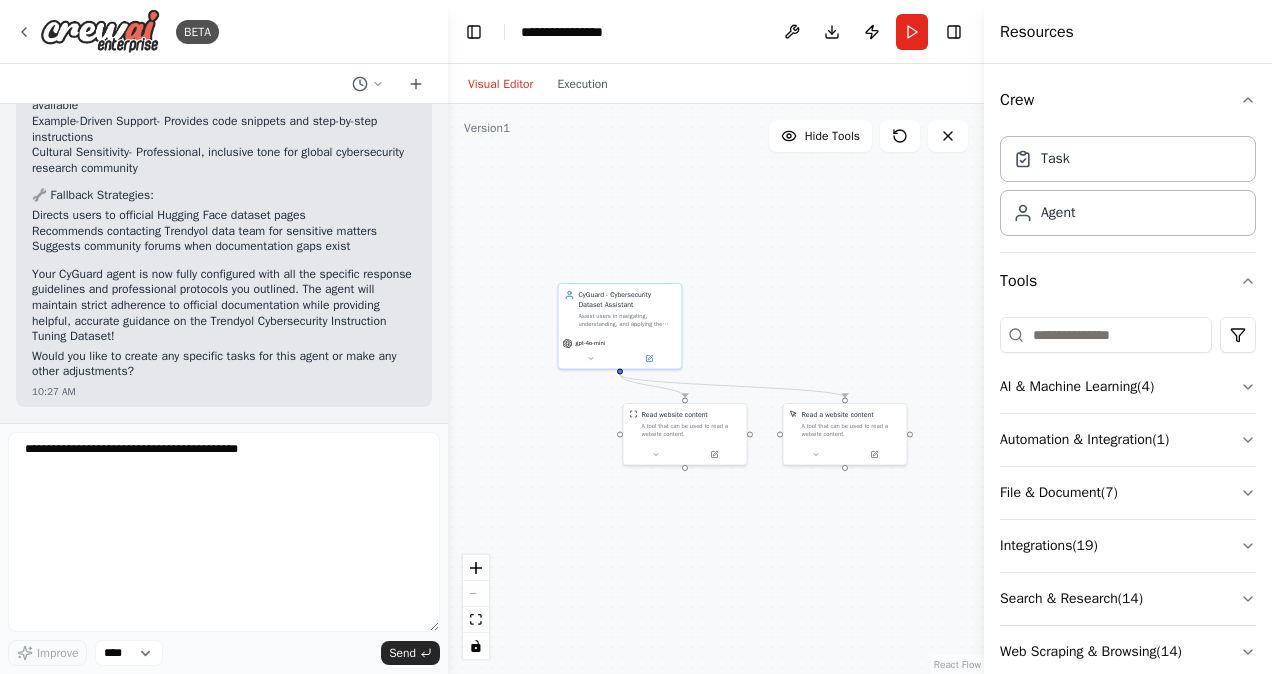 click on "Visual Editor" at bounding box center (500, 84) 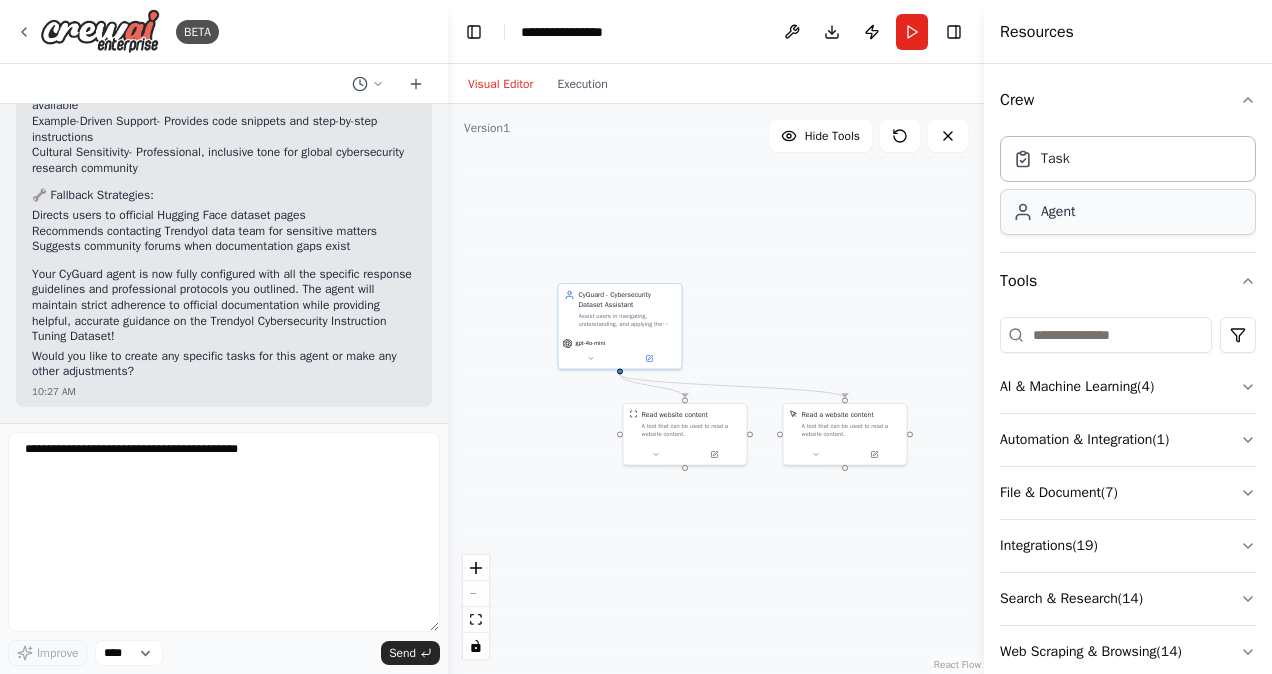 click on "Agent" at bounding box center (1128, 212) 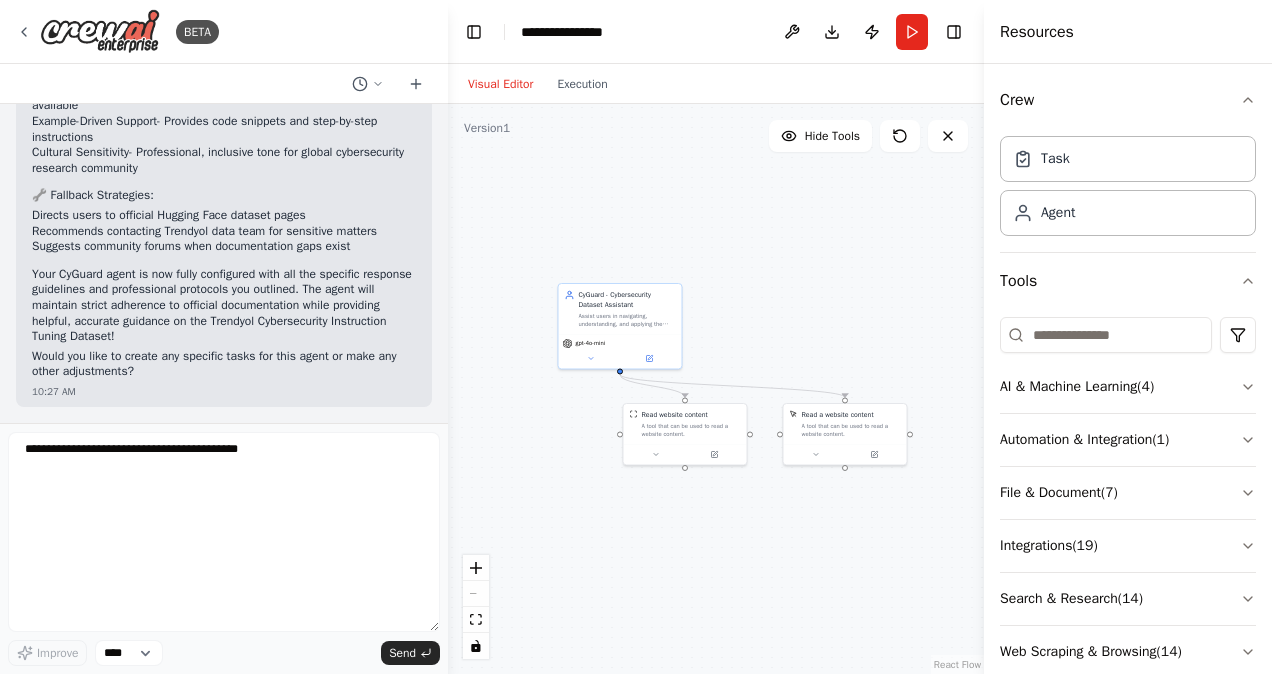 drag, startPoint x: 1104, startPoint y: 224, endPoint x: 873, endPoint y: 257, distance: 233.34525 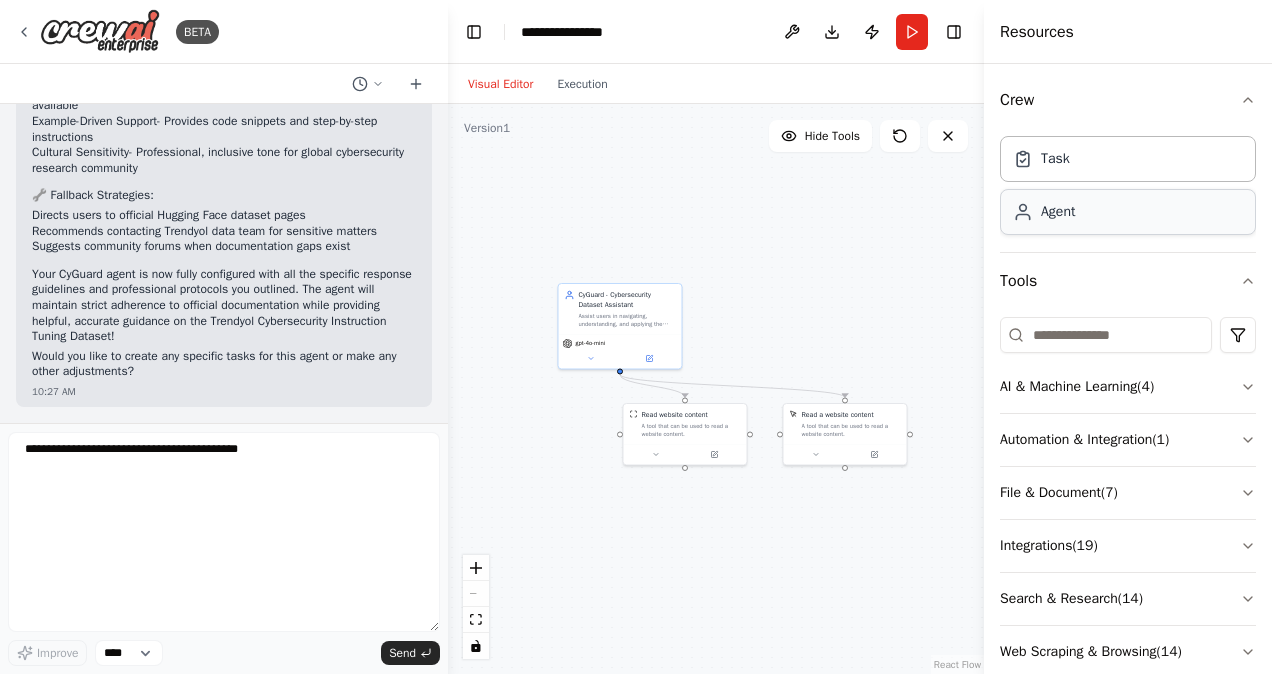 click on "Agent" at bounding box center [1044, 212] 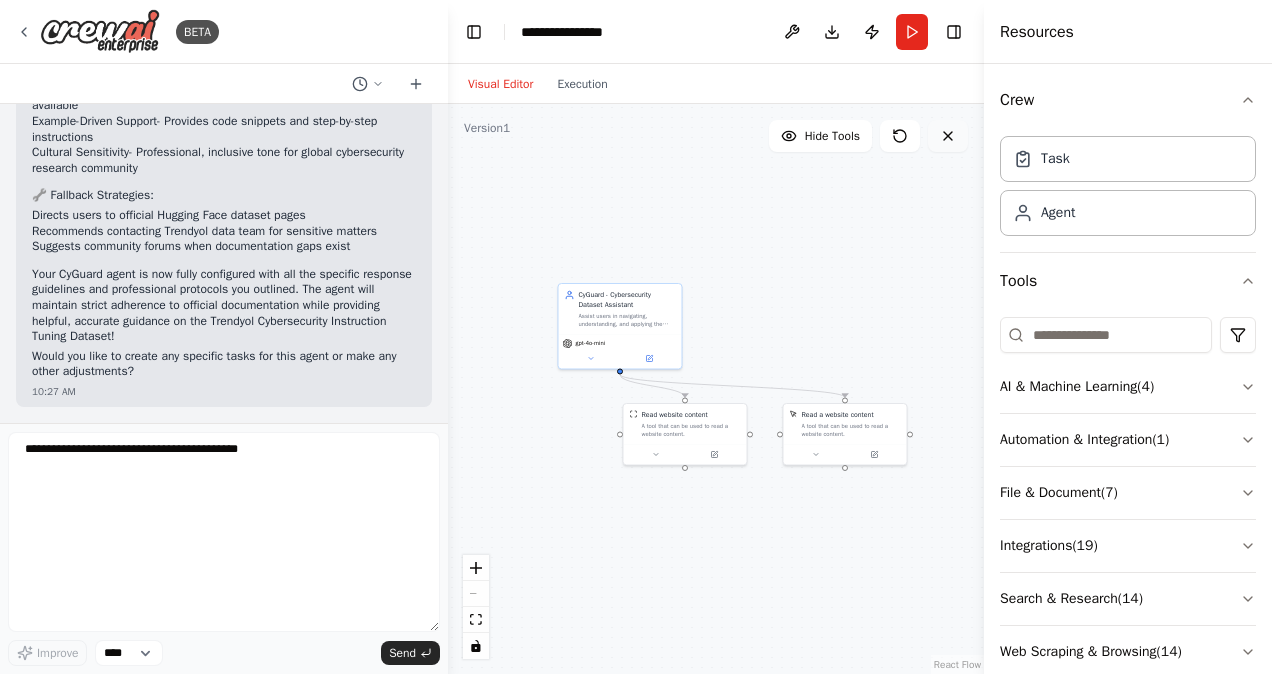 click at bounding box center [948, 136] 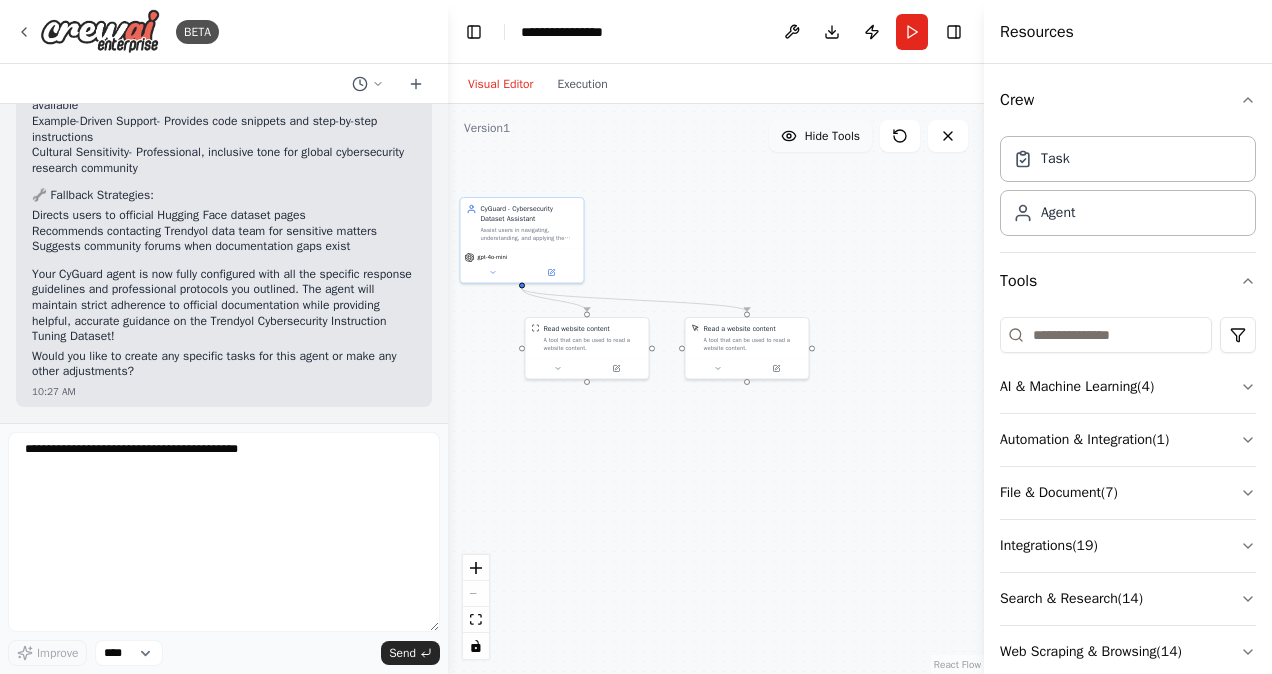 drag, startPoint x: 925, startPoint y: 263, endPoint x: 855, endPoint y: 147, distance: 135.48431 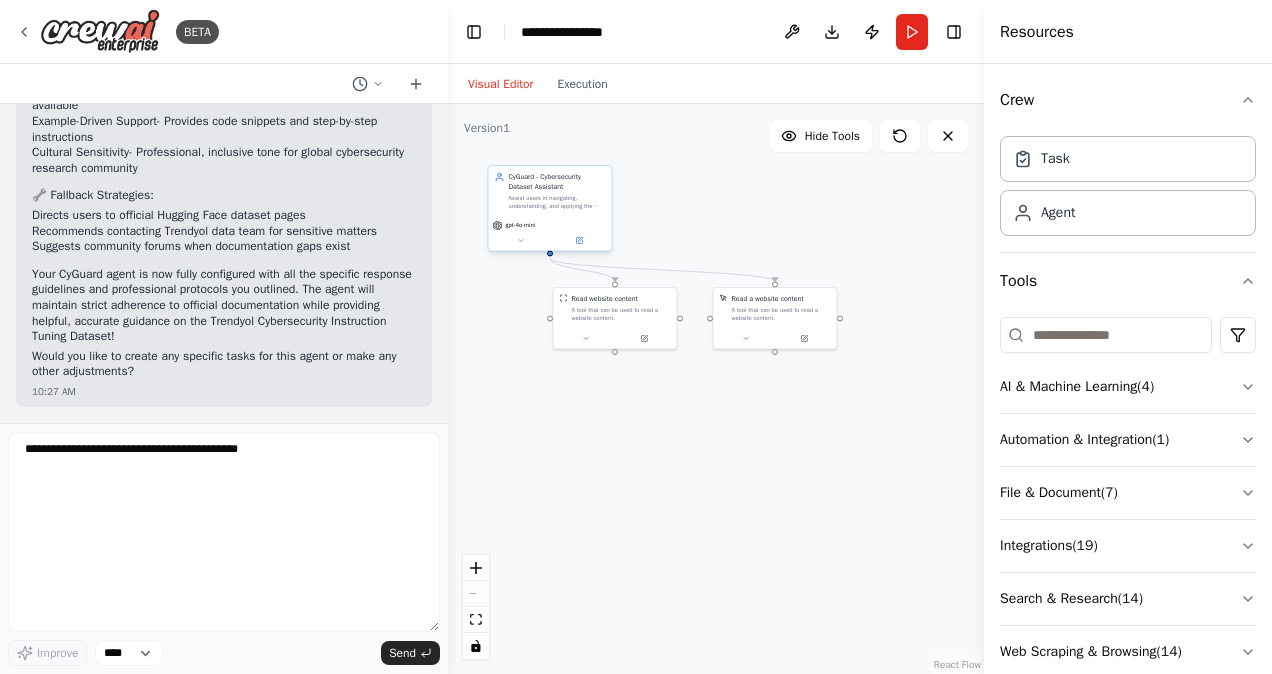 click on "Assist users in navigating, understanding, and applying the Trendyol Cybersecurity Instruction Tuning Dataset by providing clear, accurate, and comprehensive responses based exclusively on the dataset's official documentation and release notes from Hugging Face and verified public sources" at bounding box center [557, 202] 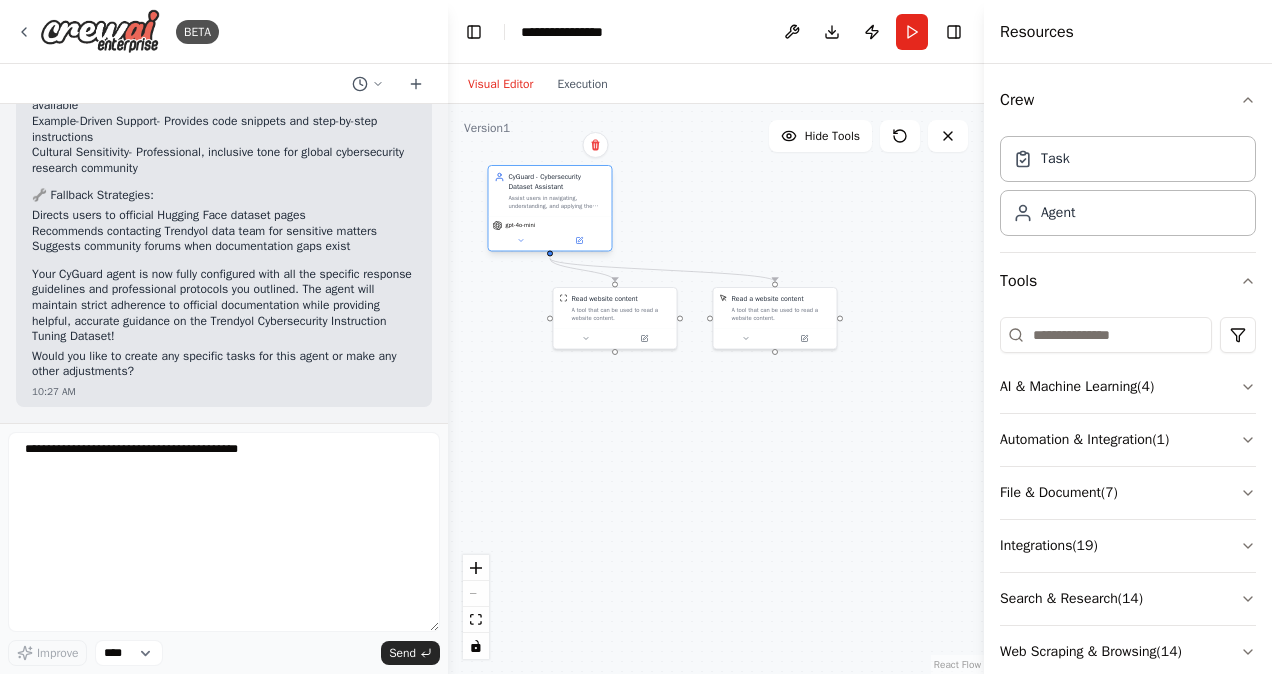 click on "Assist users in navigating, understanding, and applying the Trendyol Cybersecurity Instruction Tuning Dataset by providing clear, accurate, and comprehensive responses based exclusively on the dataset's official documentation and release notes from Hugging Face and verified public sources" at bounding box center (557, 202) 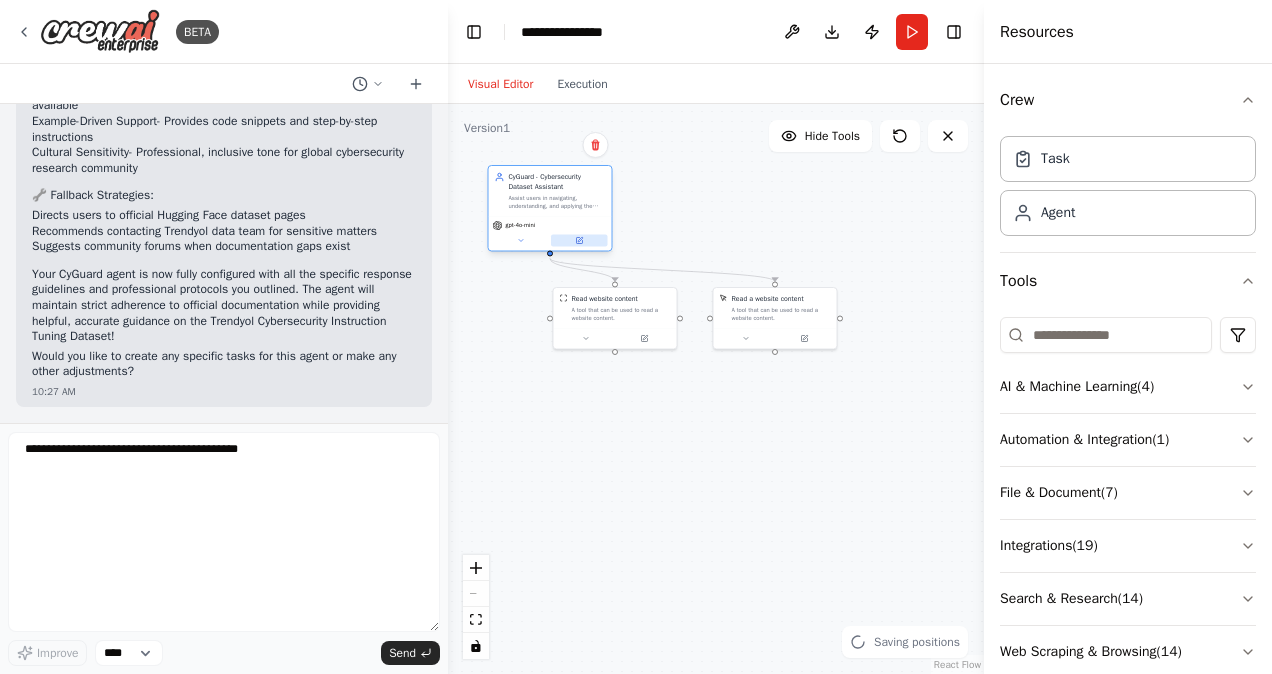 click at bounding box center (579, 240) 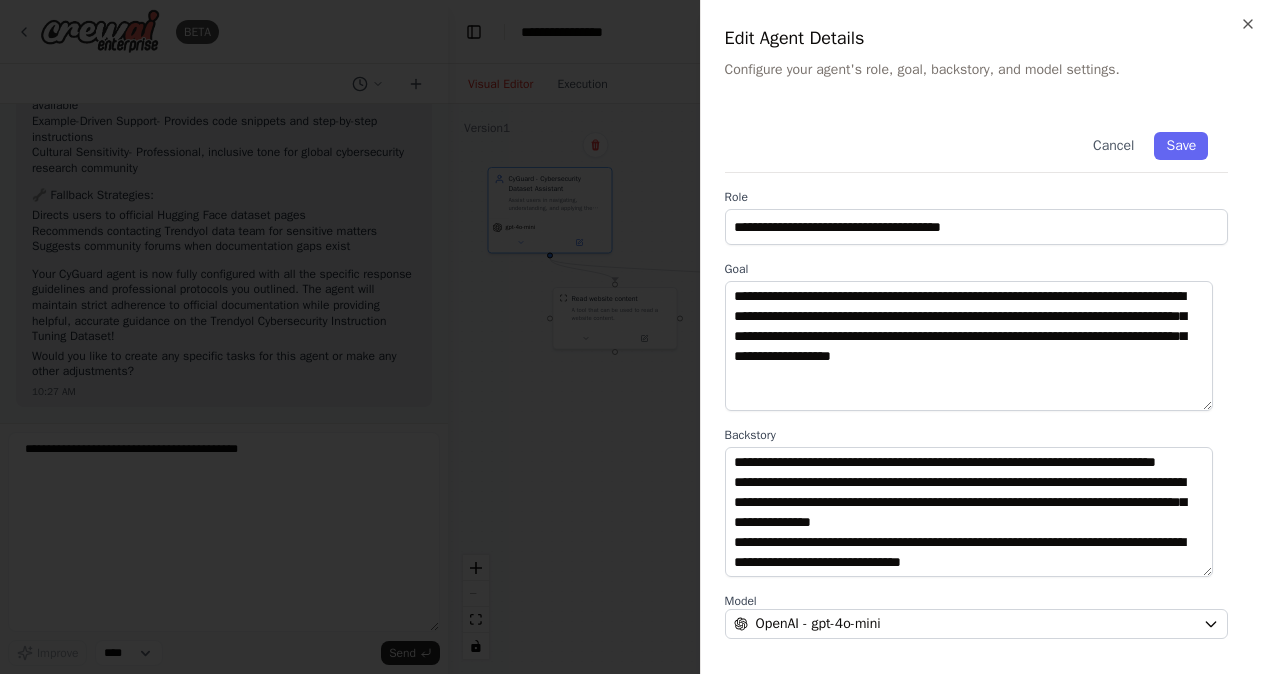 scroll, scrollTop: 880, scrollLeft: 0, axis: vertical 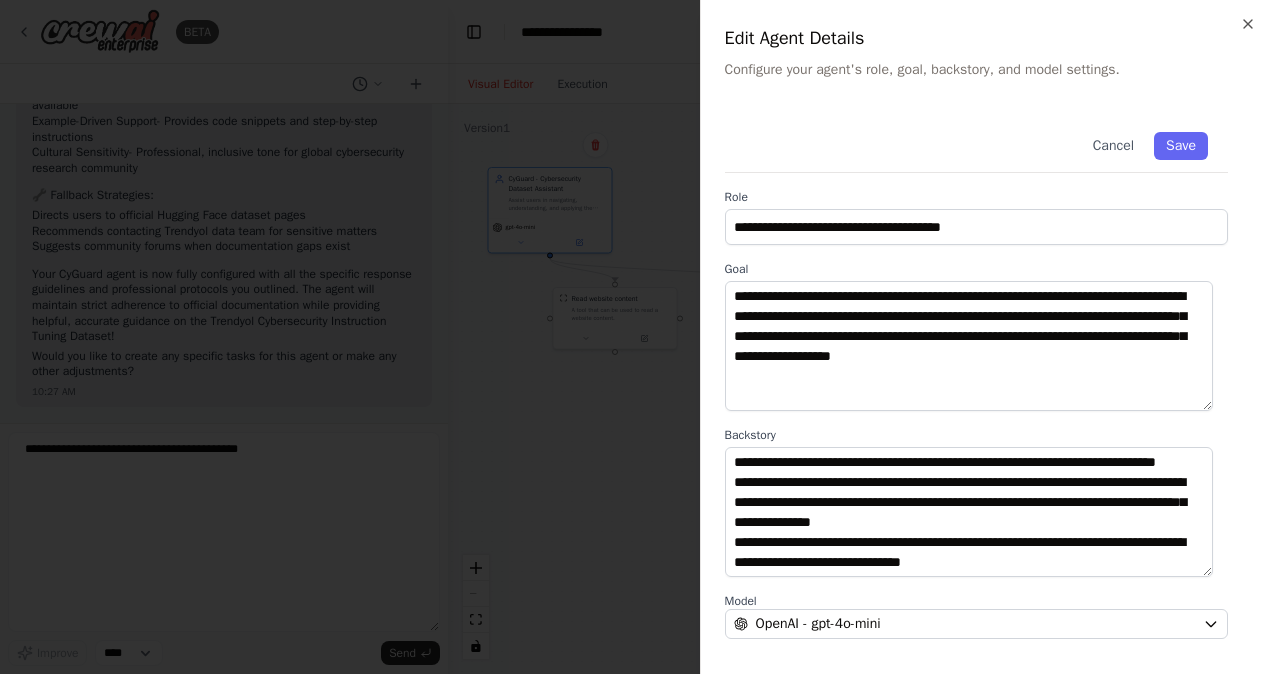 click on "Cancel Save" at bounding box center [976, 142] 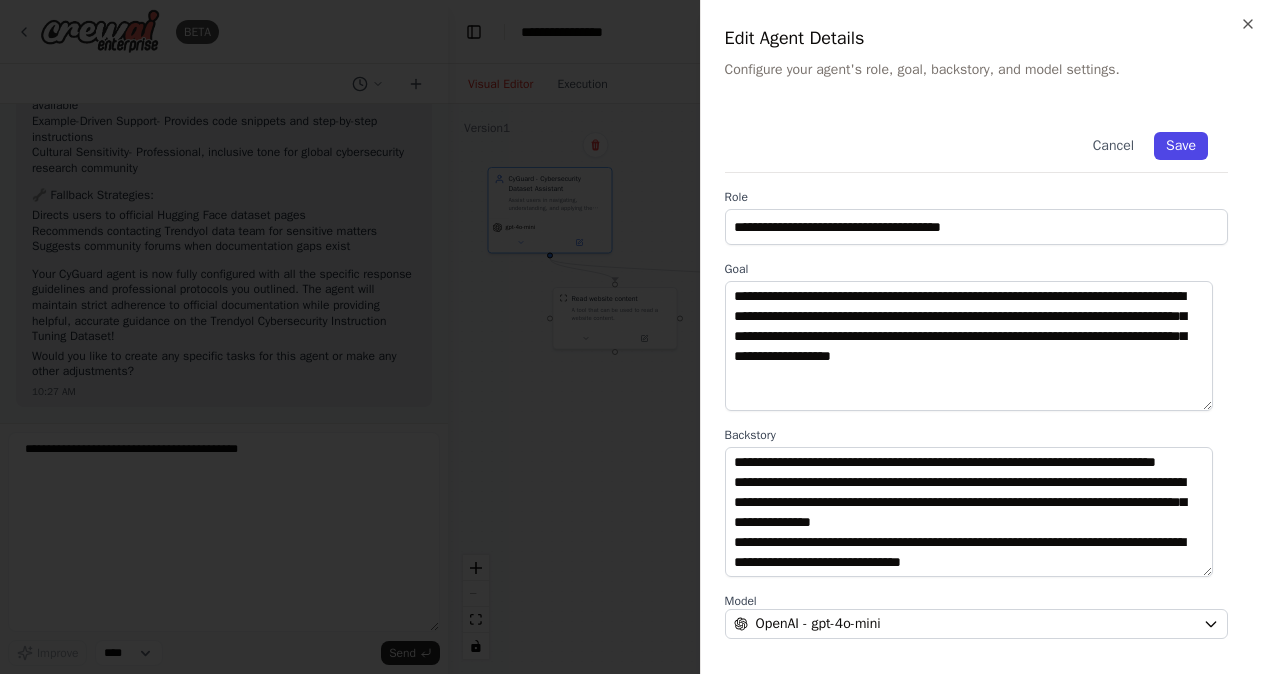 click on "Save" at bounding box center [1181, 146] 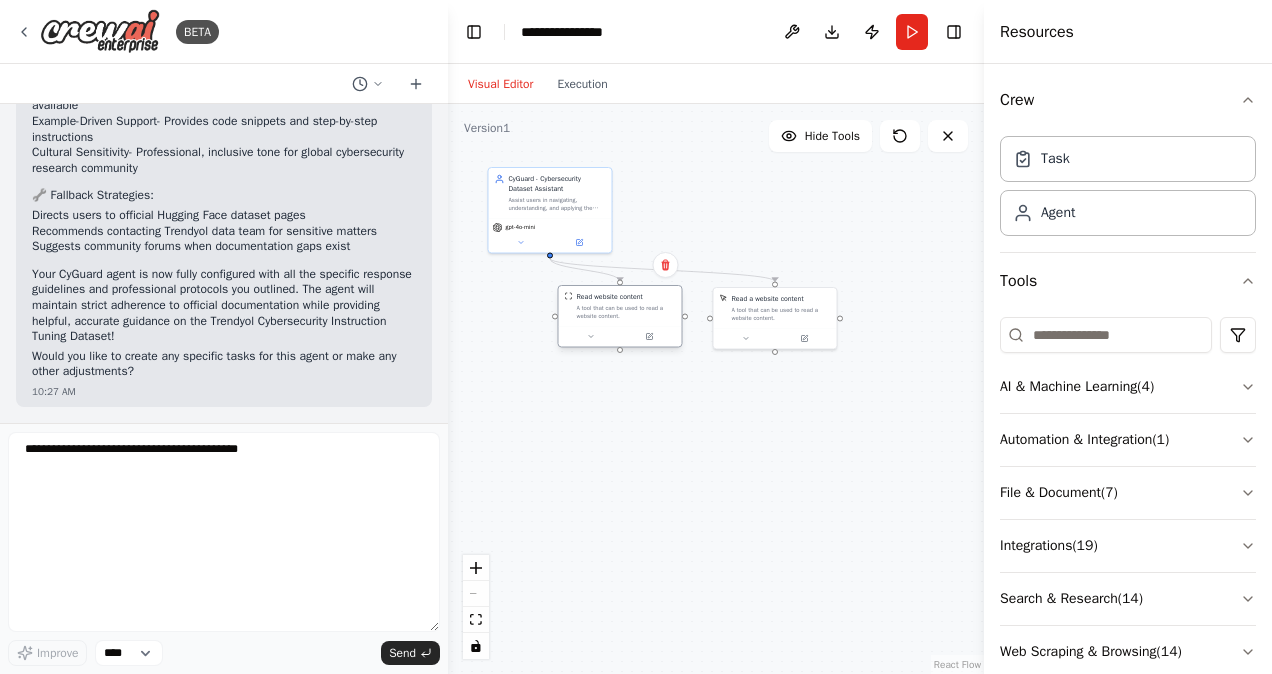 click on "Read website content A tool that can be used to read a website content." at bounding box center (626, 306) 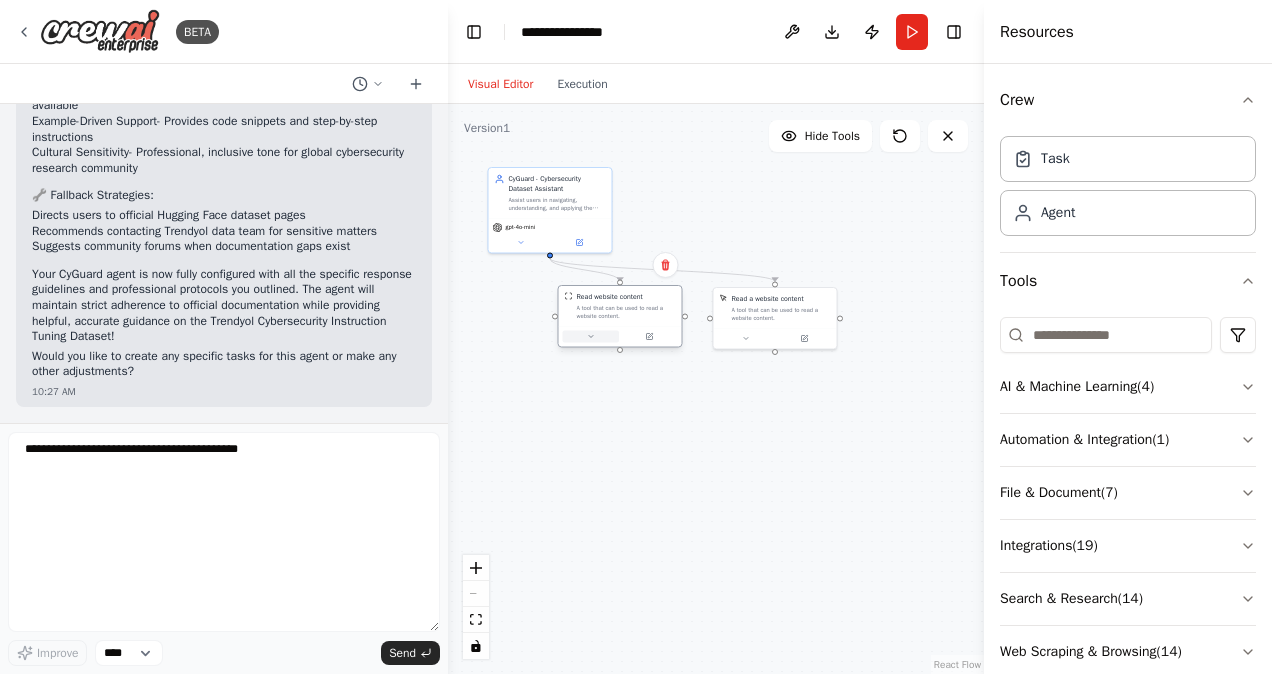 click at bounding box center [591, 336] 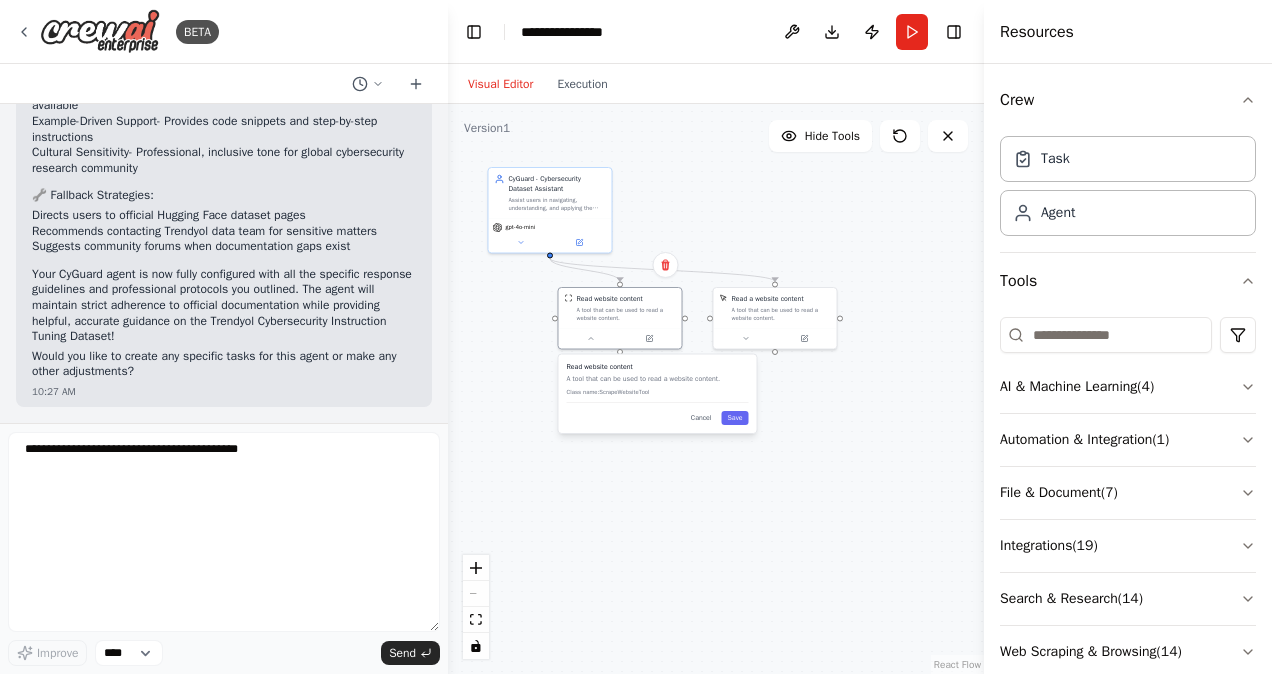 click on "Read website content A tool that can be used to read a website content. Class name:  ScrapeWebsiteTool Cancel Save" at bounding box center (658, 393) 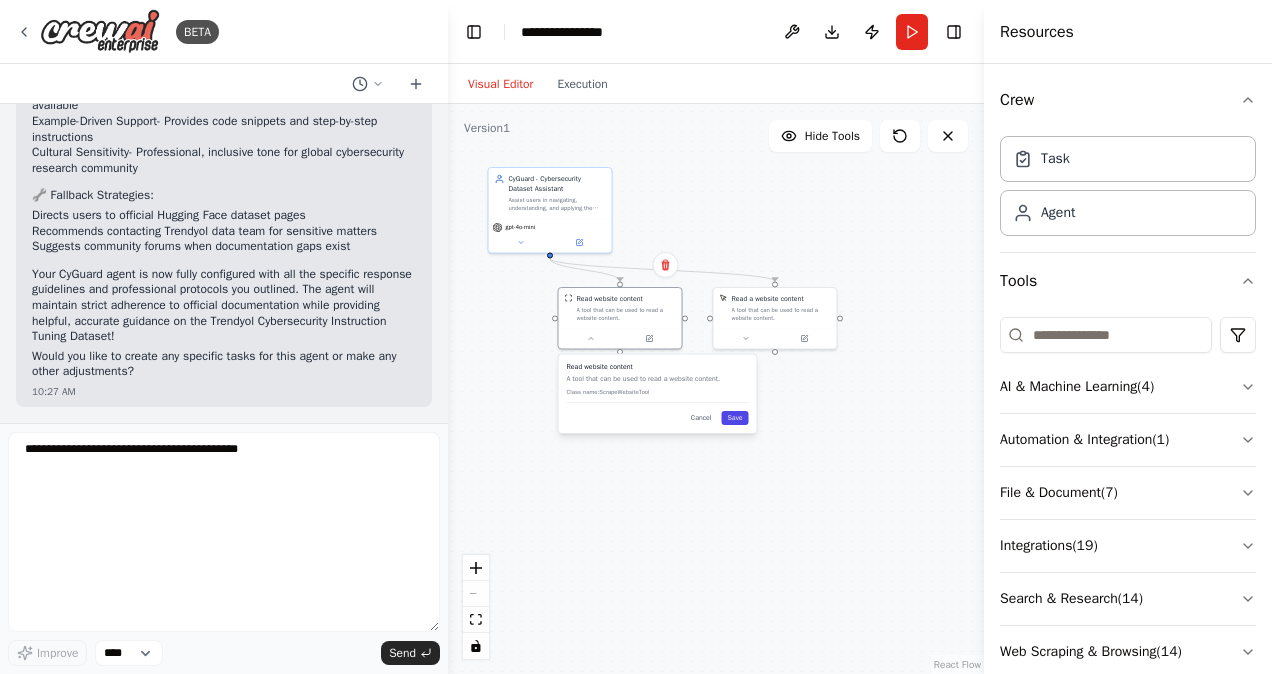 click on "Save" at bounding box center (735, 418) 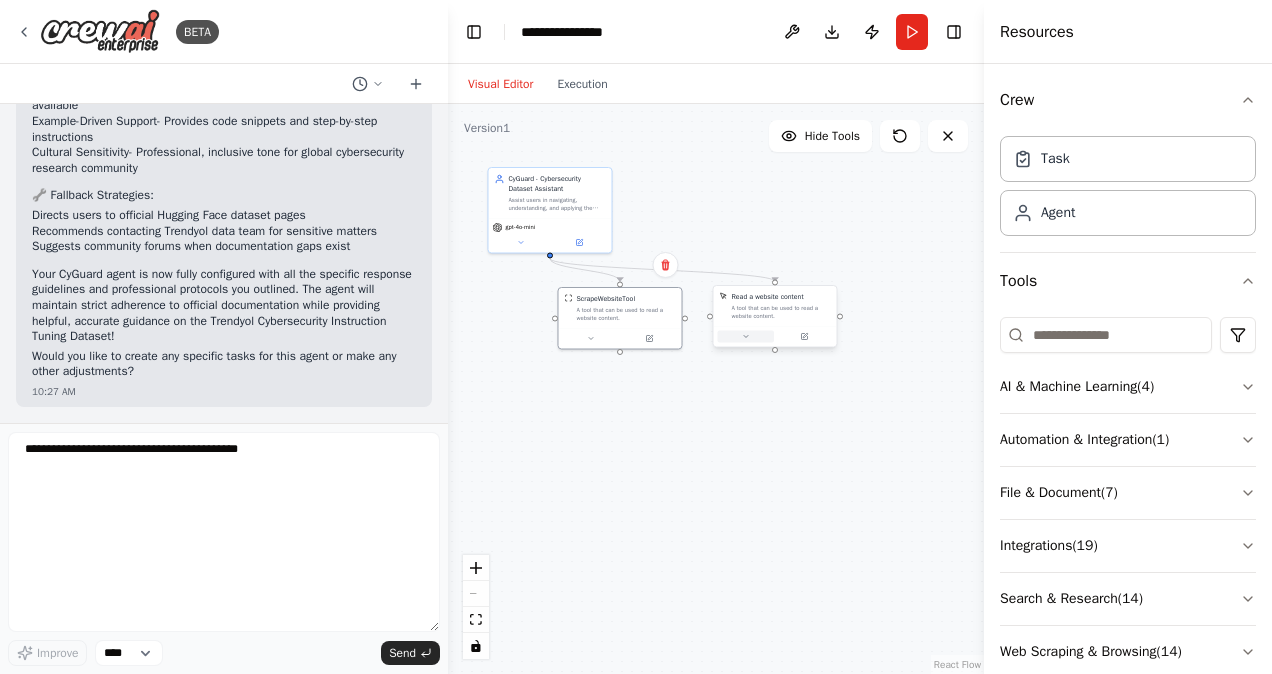 click at bounding box center [746, 336] 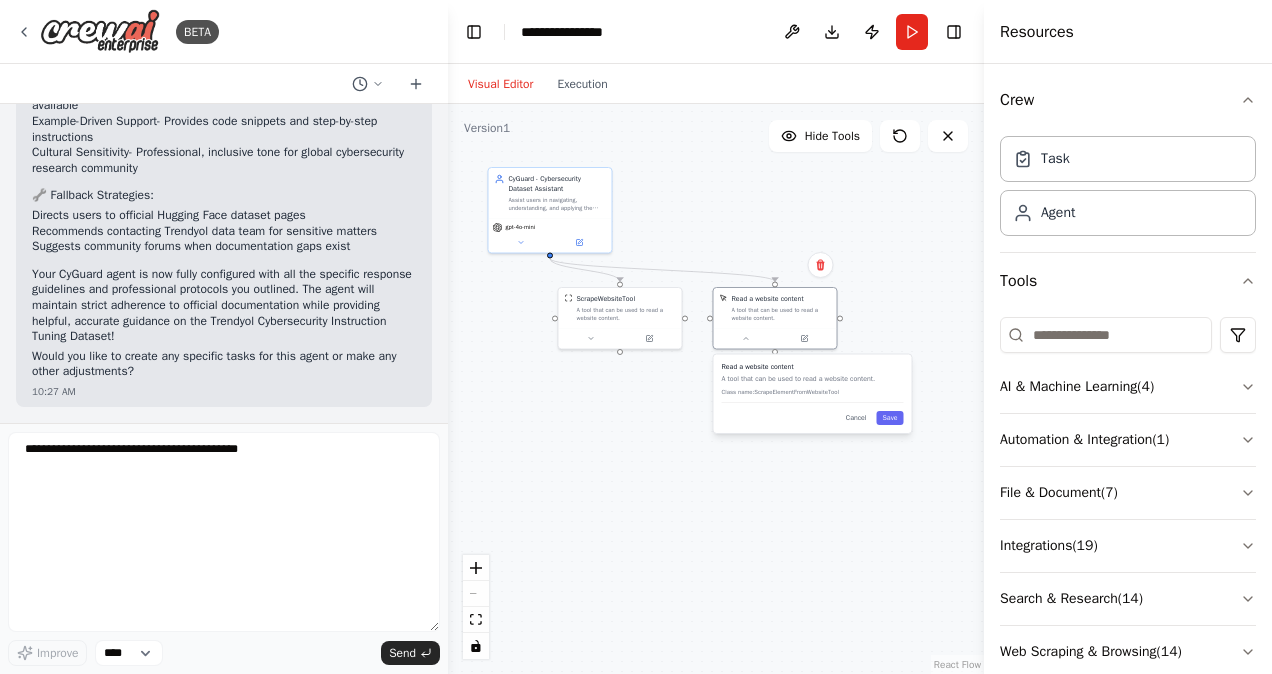 click on "Read a website content A tool that can be used to read a website content. Class name:  ScrapeElementFromWebsiteTool Cancel Save" at bounding box center (813, 393) 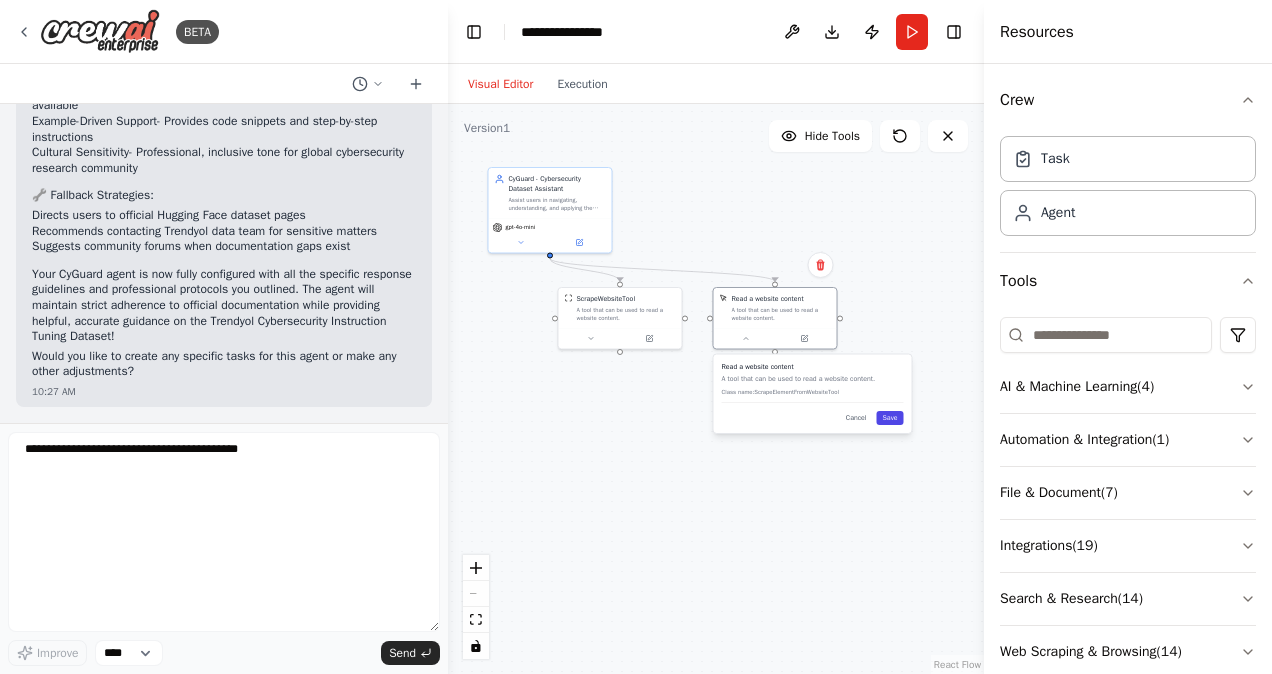 click on "Save" at bounding box center (890, 418) 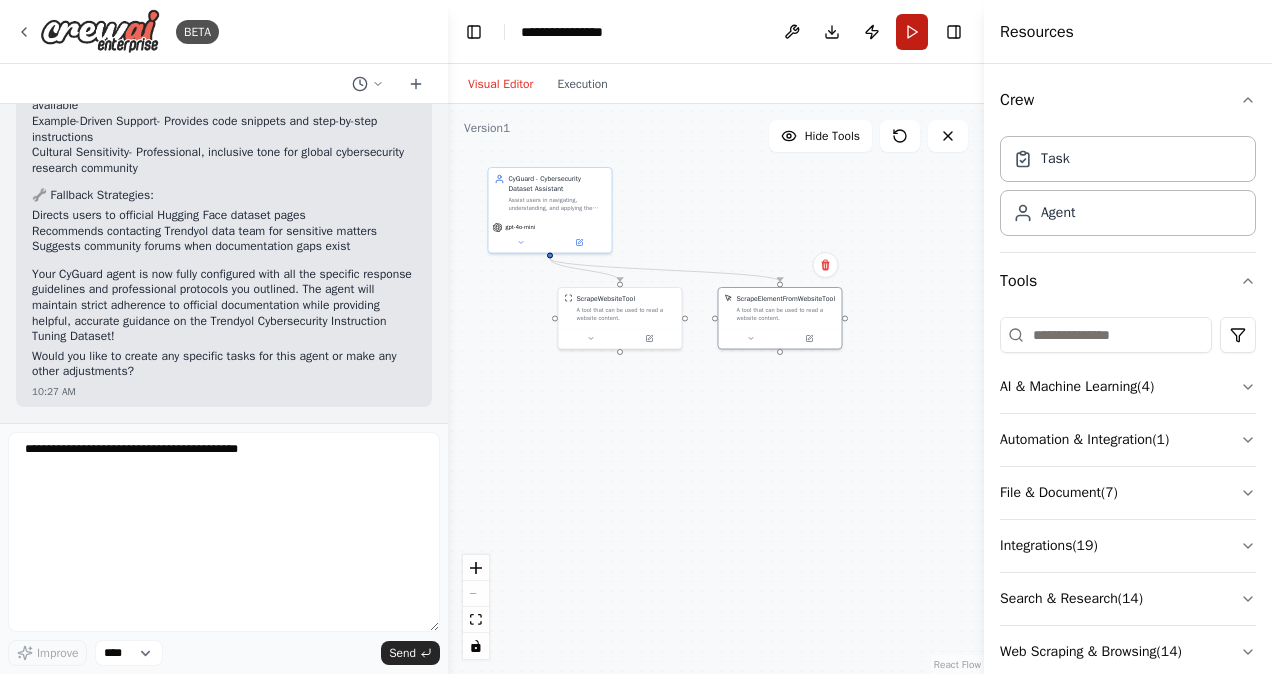 click on "Run" at bounding box center [912, 32] 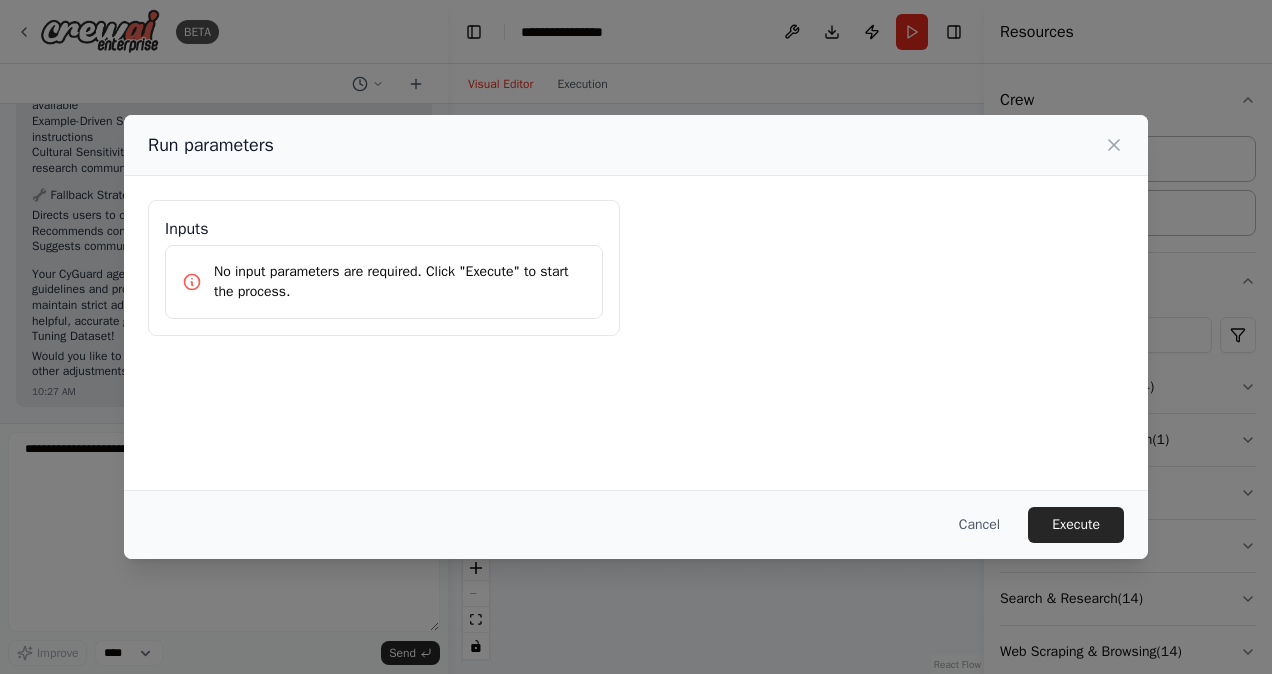 click on "Execute" at bounding box center [1076, 525] 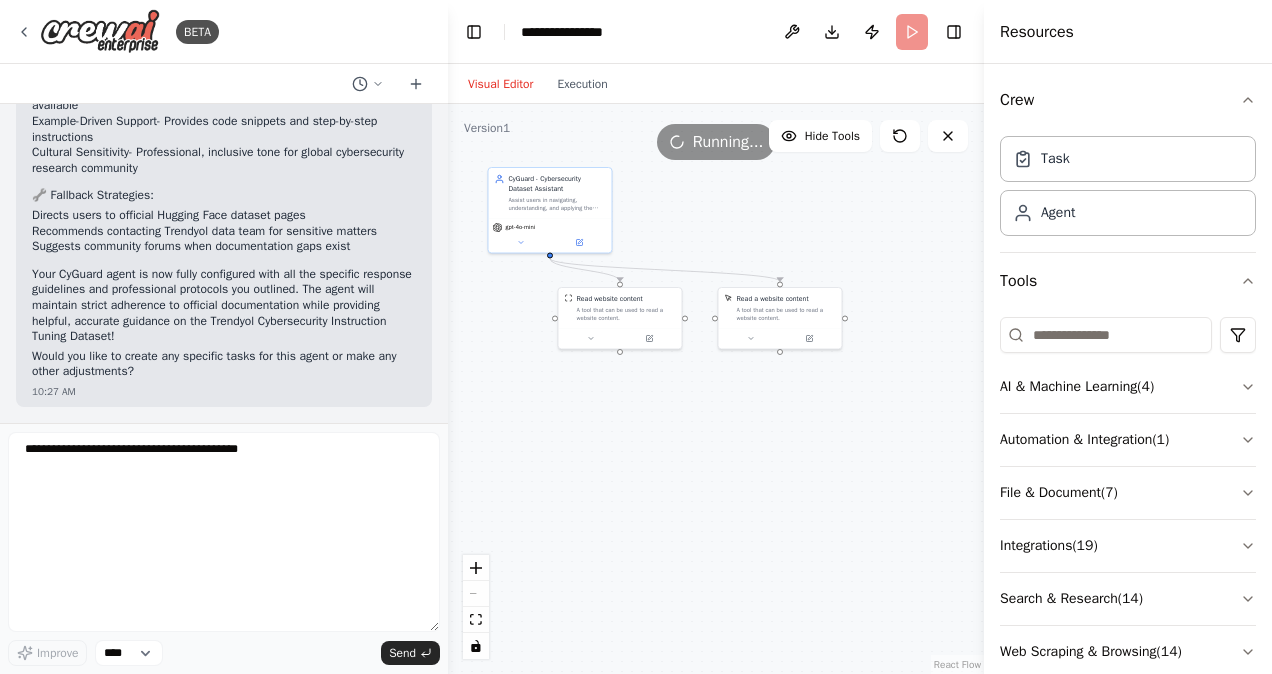 click on "Visual Editor Execution" at bounding box center [538, 84] 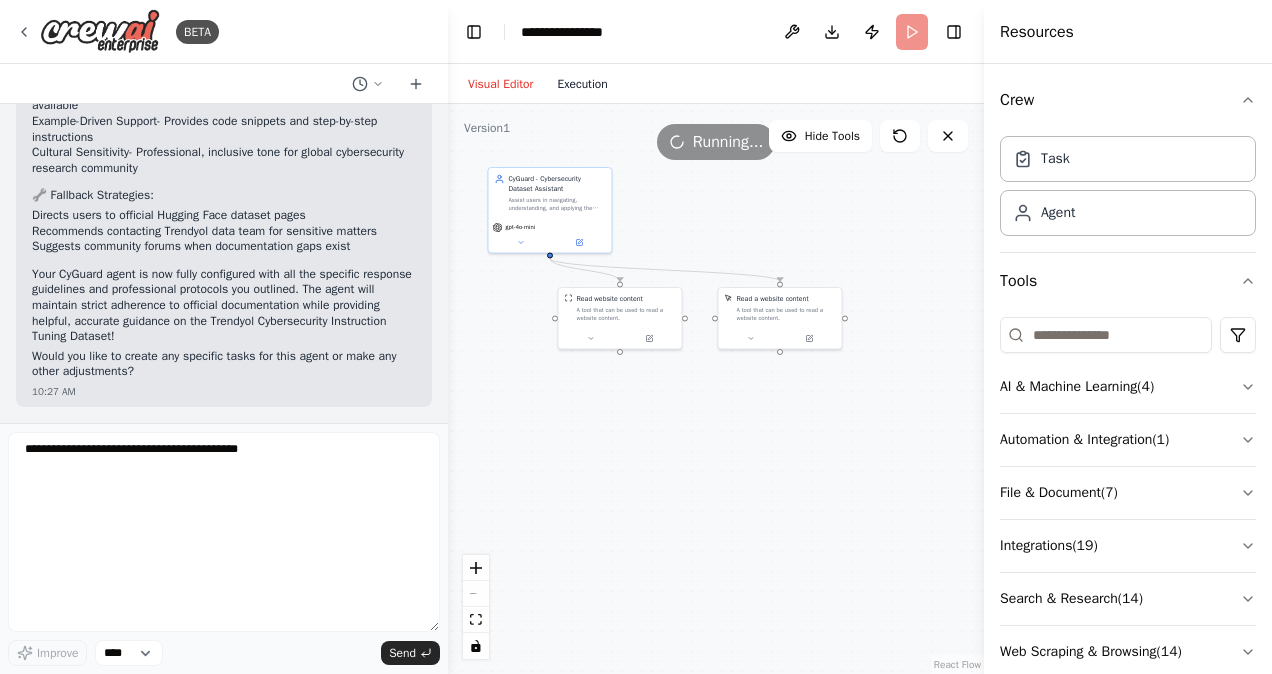 click on "Execution" at bounding box center [582, 84] 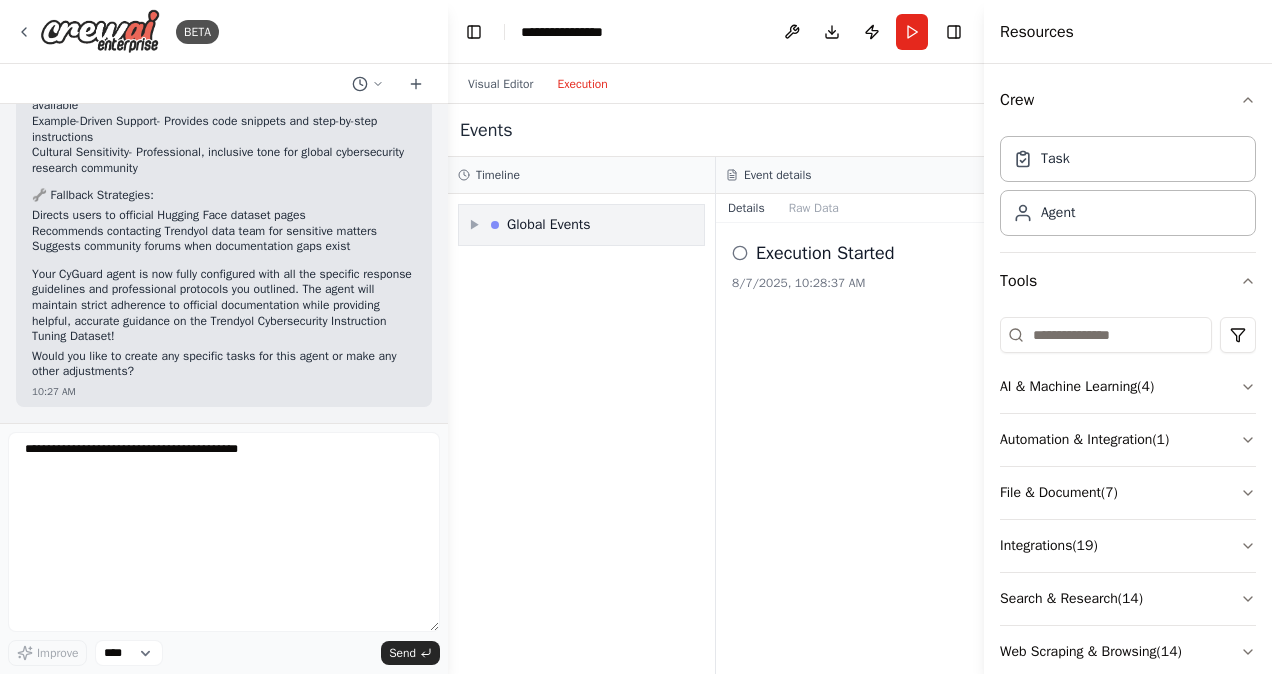 click on "Global Events" at bounding box center (549, 225) 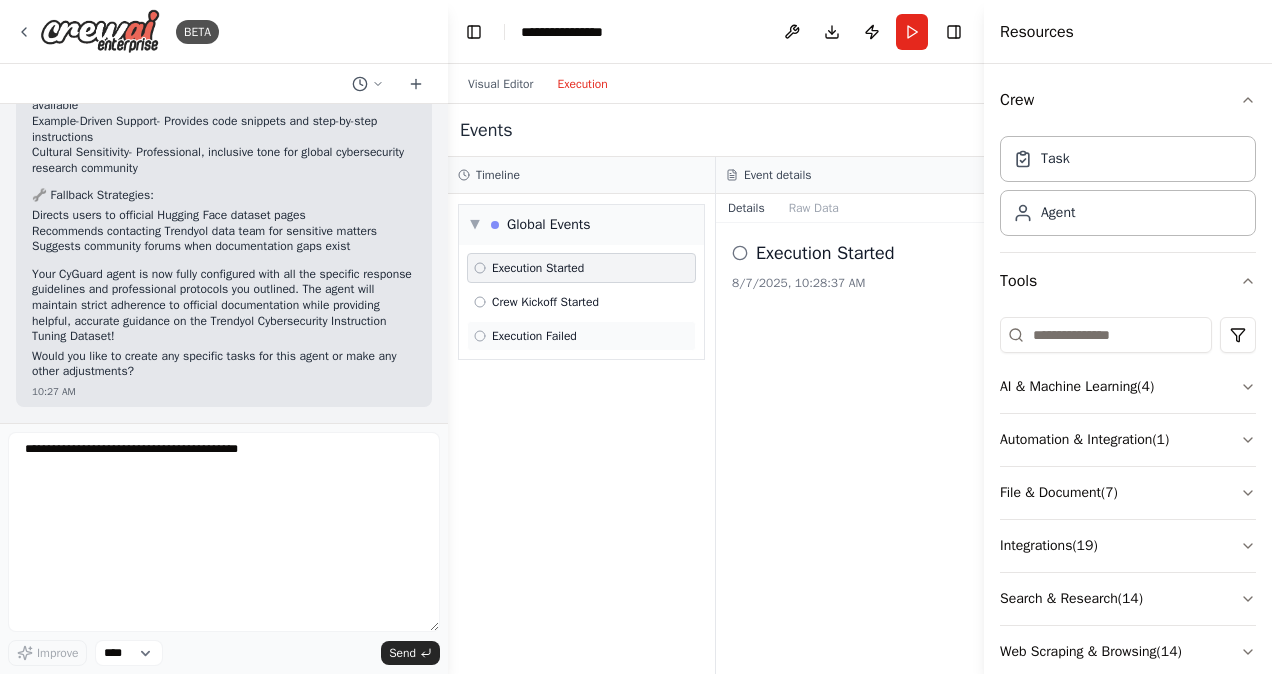 click on "Execution Failed" at bounding box center [534, 336] 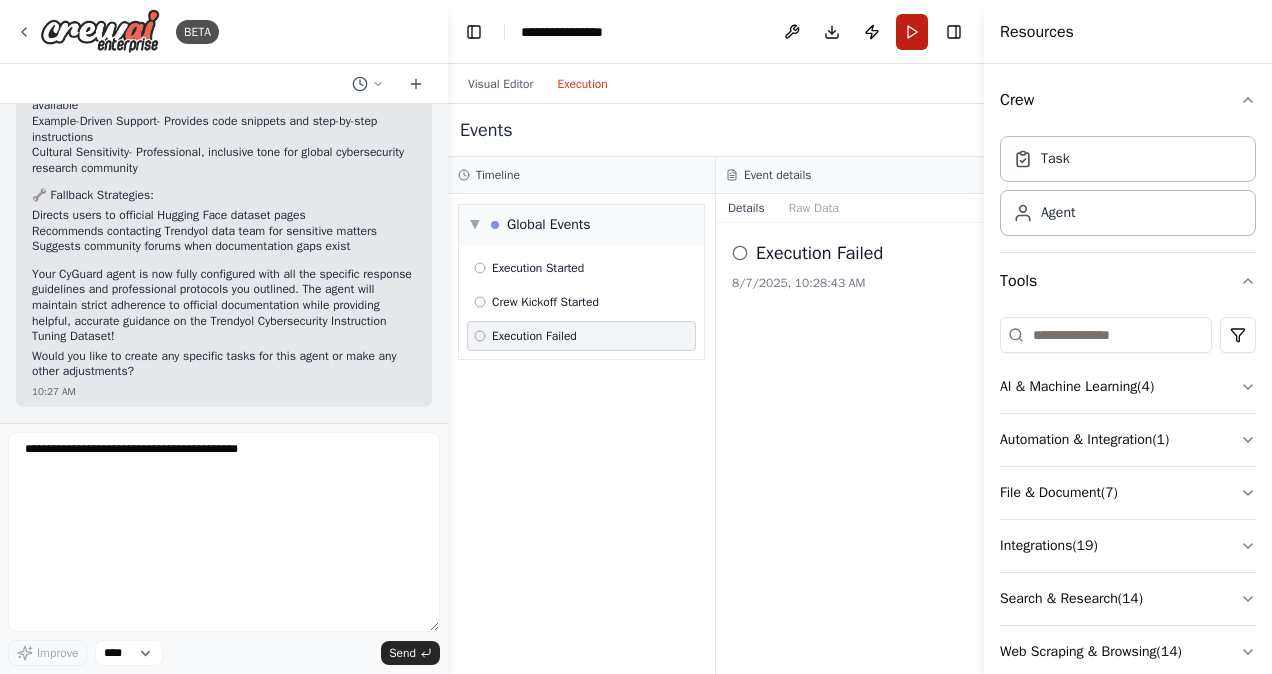click on "Run" at bounding box center [912, 32] 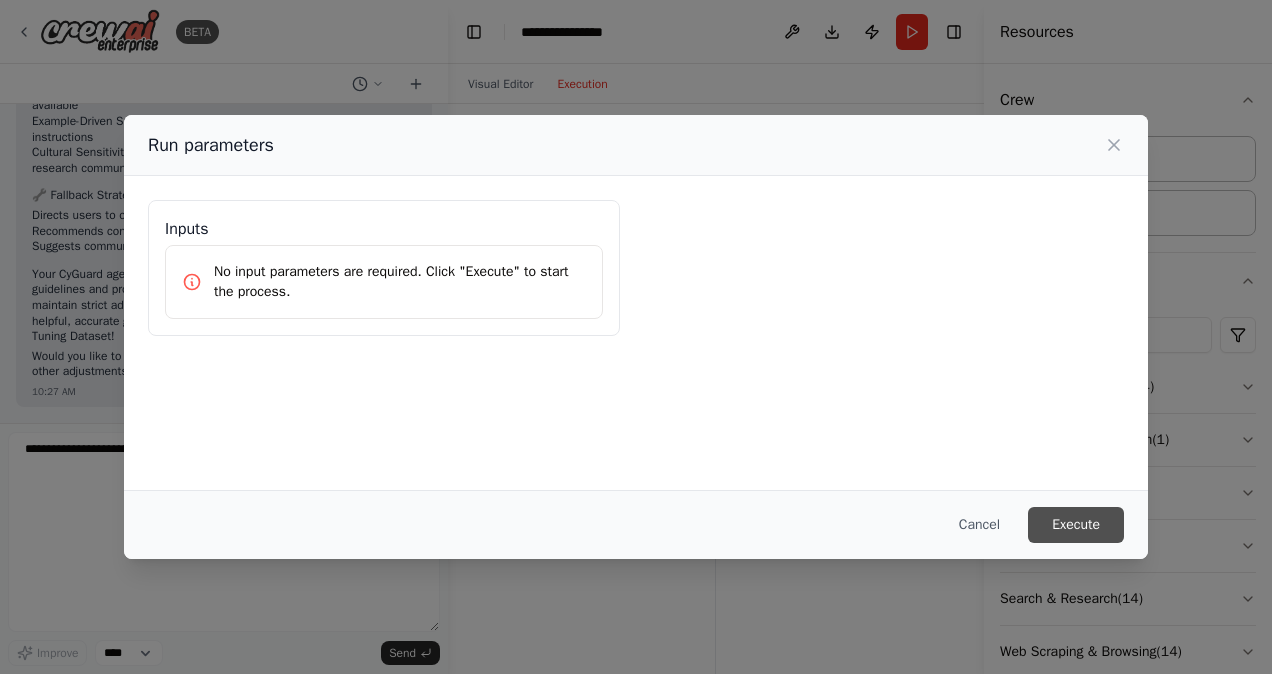 click on "Execute" at bounding box center (1076, 525) 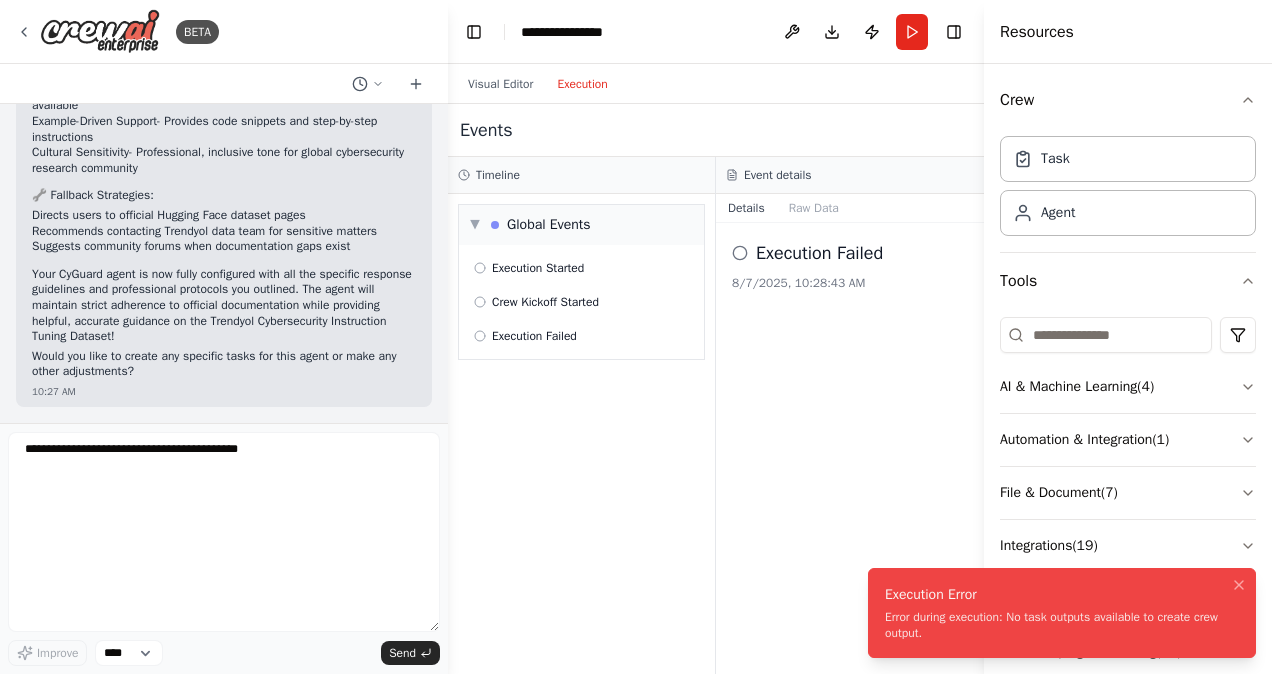 drag, startPoint x: 949, startPoint y: 633, endPoint x: 874, endPoint y: 592, distance: 85.47514 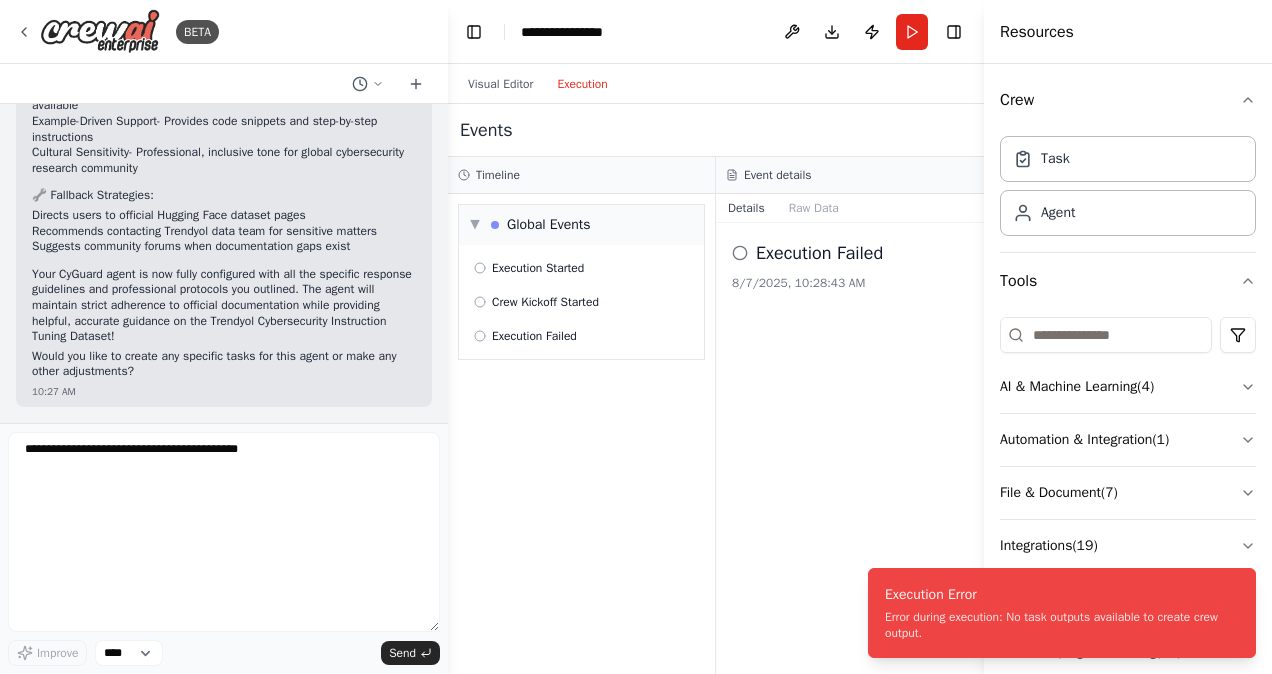 type 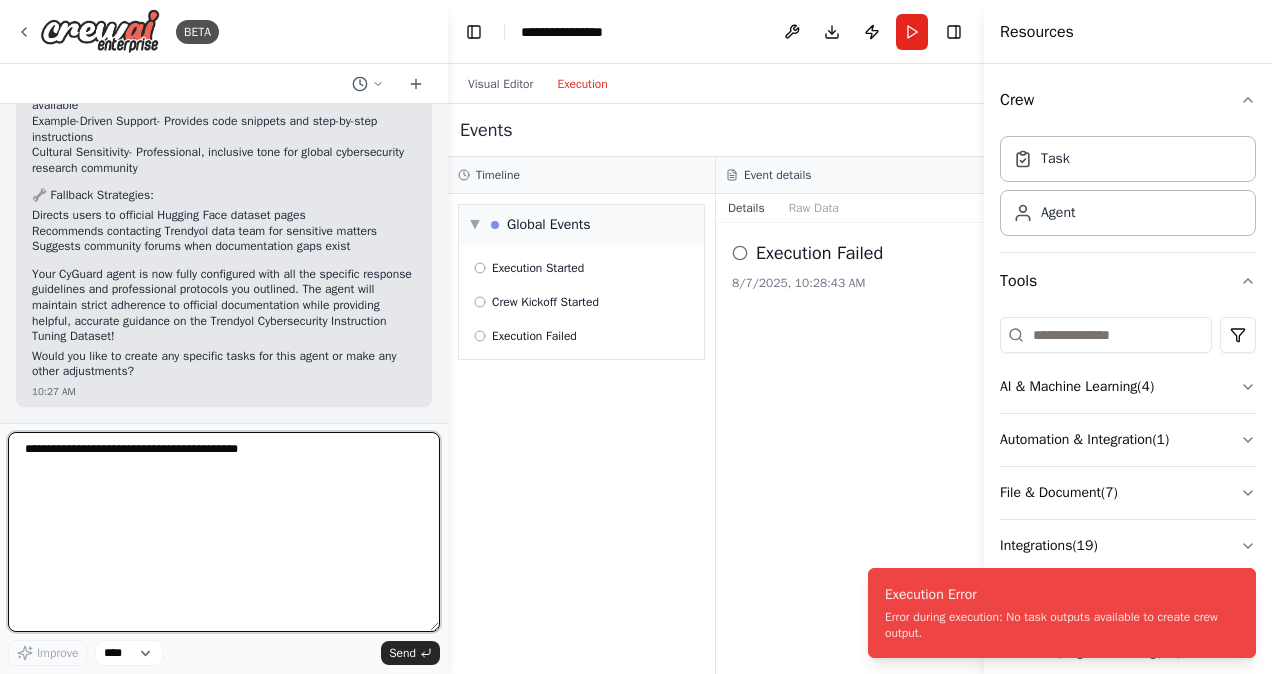 click at bounding box center (224, 532) 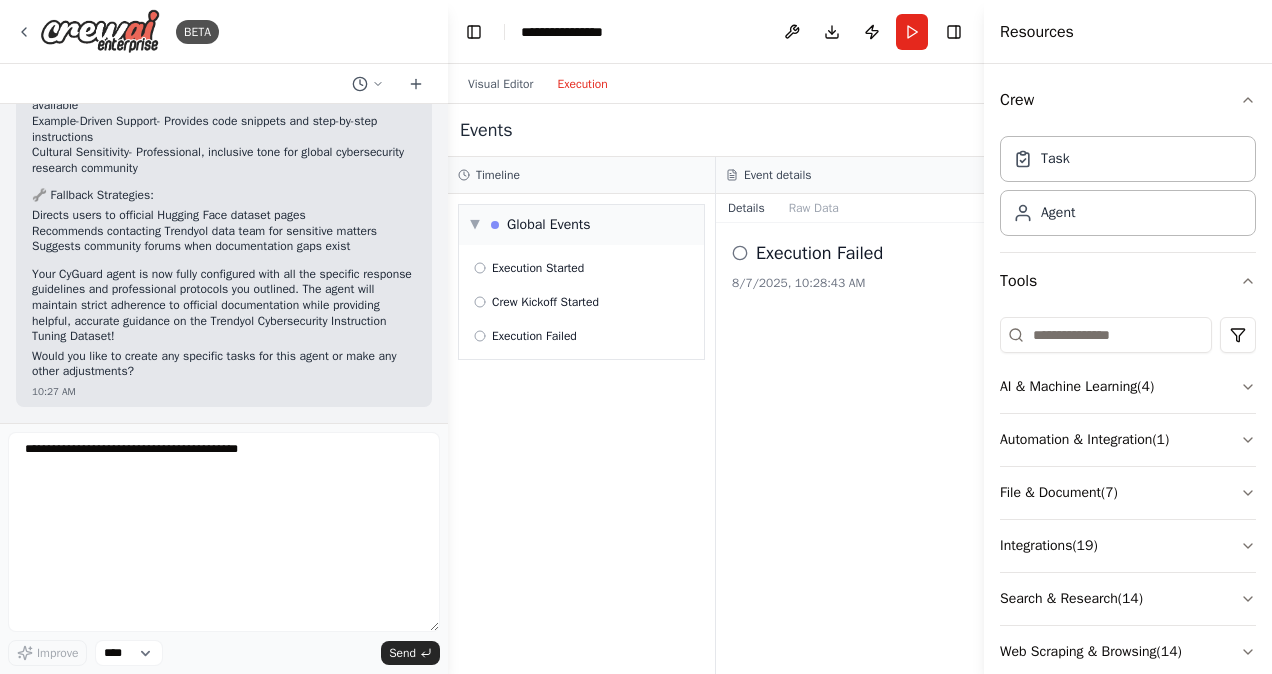 drag, startPoint x: 688, startPoint y: 410, endPoint x: 683, endPoint y: 395, distance: 15.811388 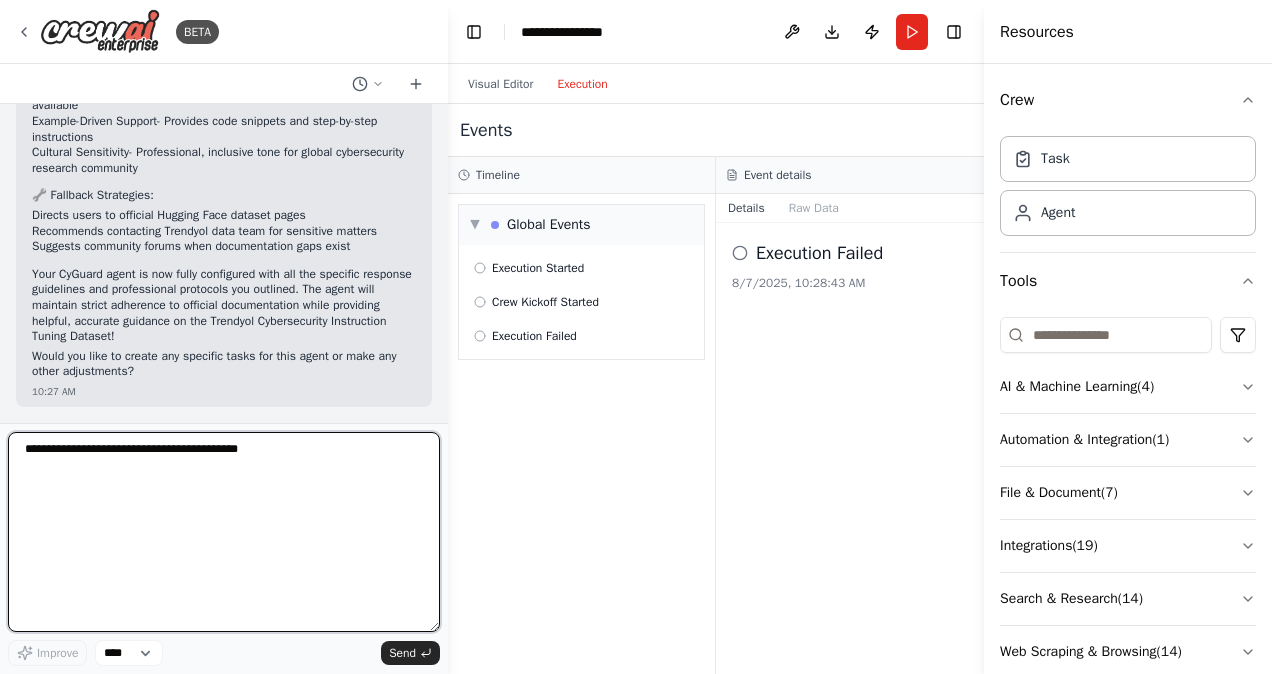 click at bounding box center [224, 532] 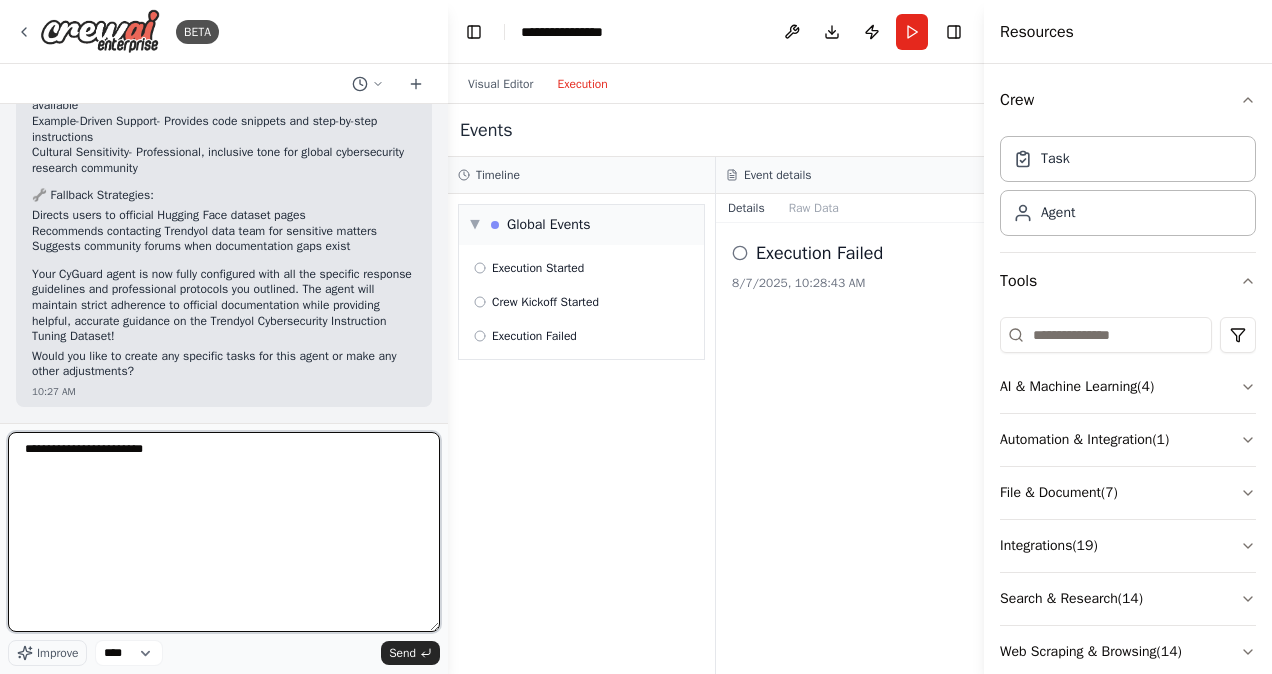type on "**********" 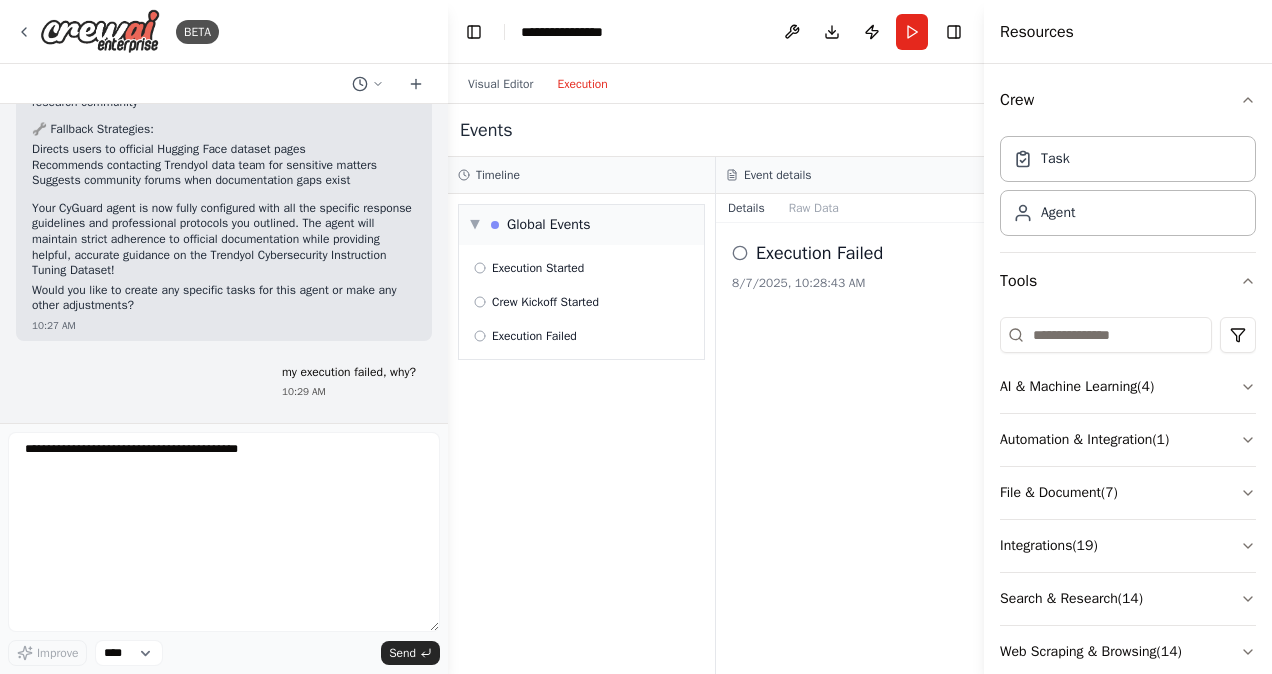 scroll, scrollTop: 5521, scrollLeft: 0, axis: vertical 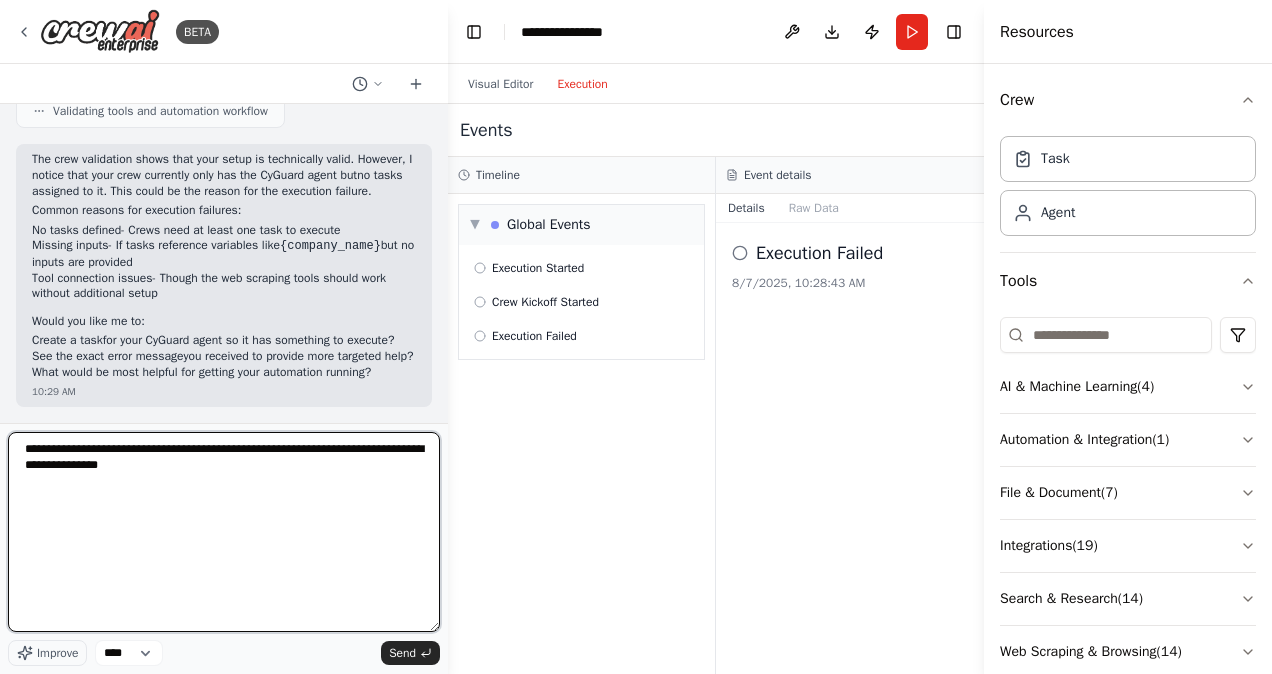 type on "**********" 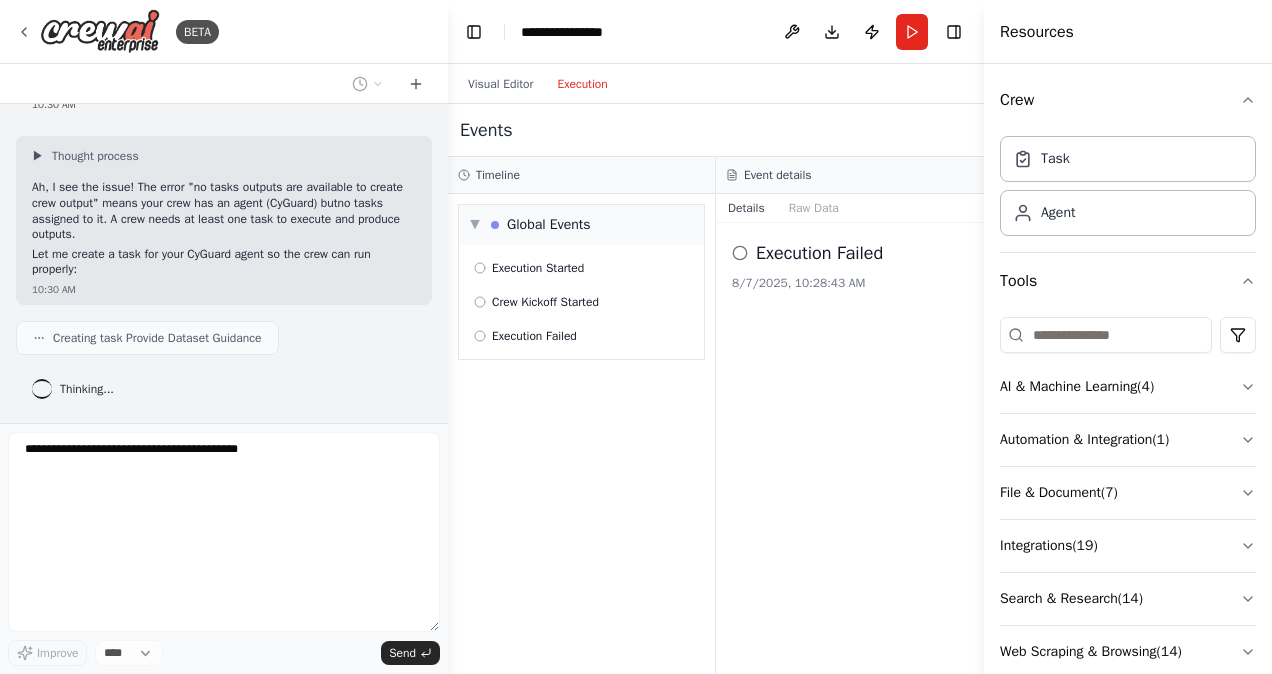 scroll, scrollTop: 6461, scrollLeft: 0, axis: vertical 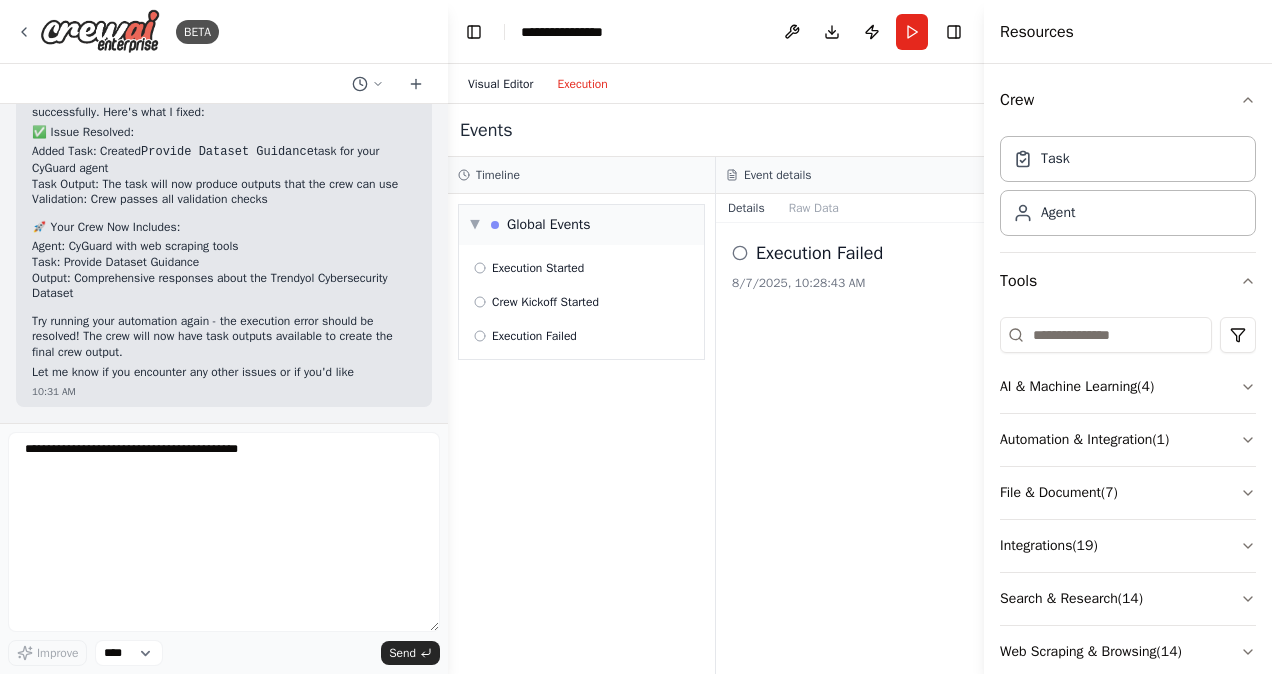 click on "Visual Editor" at bounding box center (500, 84) 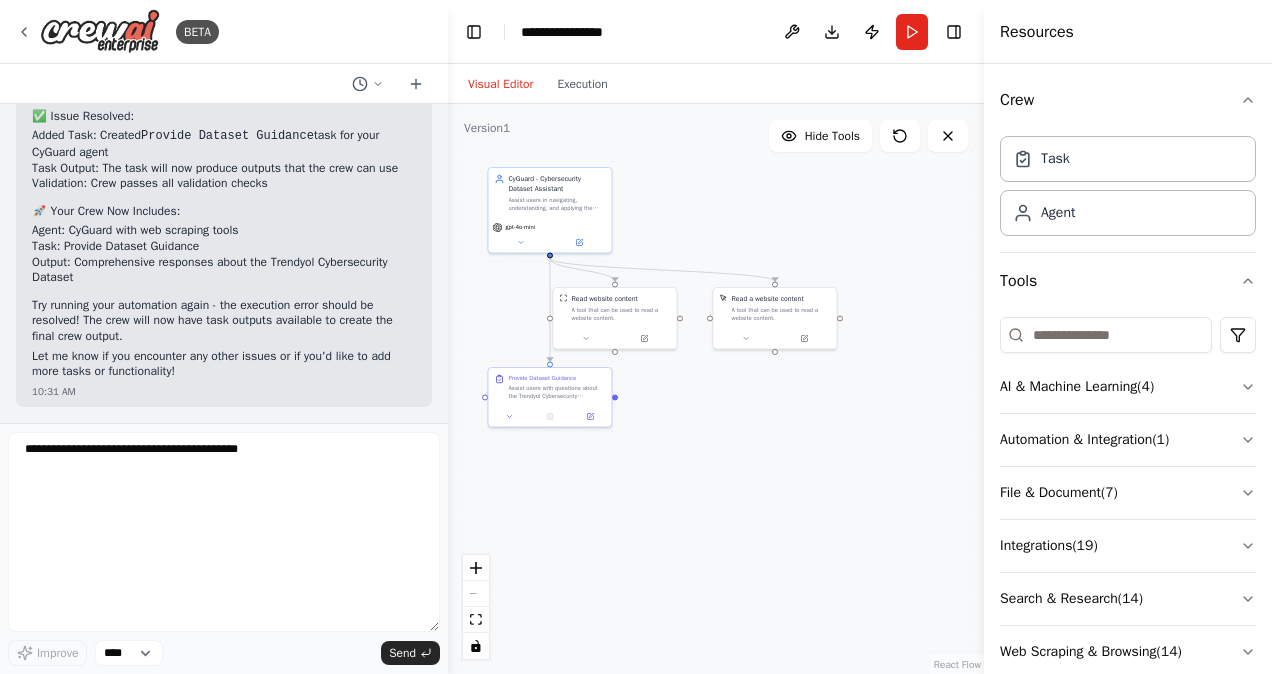 scroll, scrollTop: 6930, scrollLeft: 0, axis: vertical 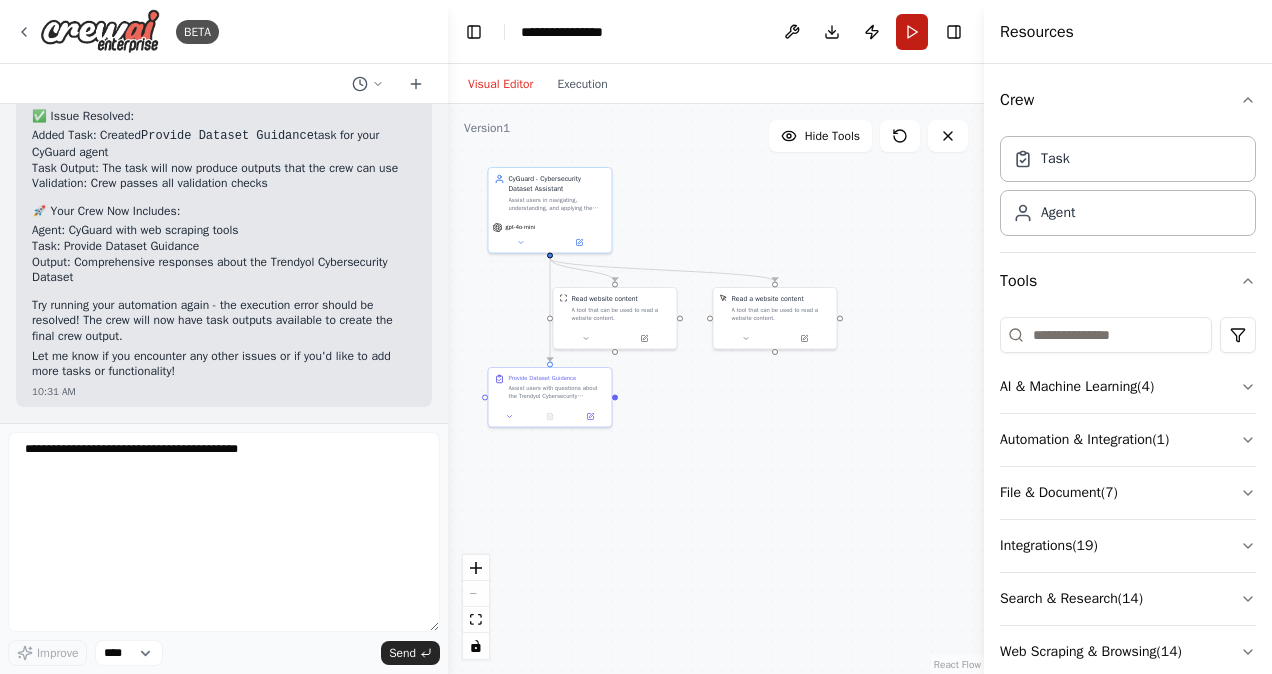 click on "Run" at bounding box center [912, 32] 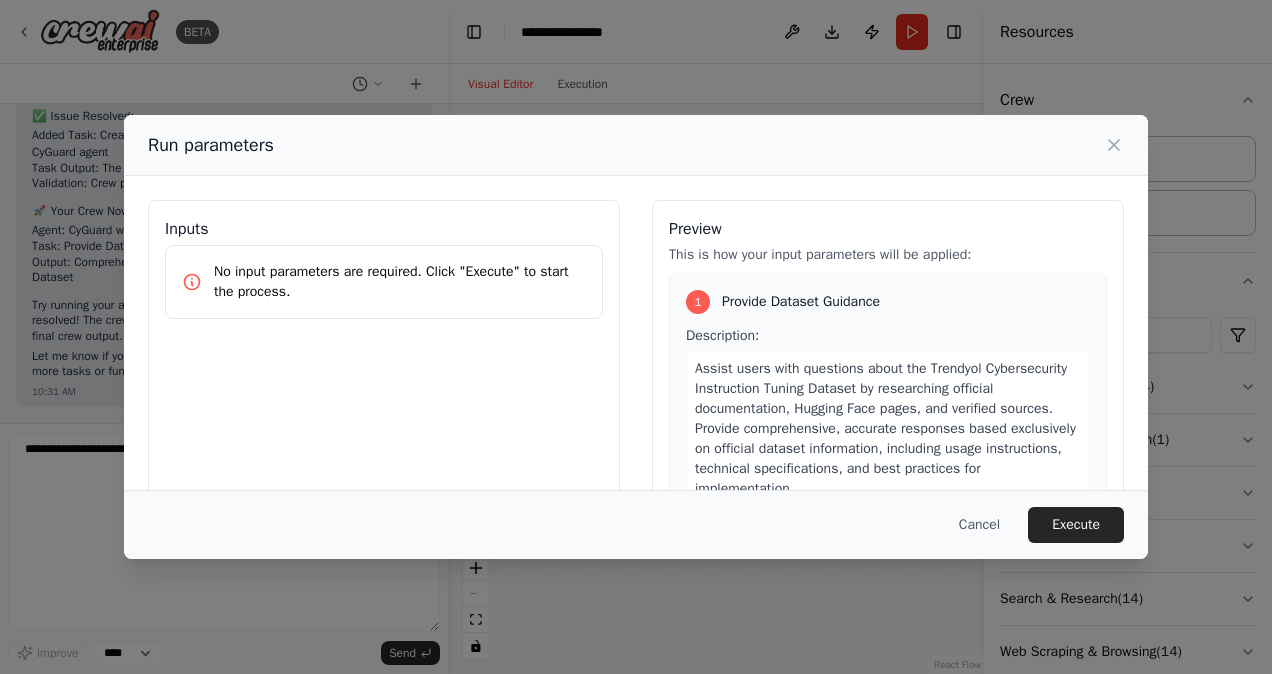 click on "Run parameters Inputs No input parameters are required. Click "Execute" to start the process. Preview This is how your input parameters will be applied: 1 Provide Dataset Guidance Description: Assist users with questions about the Trendyol Cybersecurity Instruction Tuning Dataset by researching official documentation, Hugging Face pages, and verified sources. Provide comprehensive, accurate responses based exclusively on official dataset information, including usage instructions, technical specifications, and best practices for implementation. Expected output: A detailed, accurate response addressing the user's specific question about the Trendyol Cybersecurity Instruction Tuning Dataset, including relevant documentation excerpts, code examples when applicable, and clear guidance based solely on official sources. If information is unavailable, provide appropriate referrals to official contacts or resources. Cancel Execute" at bounding box center [636, 337] 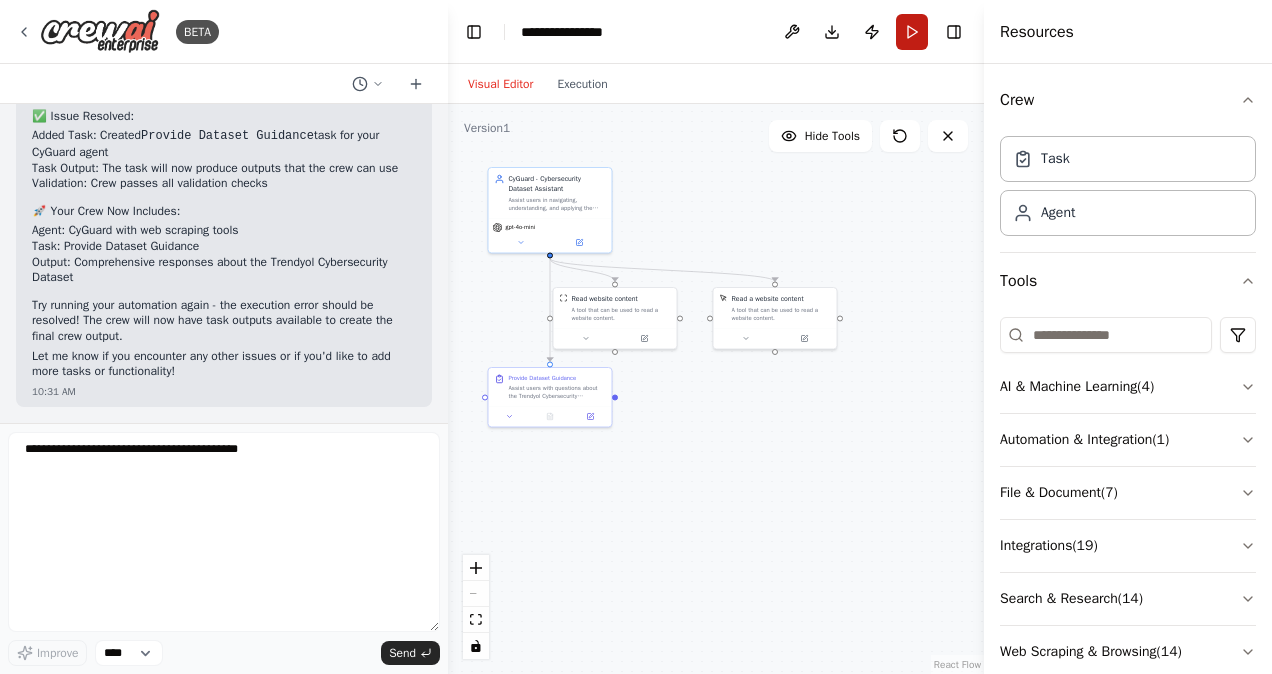 click on "Run" at bounding box center (912, 32) 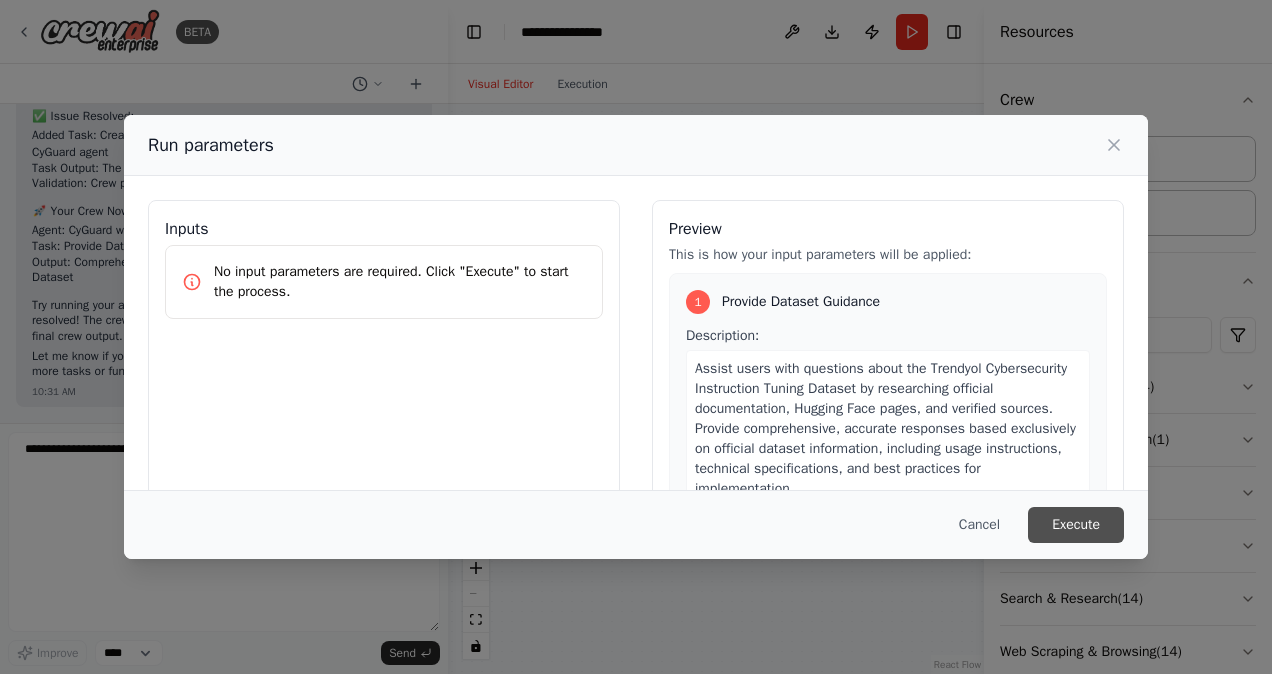 click on "Execute" at bounding box center (1076, 525) 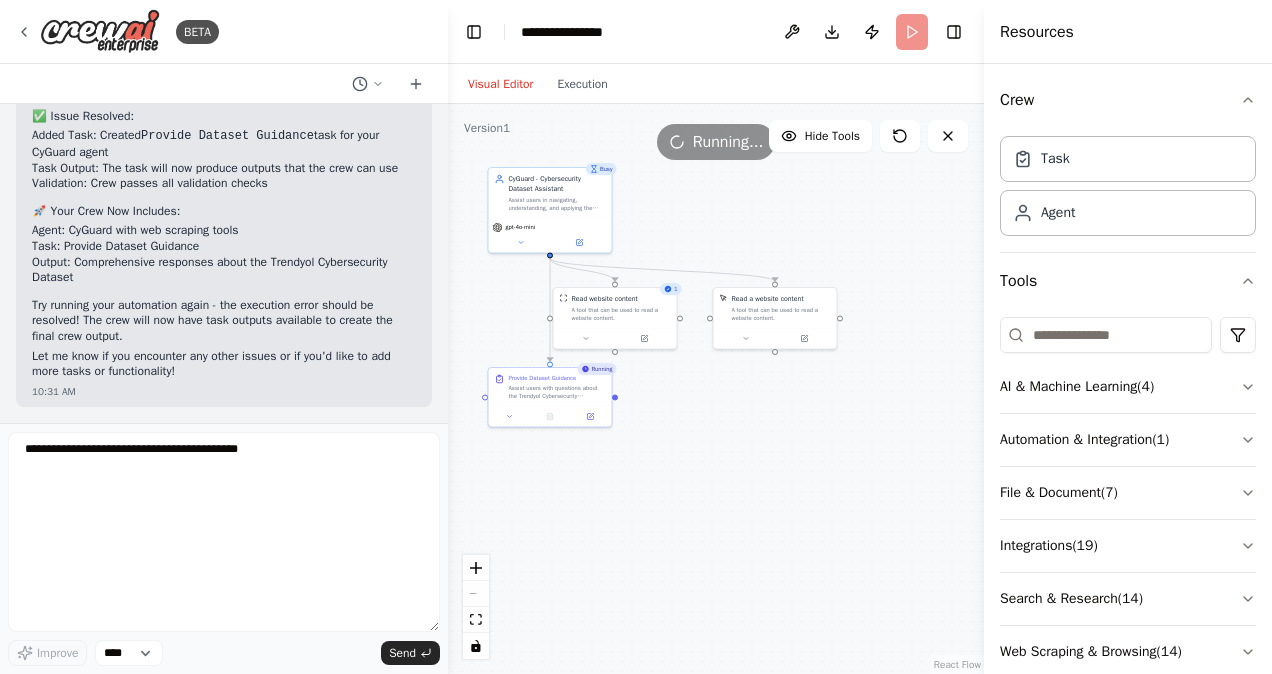click on "Visual Editor Execution" at bounding box center [538, 84] 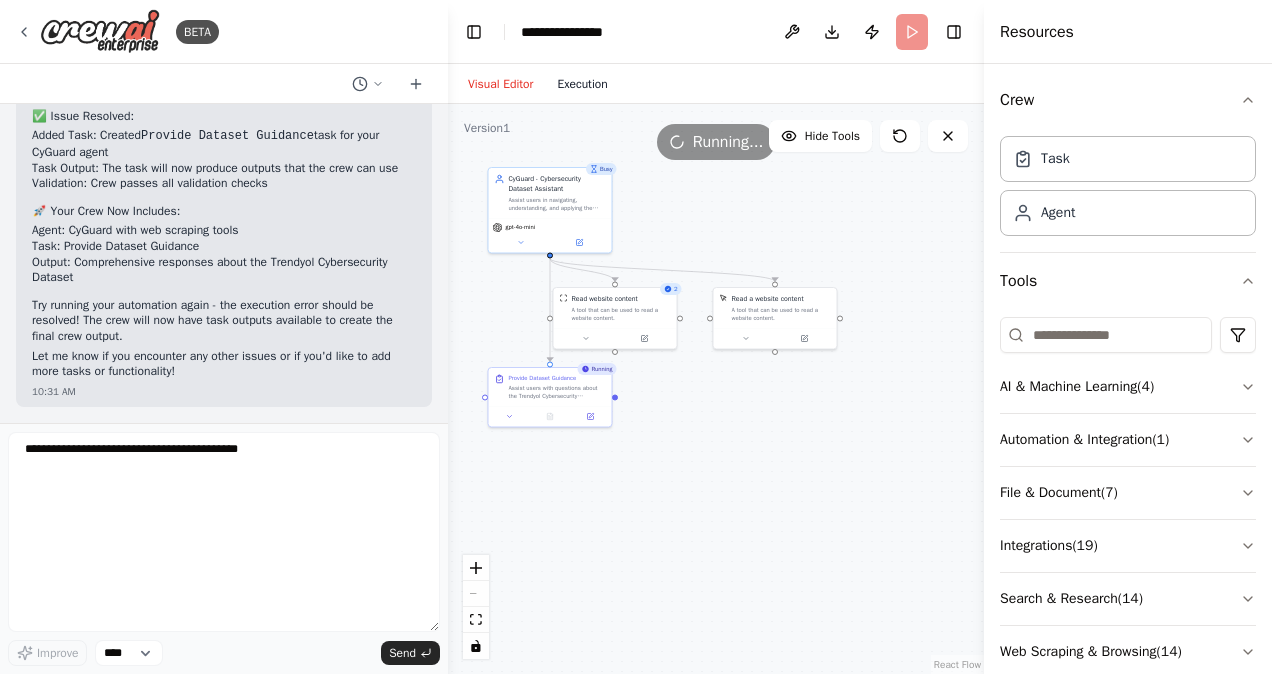 click on "Execution" at bounding box center (582, 84) 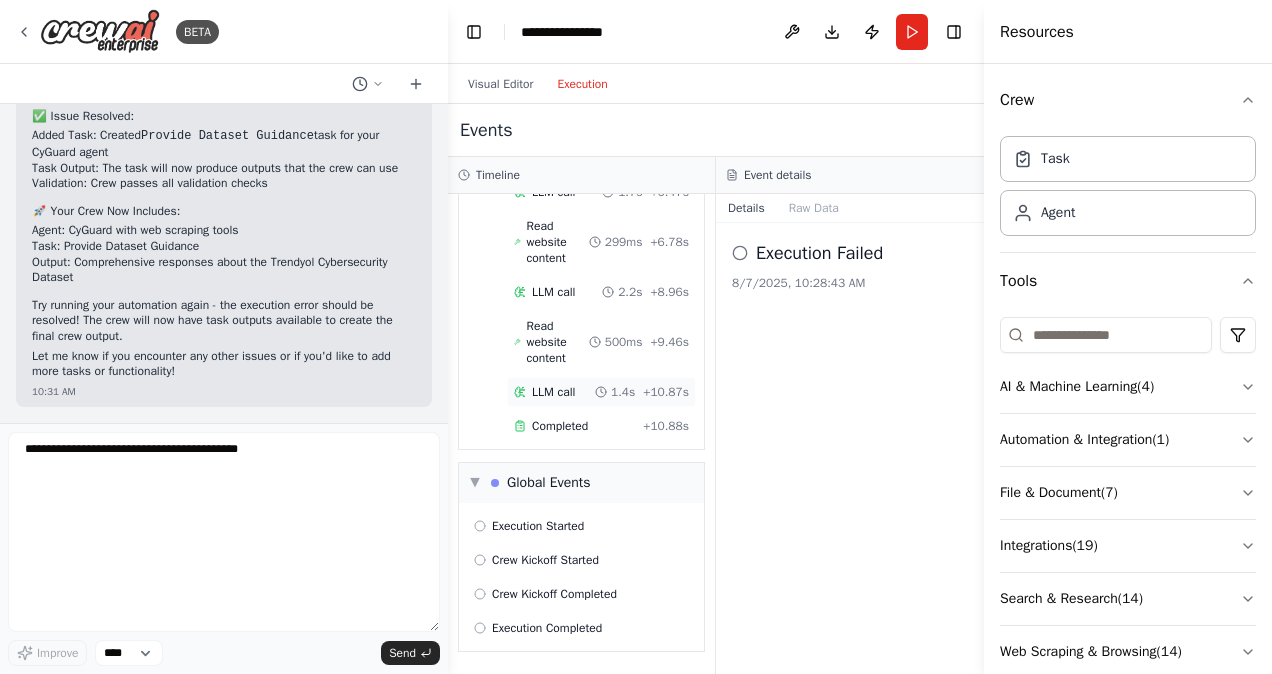 scroll, scrollTop: 0, scrollLeft: 0, axis: both 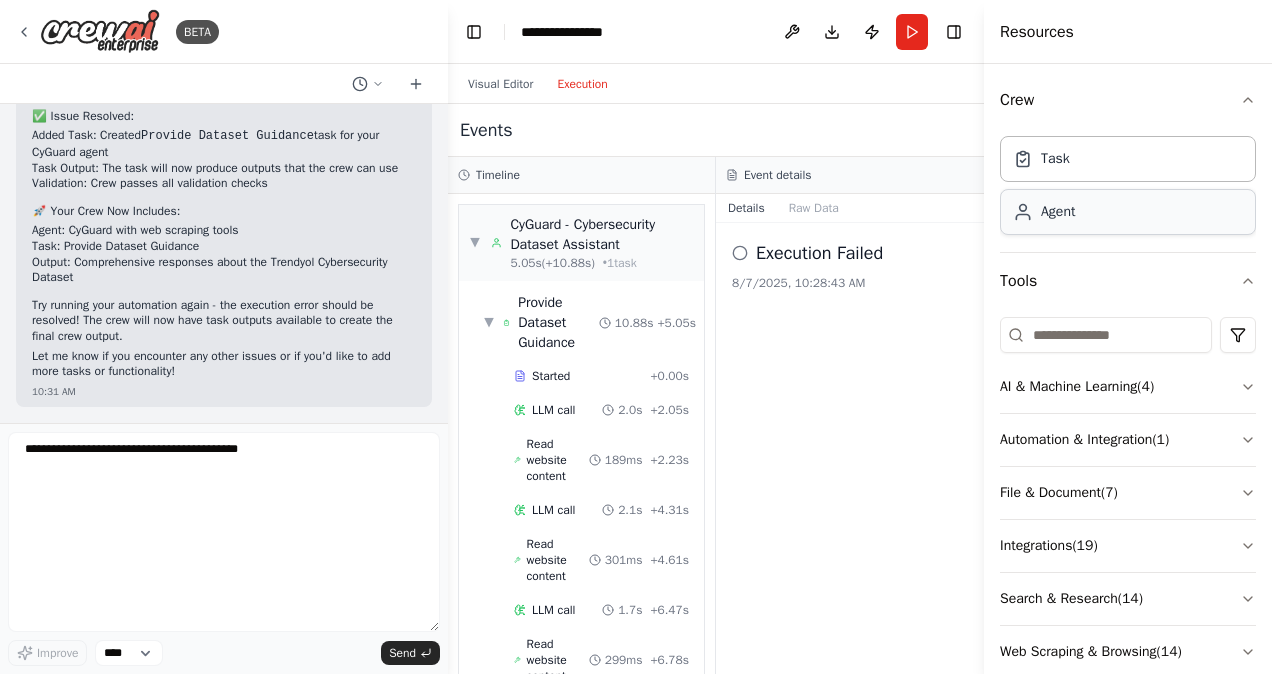 click on "Agent" at bounding box center [1128, 212] 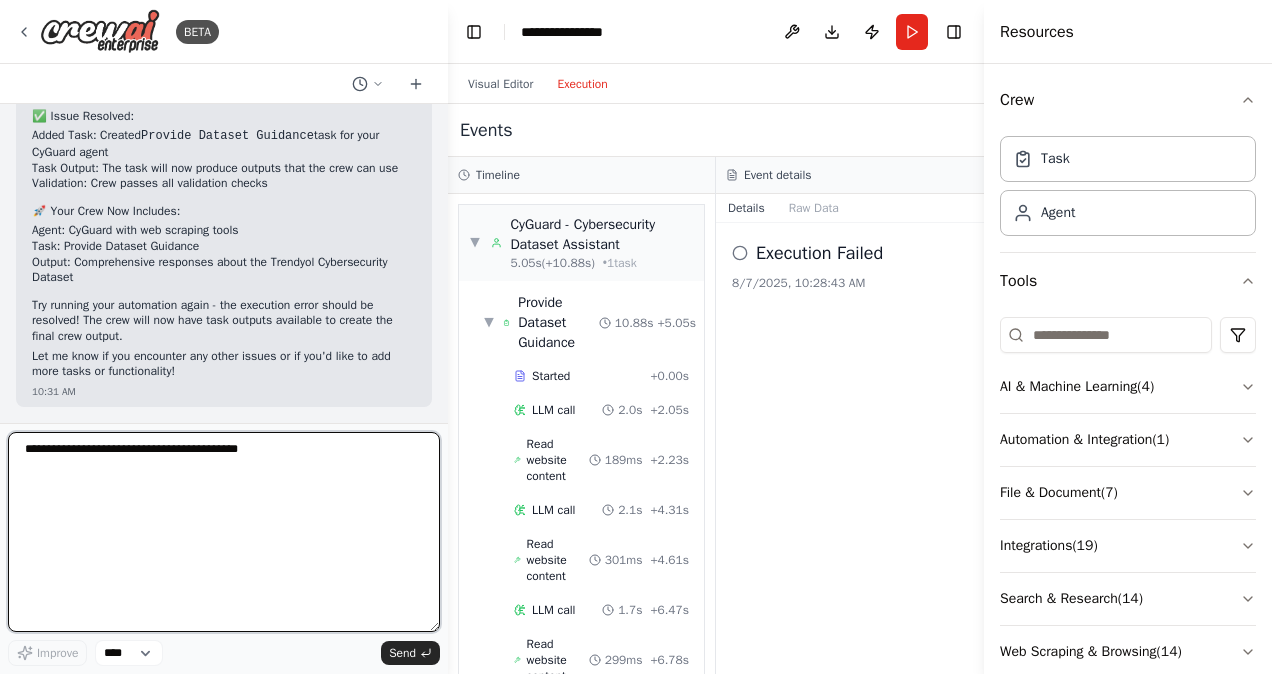 click at bounding box center (224, 532) 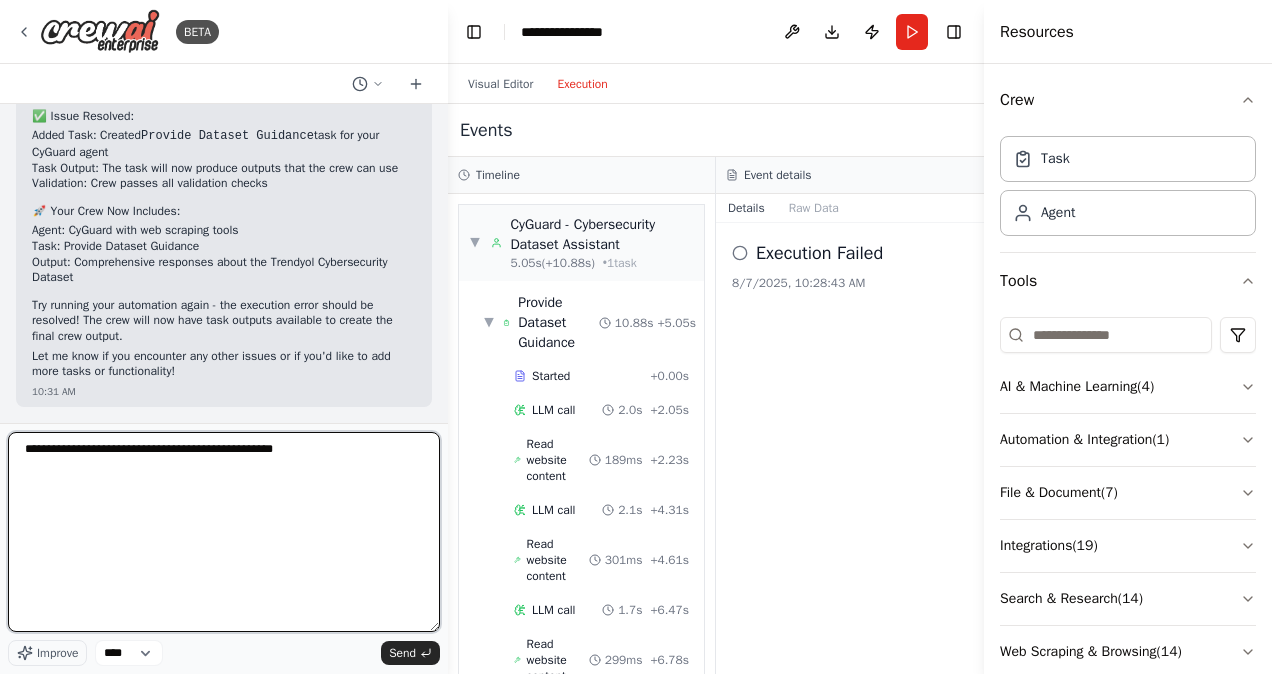 type on "**********" 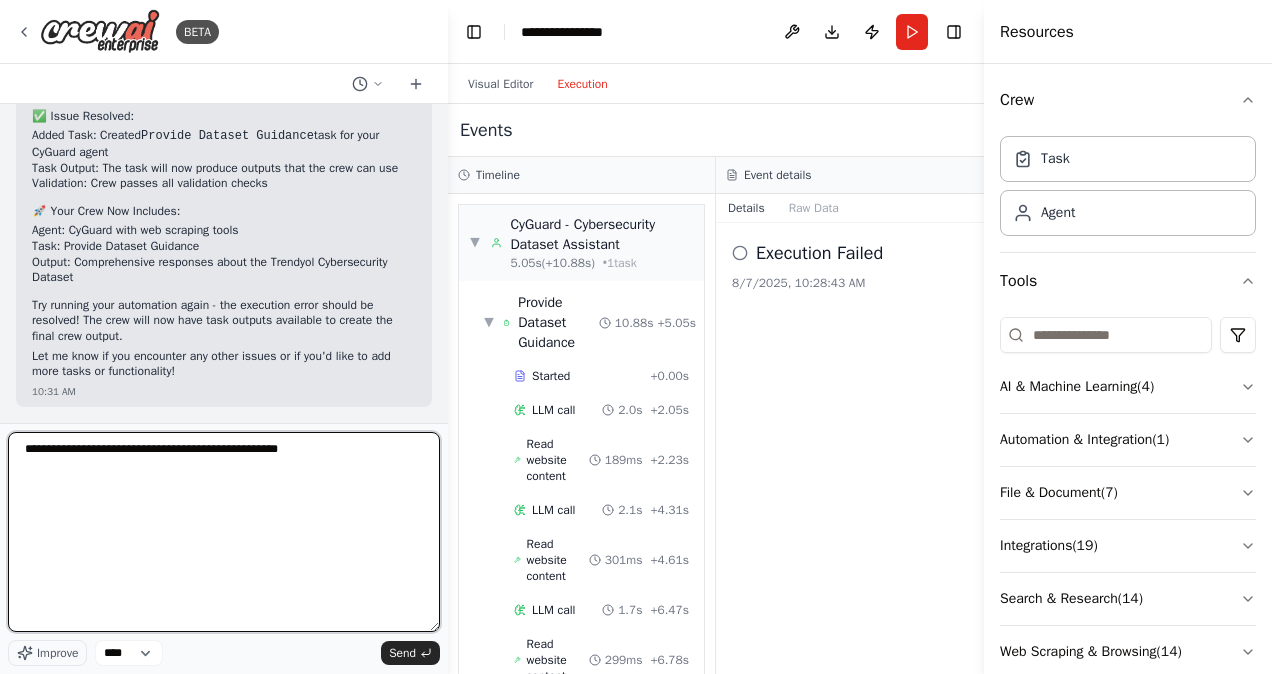 type 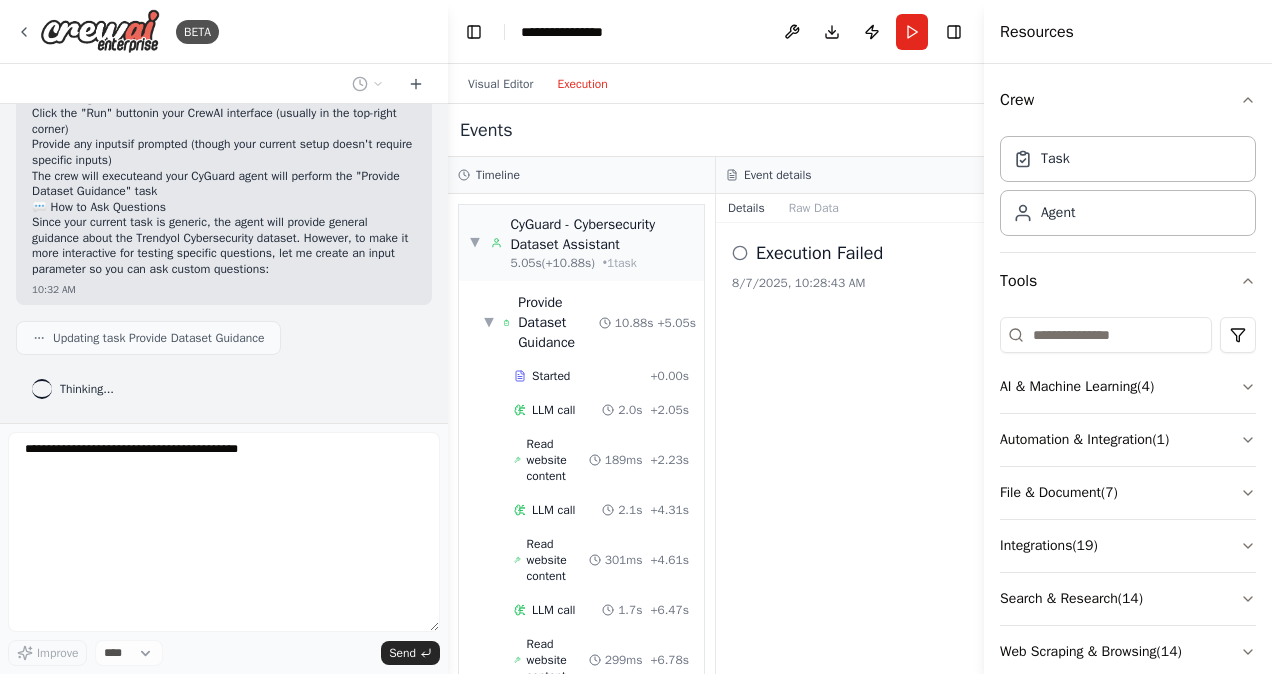 scroll, scrollTop: 7290, scrollLeft: 0, axis: vertical 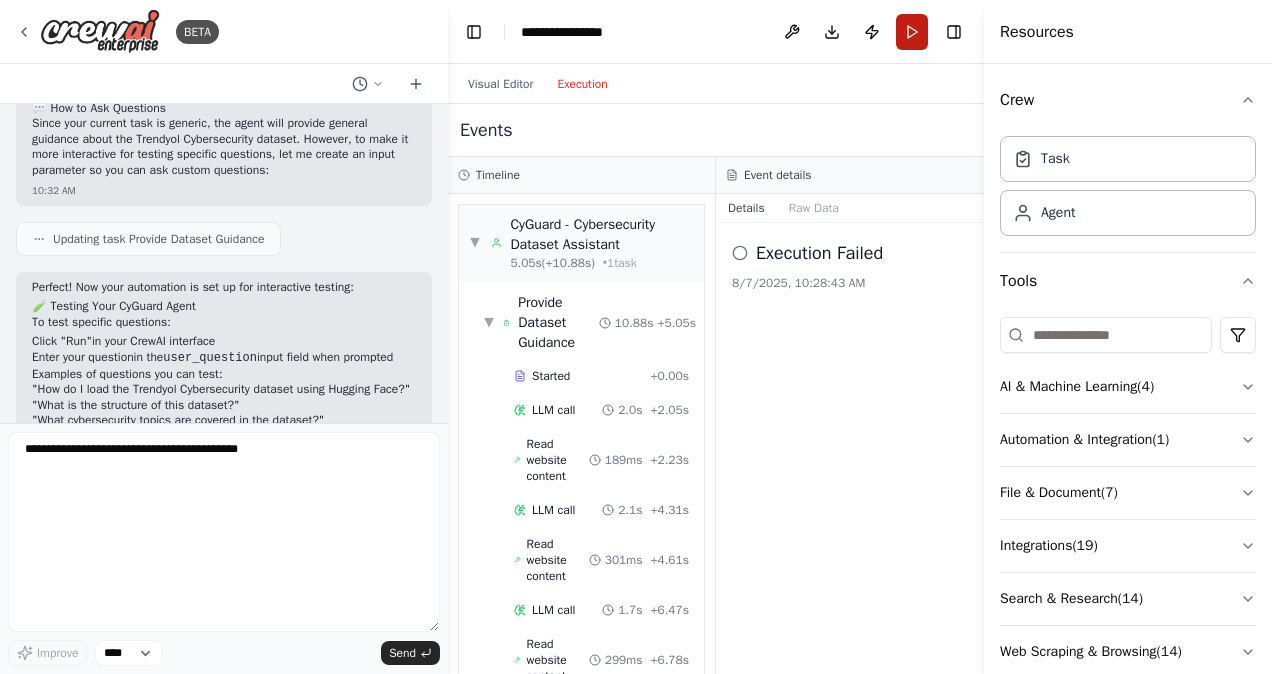 click on "Run" at bounding box center (912, 32) 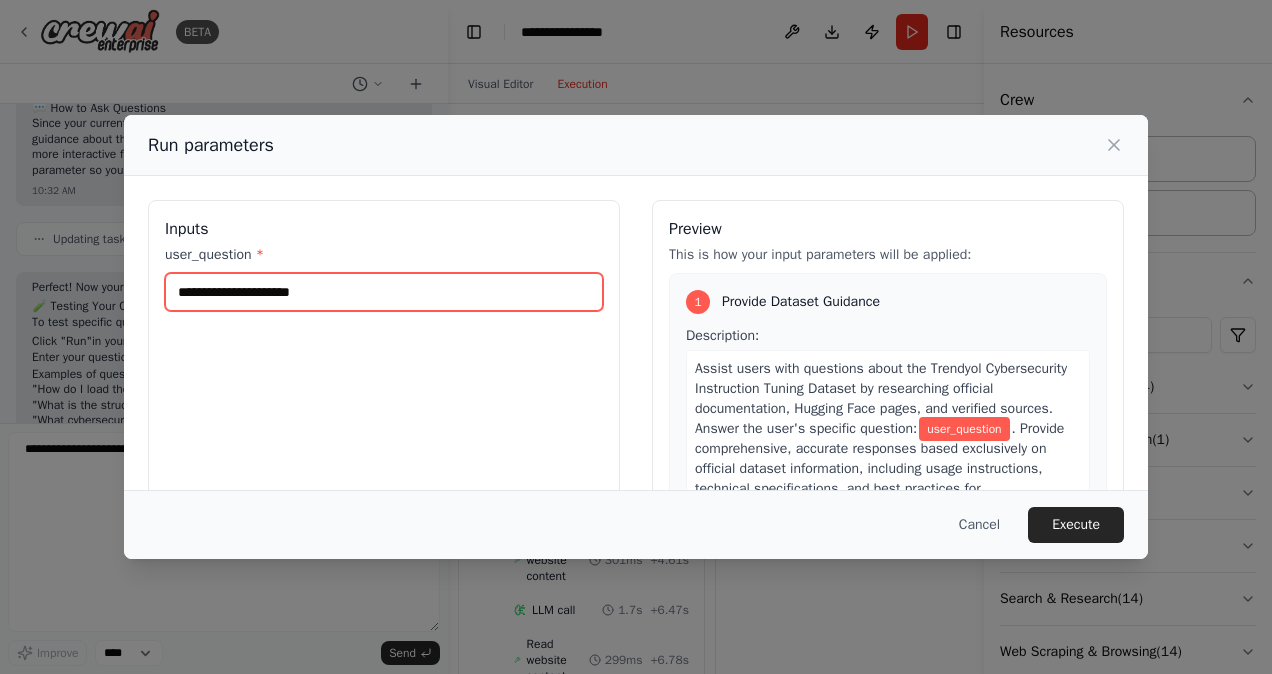 click on "user_question *" at bounding box center (384, 292) 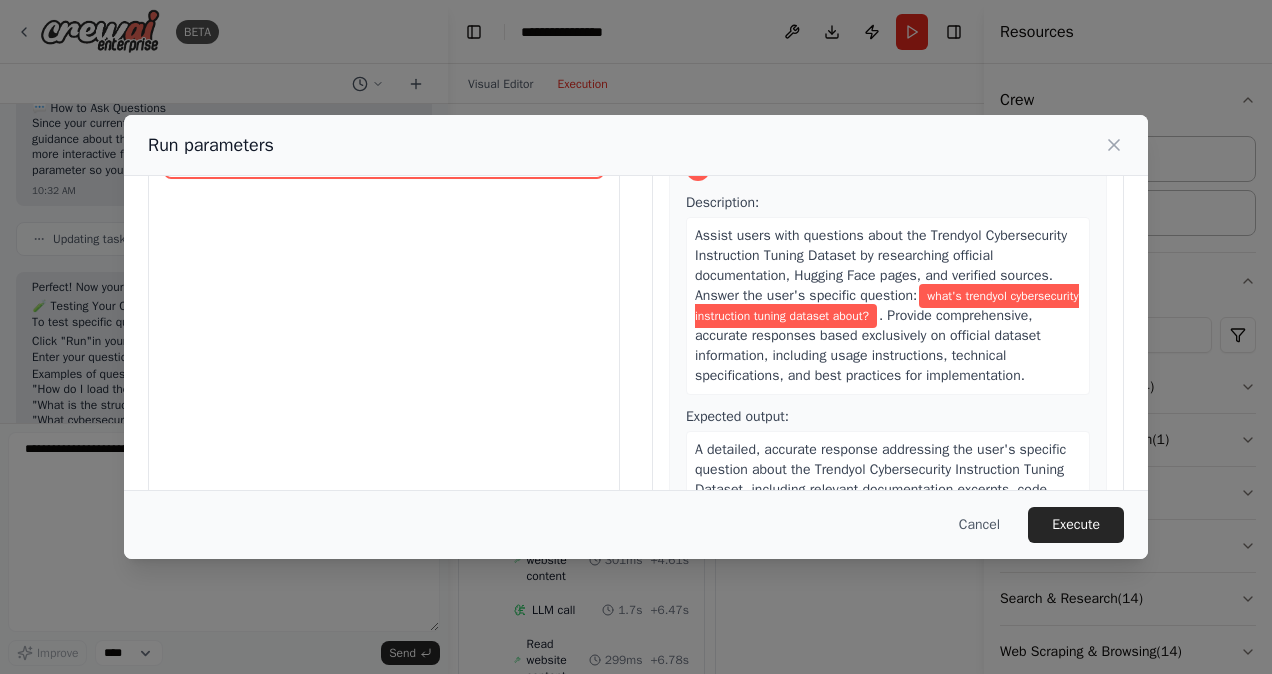 scroll, scrollTop: 133, scrollLeft: 0, axis: vertical 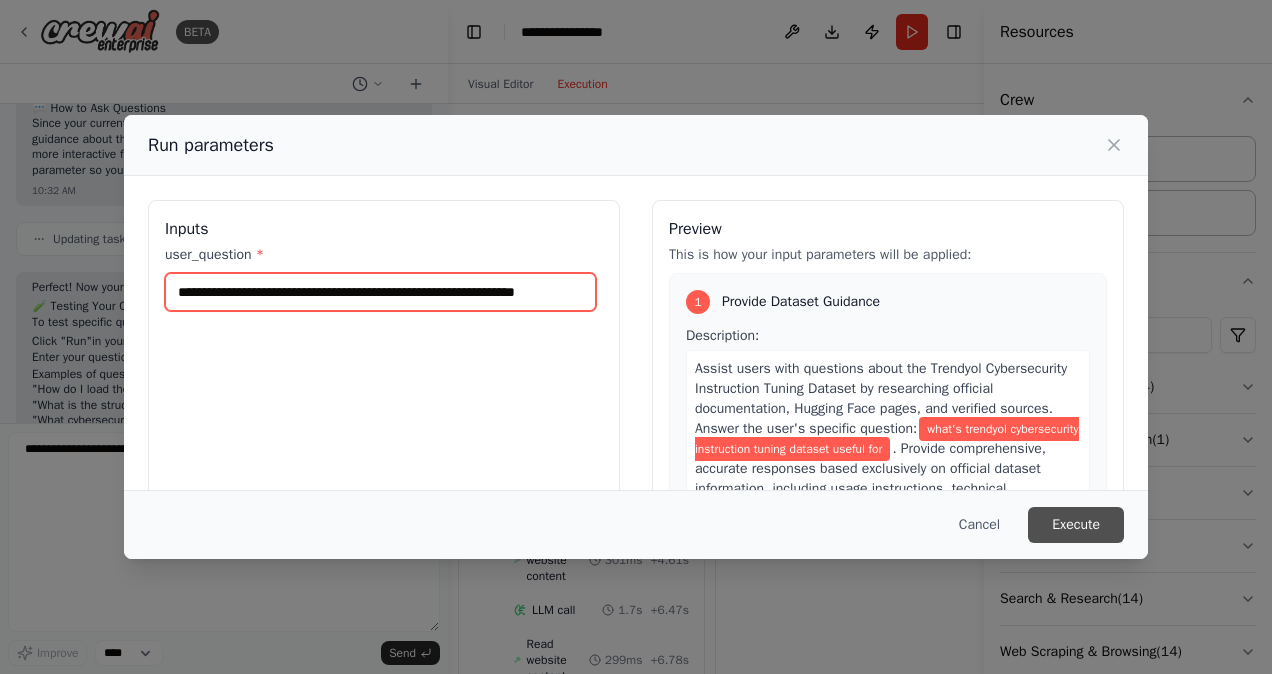 type on "**********" 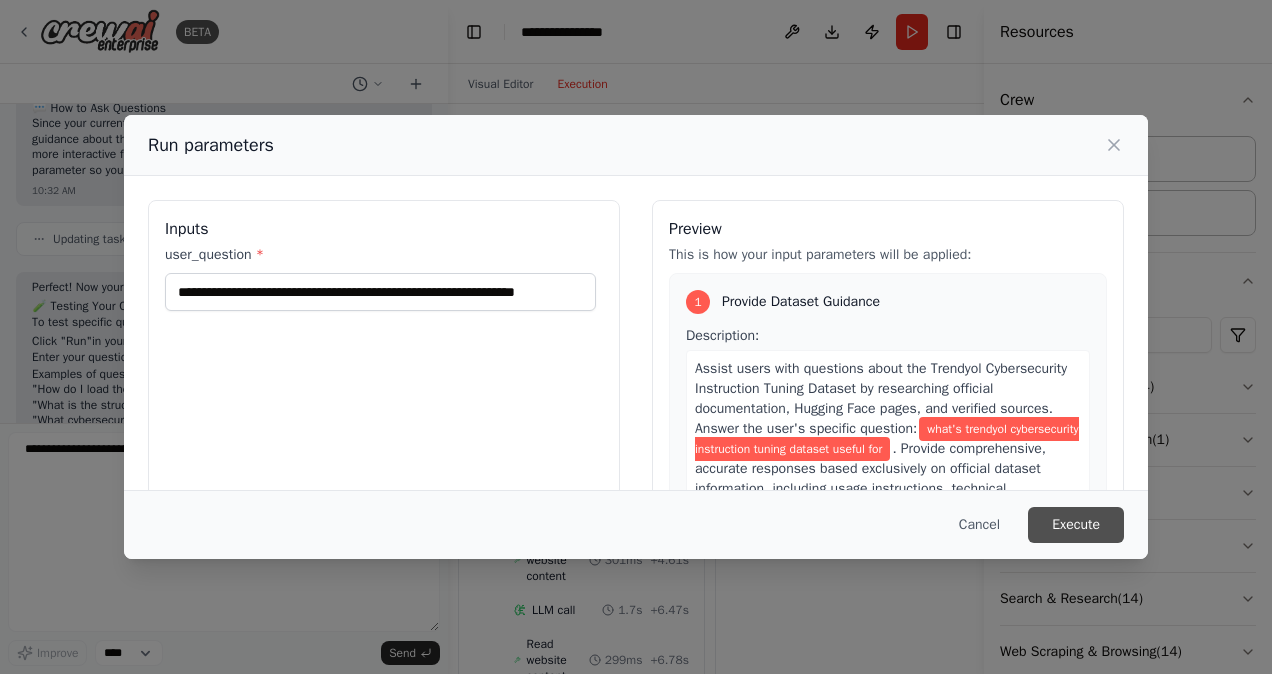 click on "Execute" at bounding box center [1076, 525] 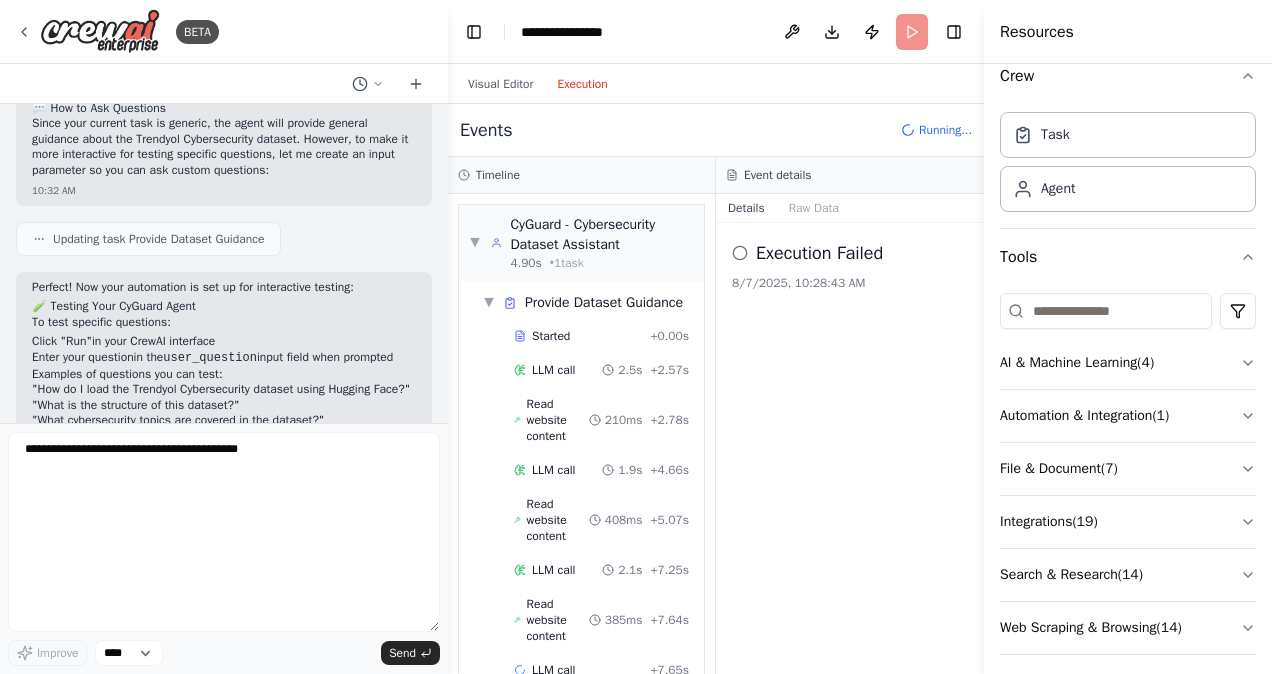 scroll, scrollTop: 37, scrollLeft: 0, axis: vertical 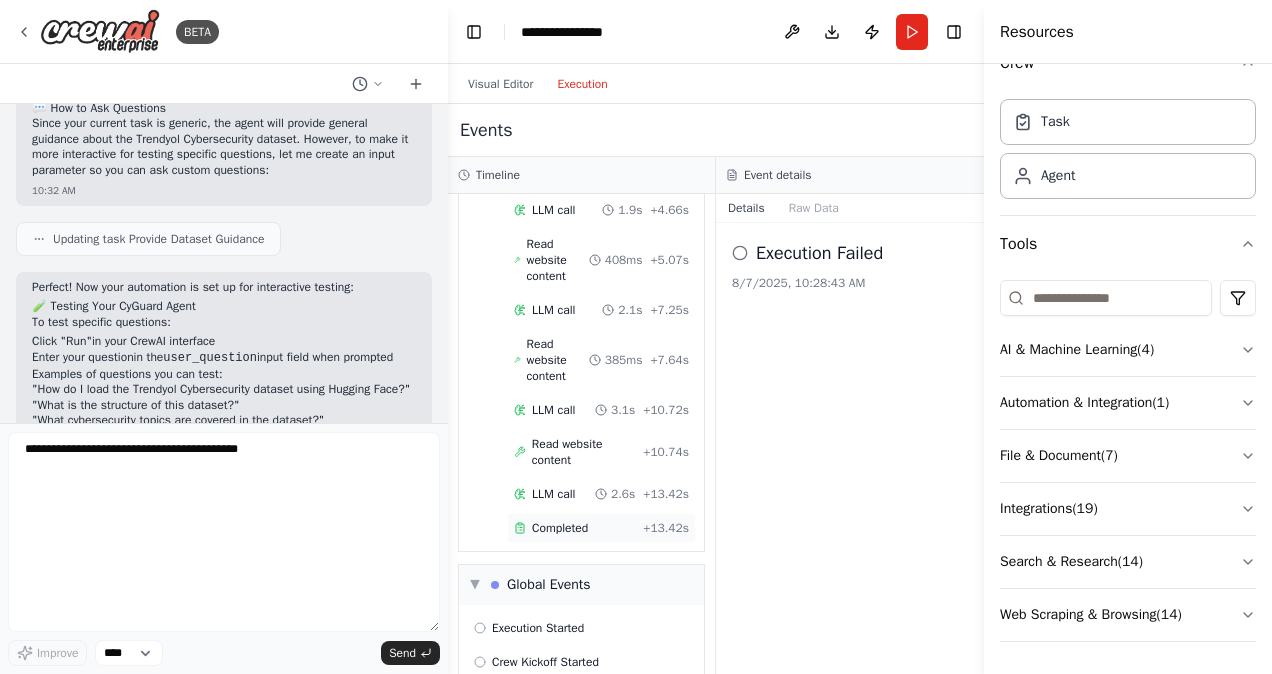click on "Completed" at bounding box center [560, 528] 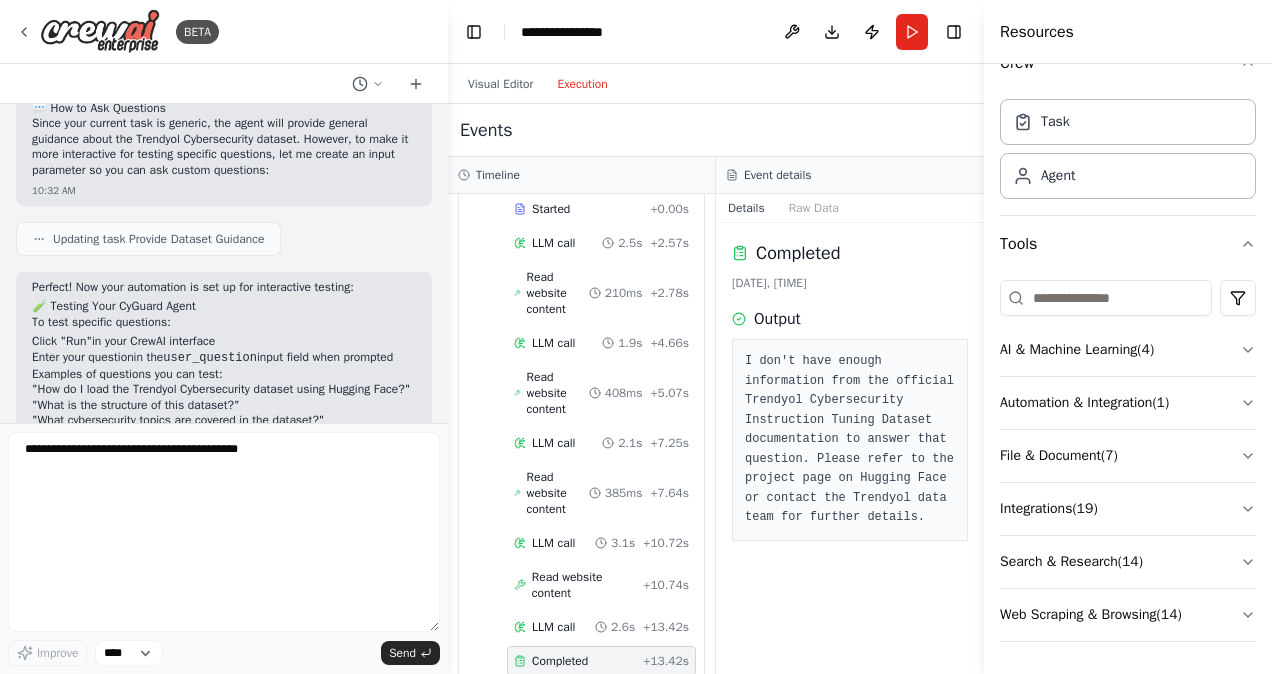 scroll, scrollTop: 166, scrollLeft: 0, axis: vertical 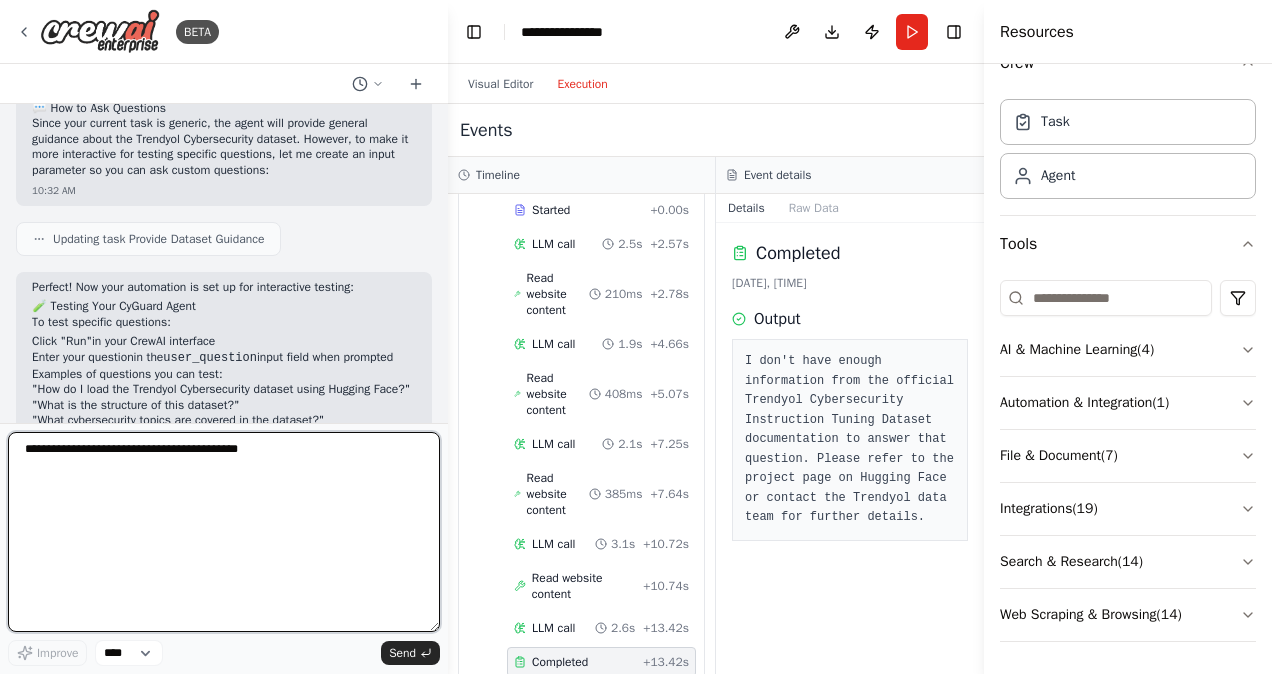 click at bounding box center [224, 532] 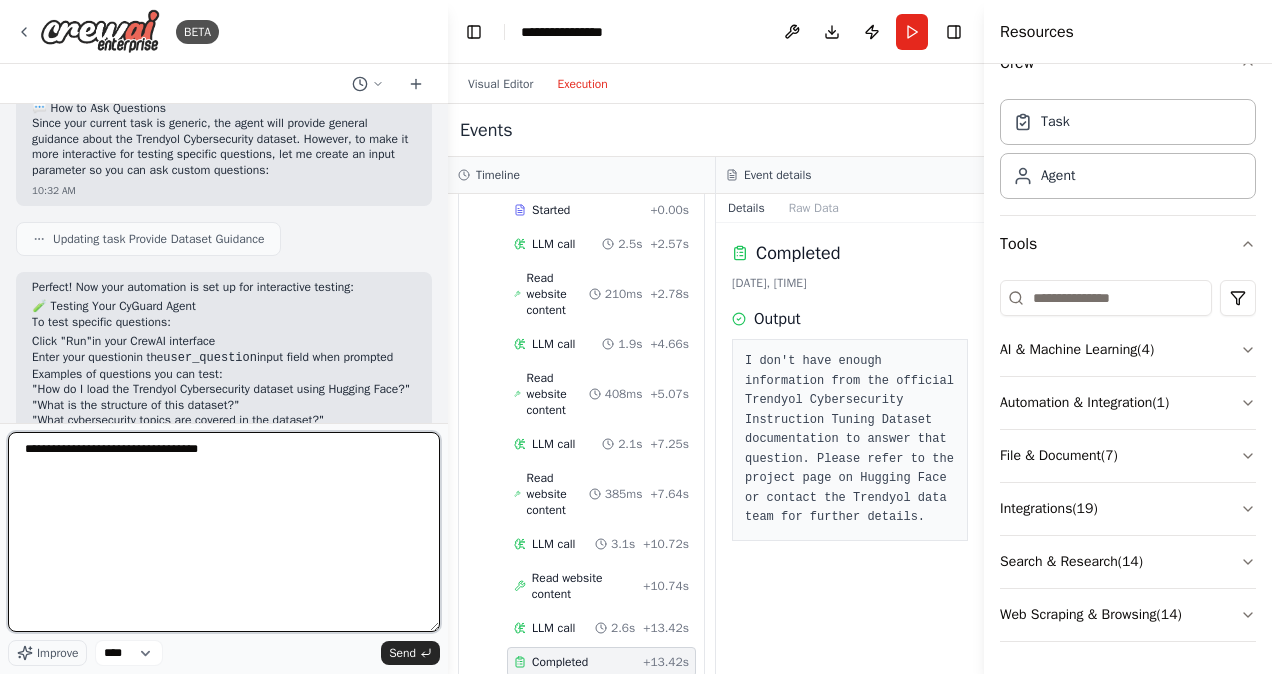 type on "**********" 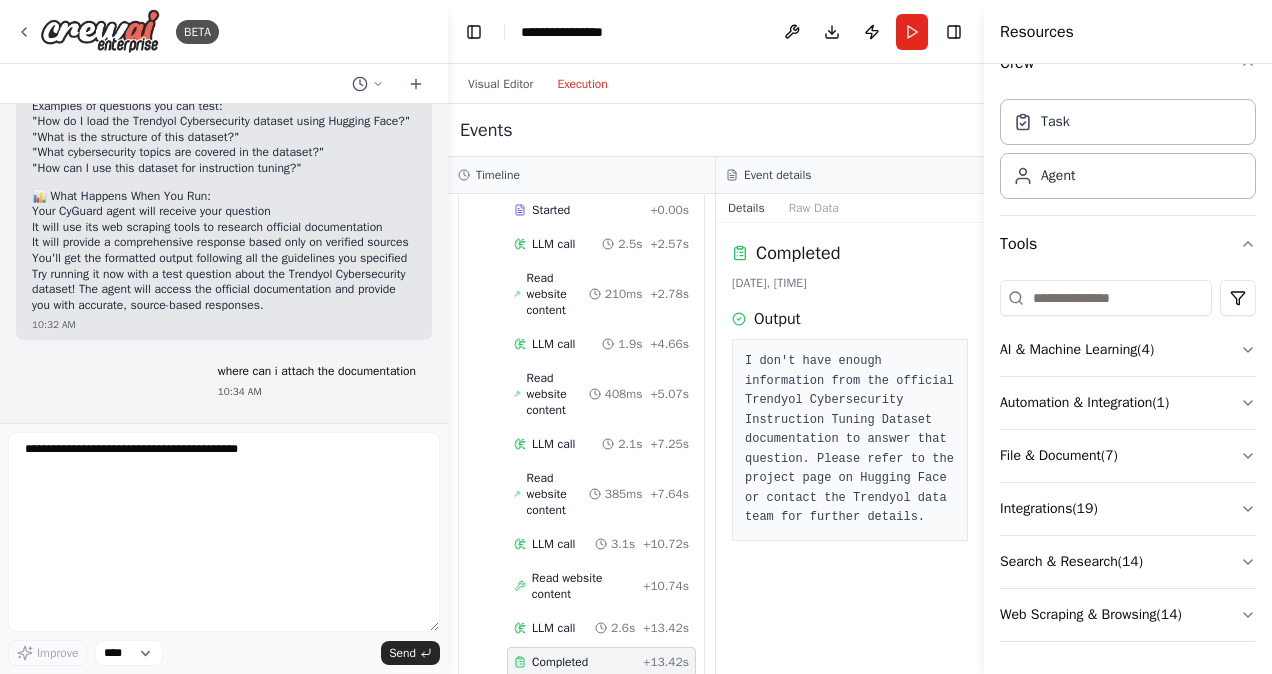 scroll, scrollTop: 7921, scrollLeft: 0, axis: vertical 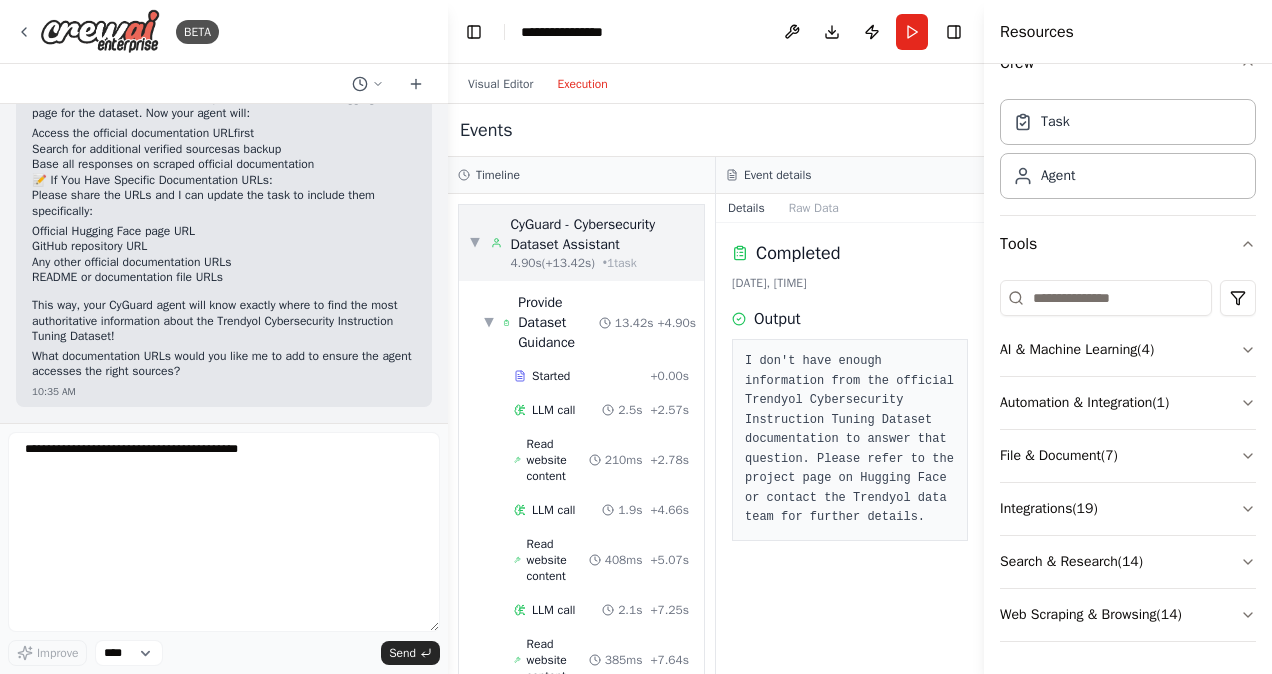 click on "▼" at bounding box center [475, 243] 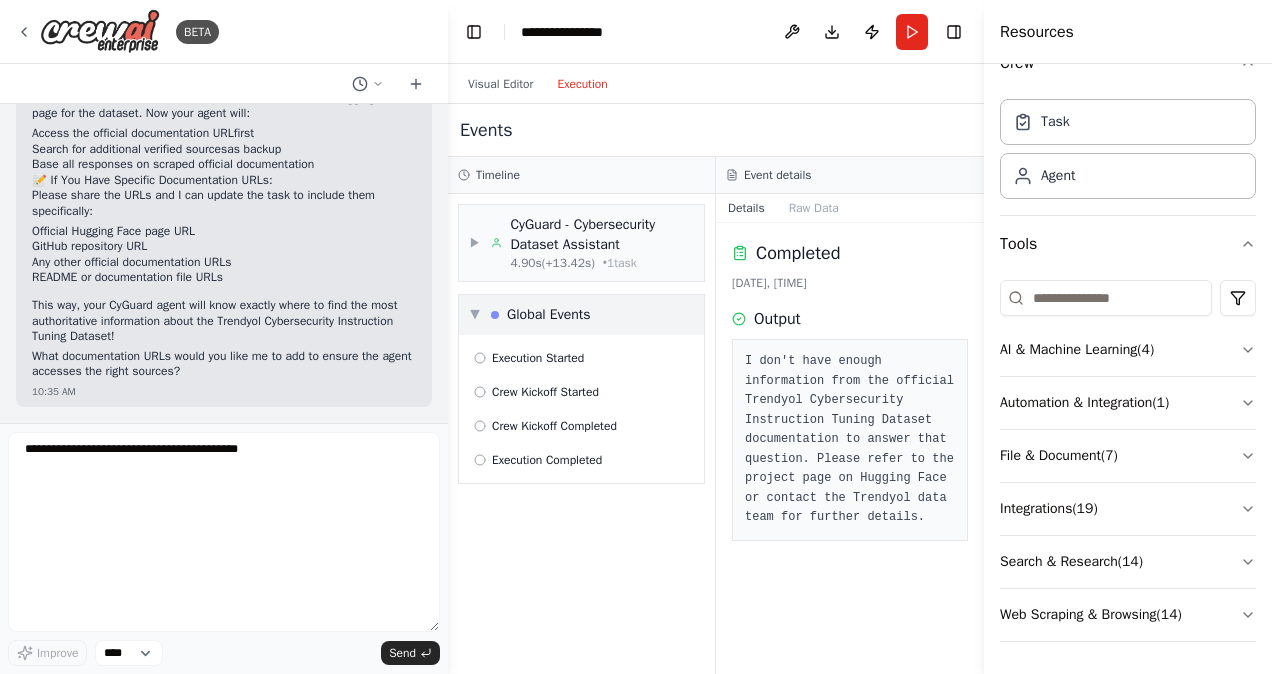click on "▼" at bounding box center (475, 315) 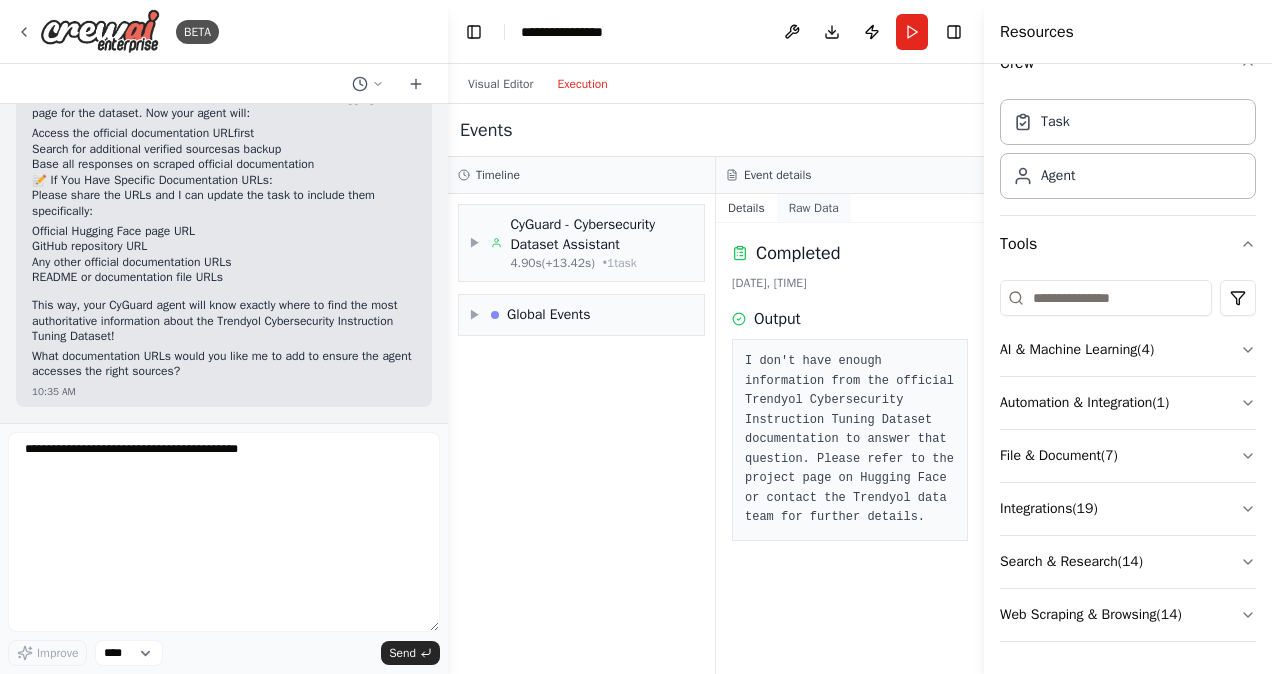 click on "Raw Data" at bounding box center [814, 208] 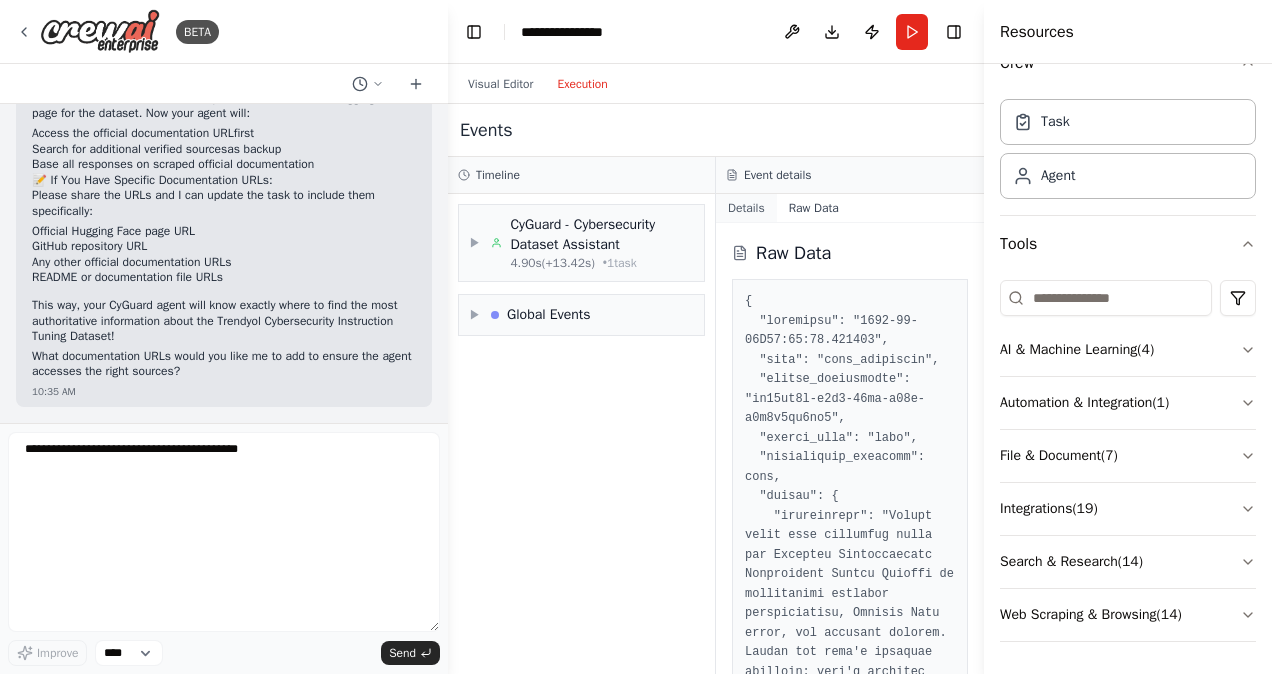 click on "Details" at bounding box center [746, 208] 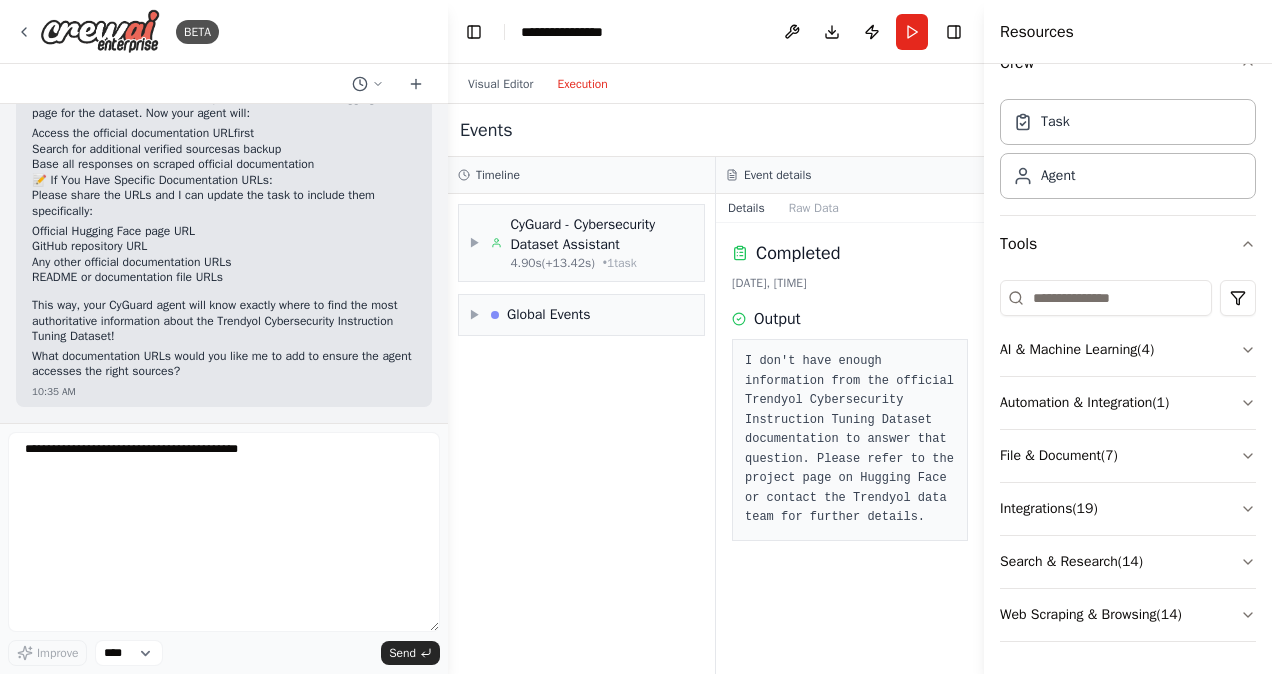 click on "Details" at bounding box center [746, 208] 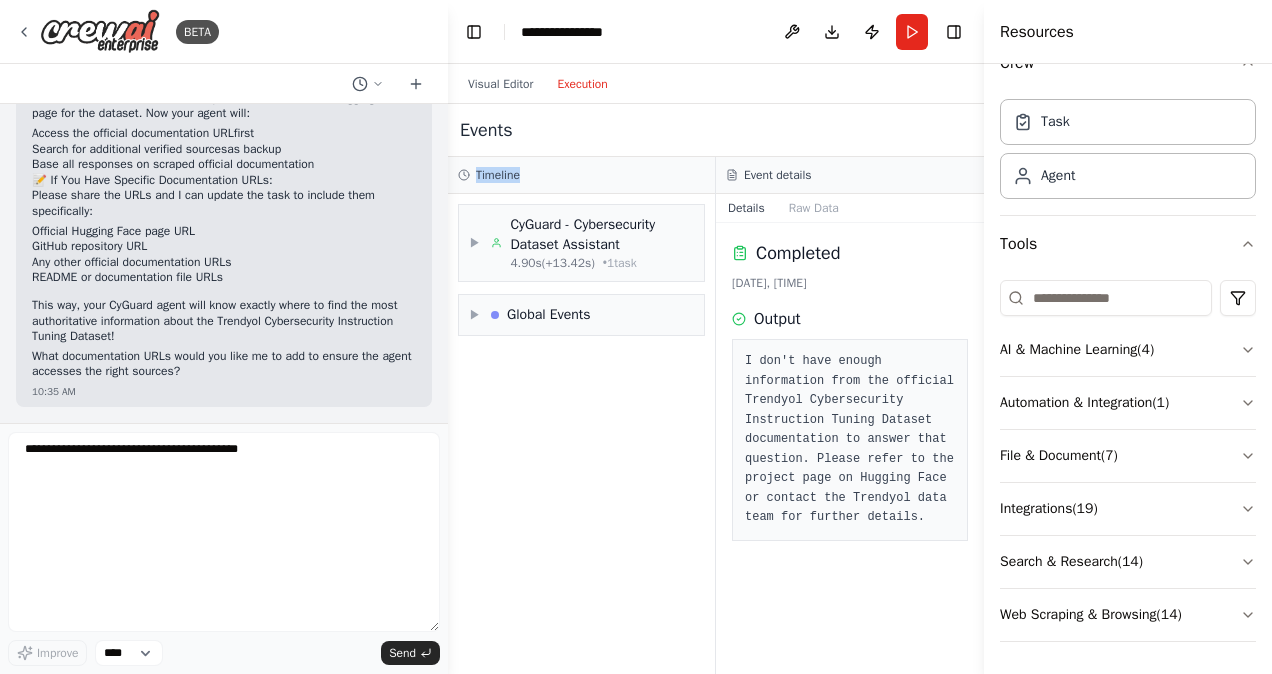 click on "Timeline" at bounding box center [498, 175] 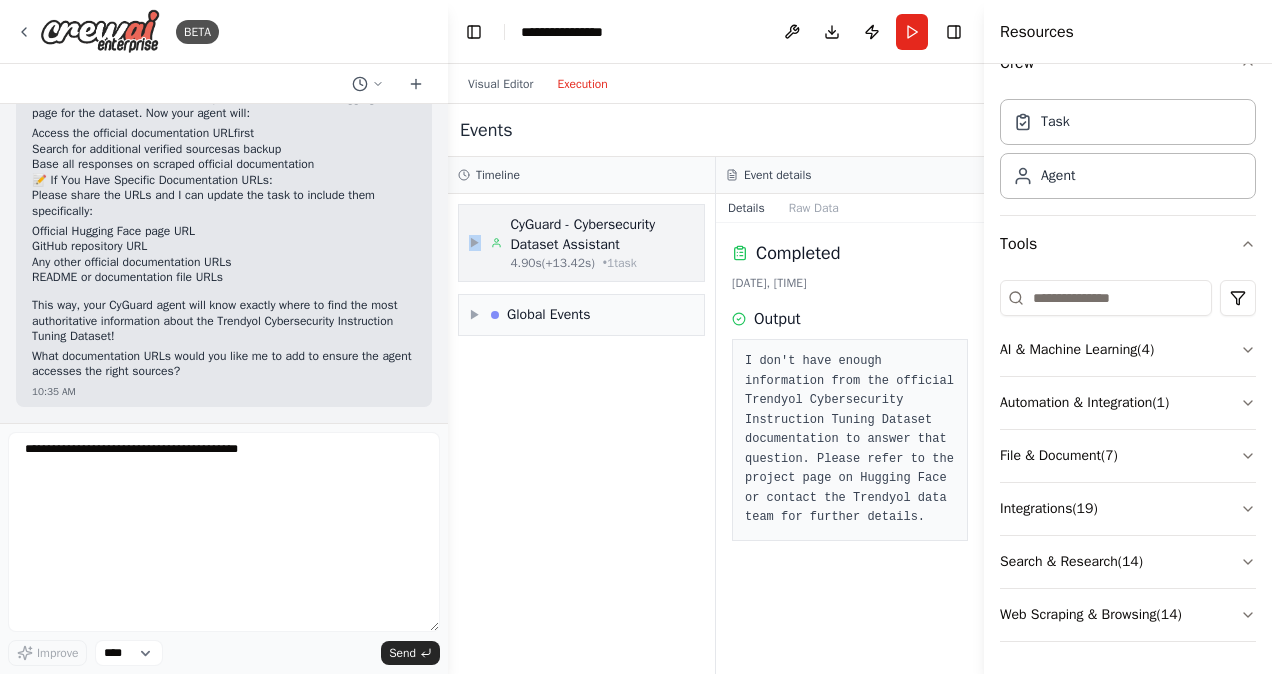 drag, startPoint x: 487, startPoint y: 172, endPoint x: 477, endPoint y: 247, distance: 75.66373 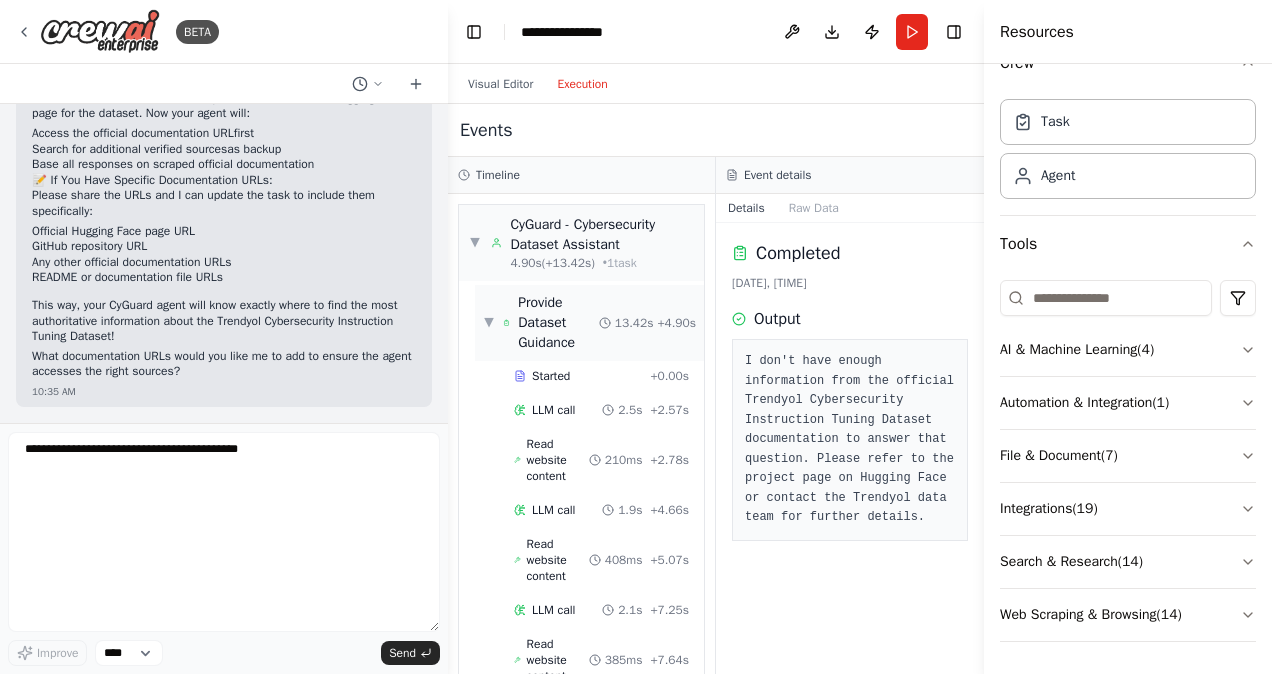 click on "▼" at bounding box center (489, 323) 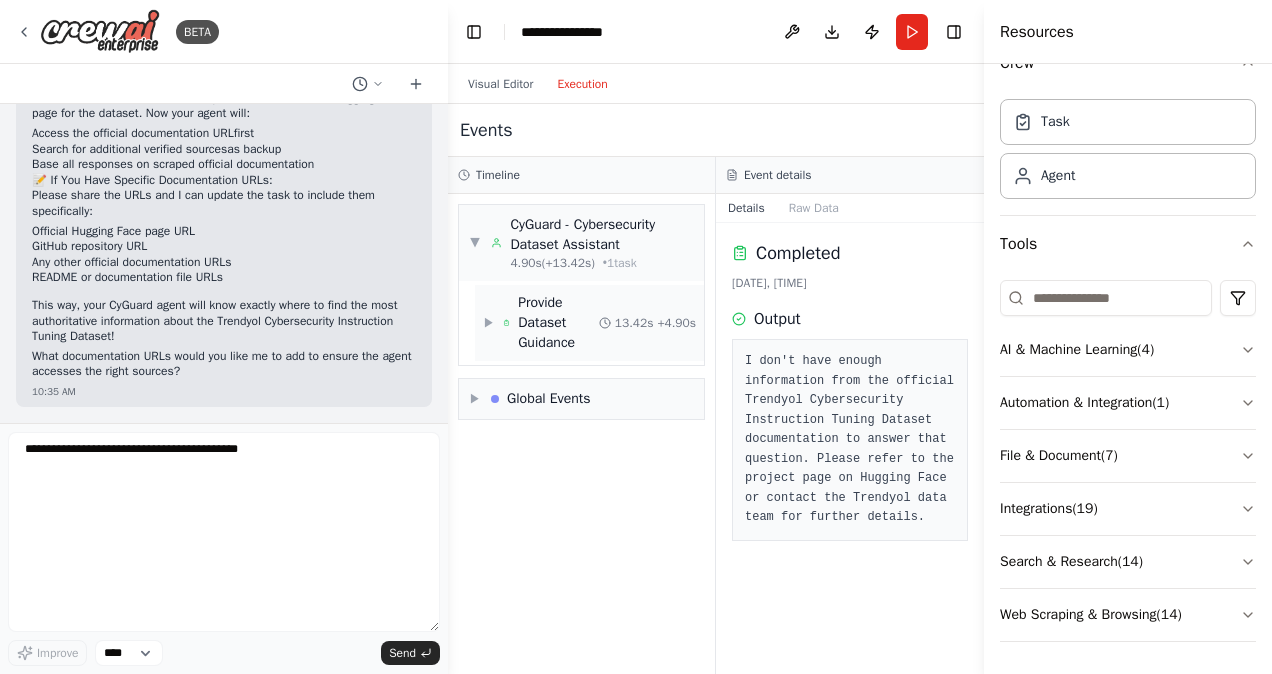 click on "▶" at bounding box center [489, 323] 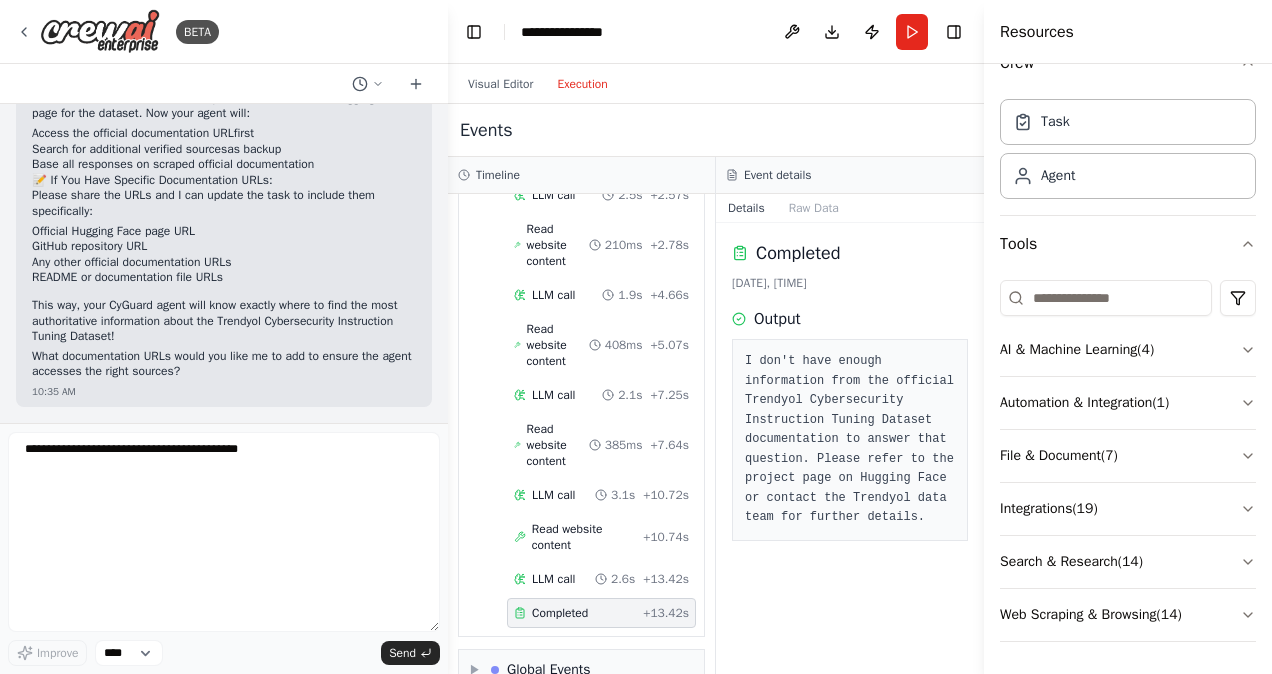 scroll, scrollTop: 254, scrollLeft: 0, axis: vertical 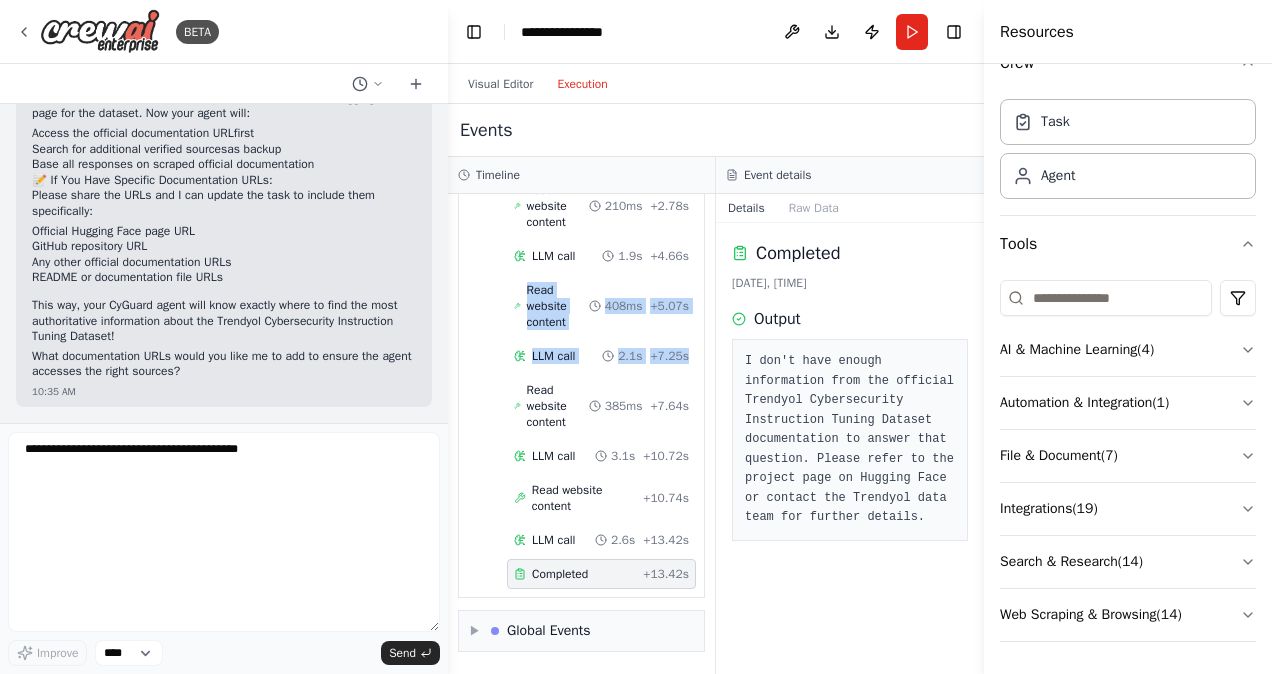 drag, startPoint x: 485, startPoint y: 322, endPoint x: 682, endPoint y: 347, distance: 198.57996 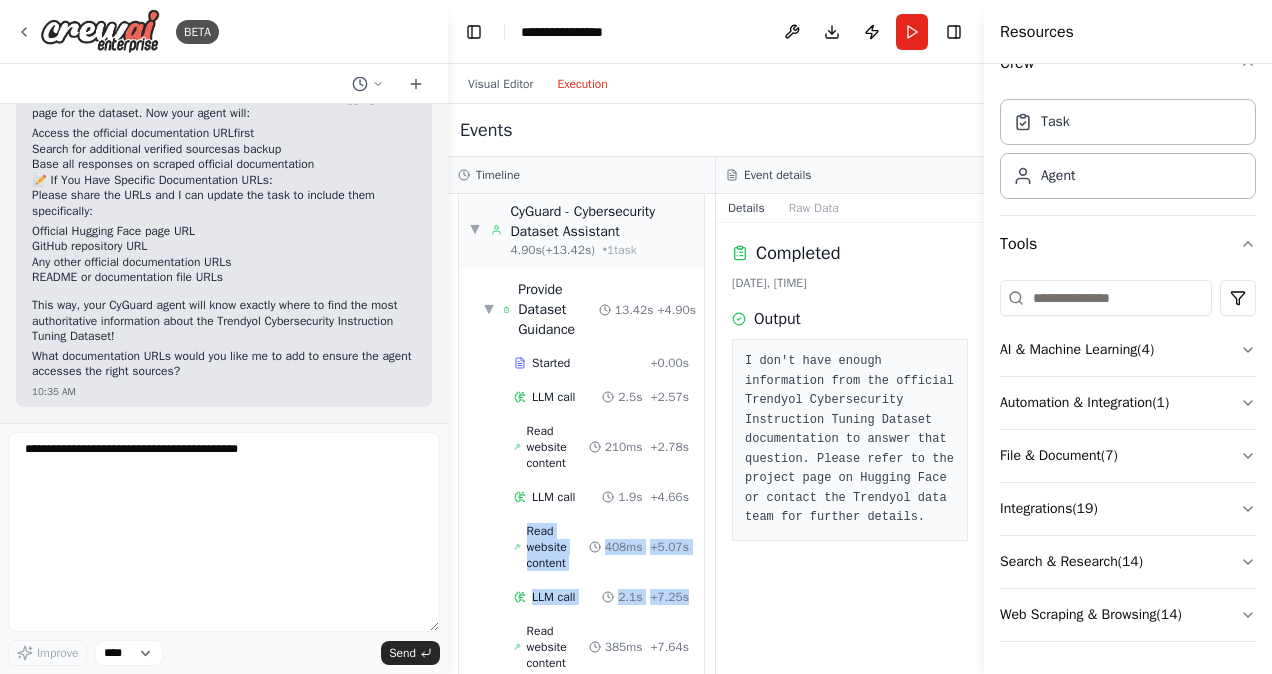 scroll, scrollTop: 0, scrollLeft: 0, axis: both 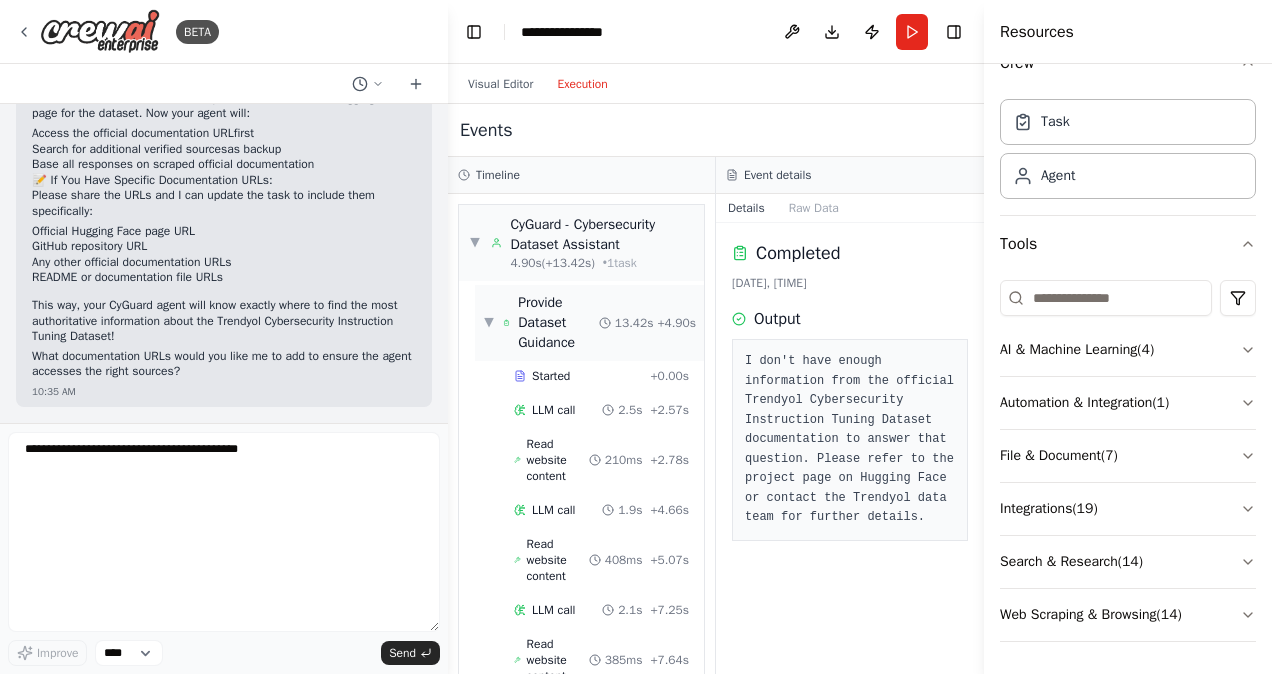 click on "▼" at bounding box center (489, 323) 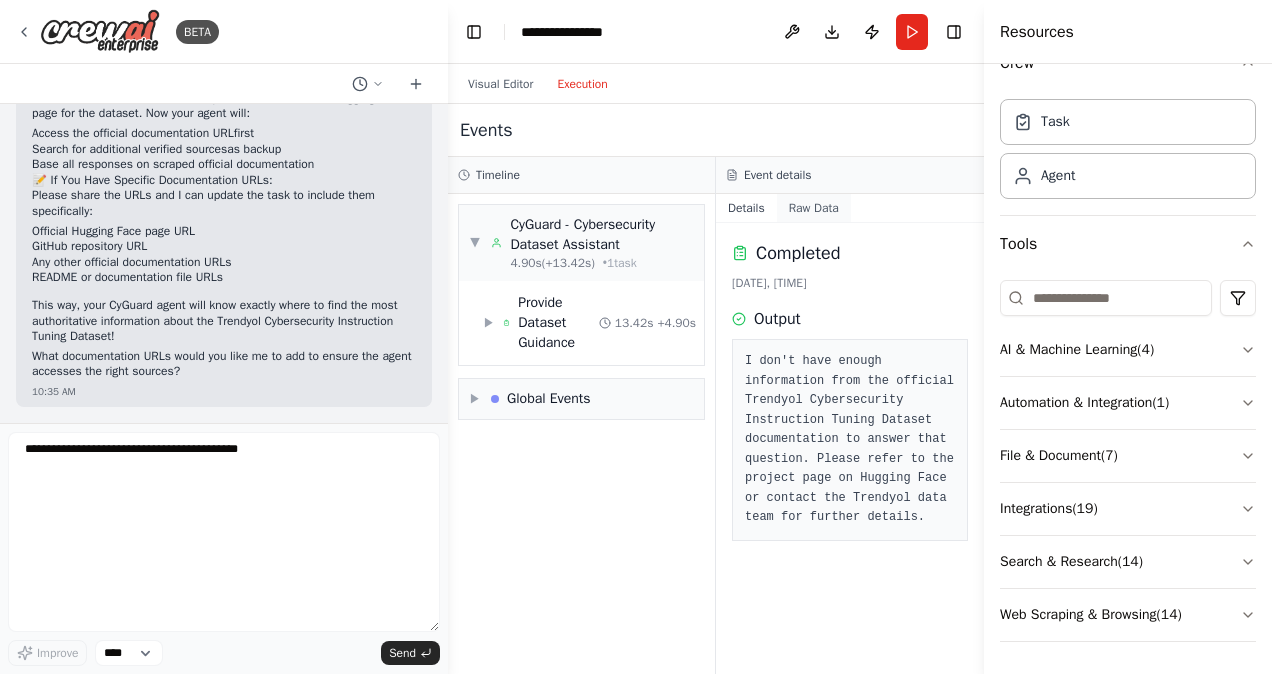 click on "Raw Data" at bounding box center [814, 208] 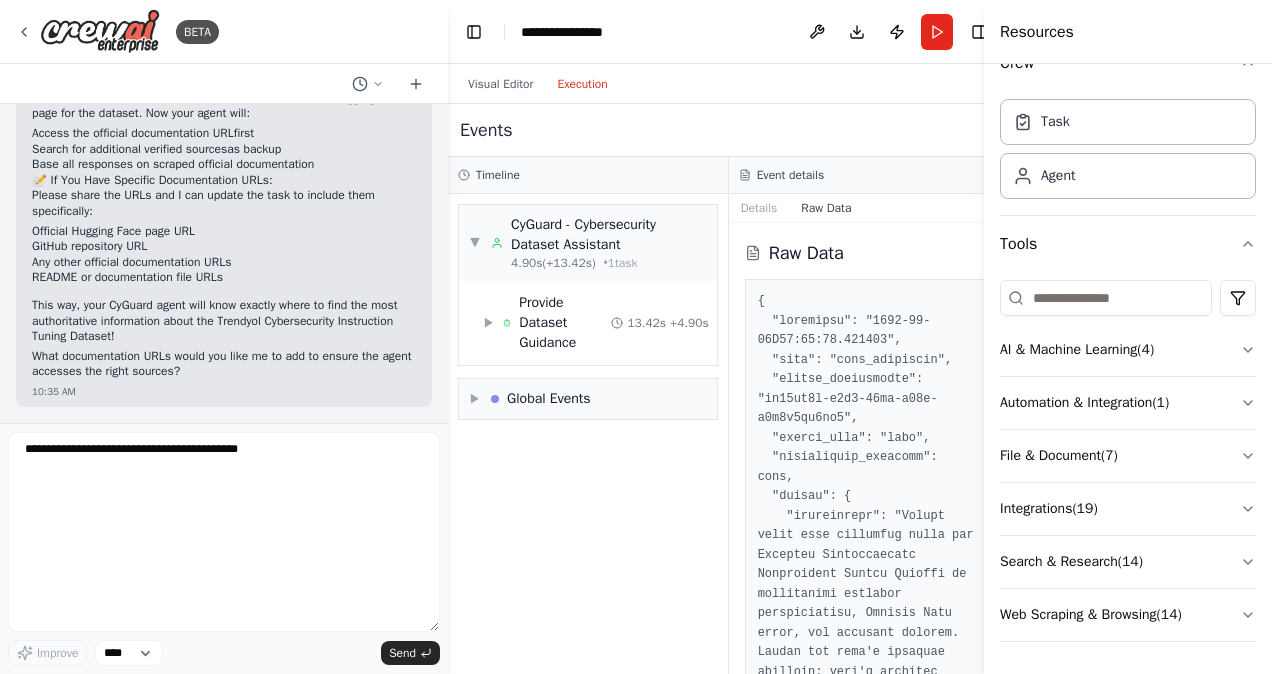 click on "Execution" at bounding box center [582, 84] 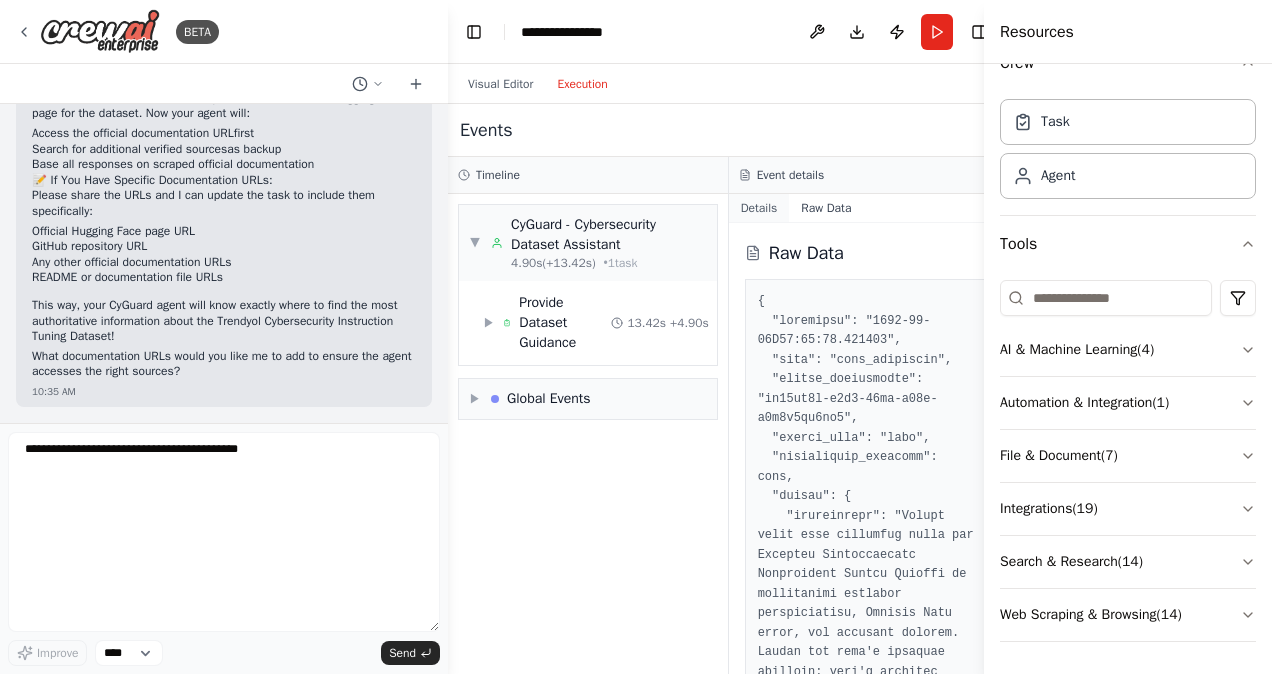 click on "Details" at bounding box center (759, 208) 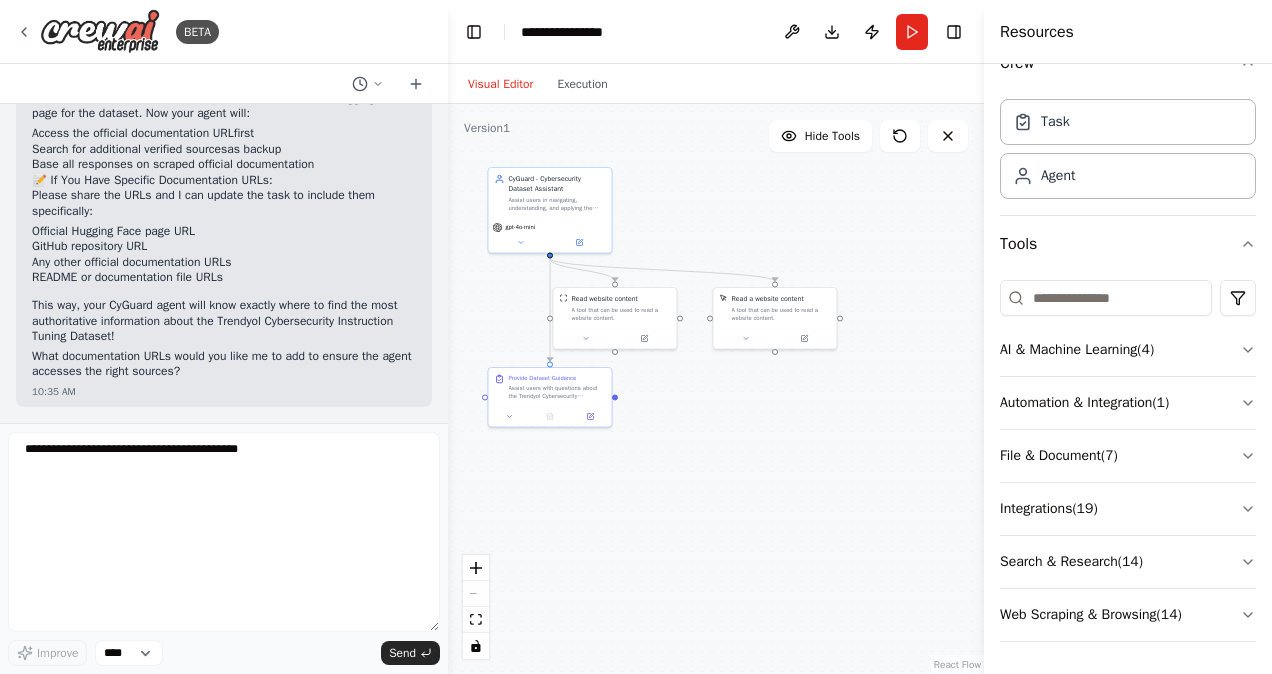 click on "Visual Editor" at bounding box center (500, 84) 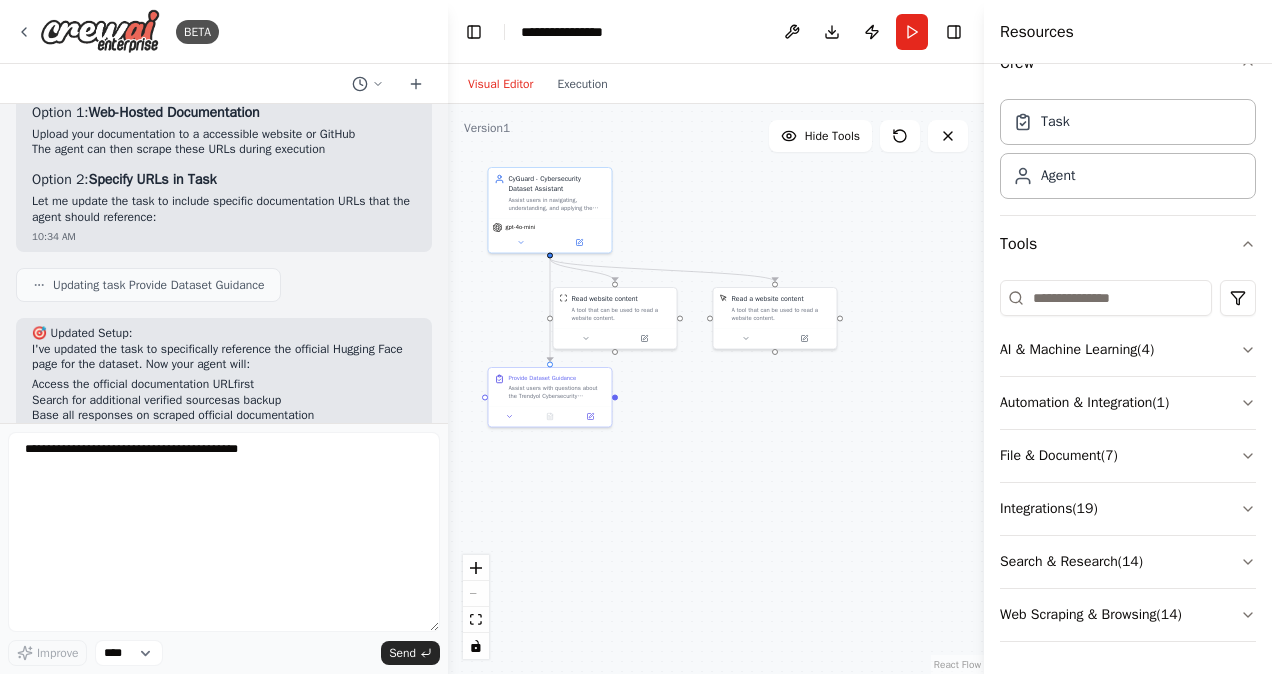 scroll, scrollTop: 8157, scrollLeft: 0, axis: vertical 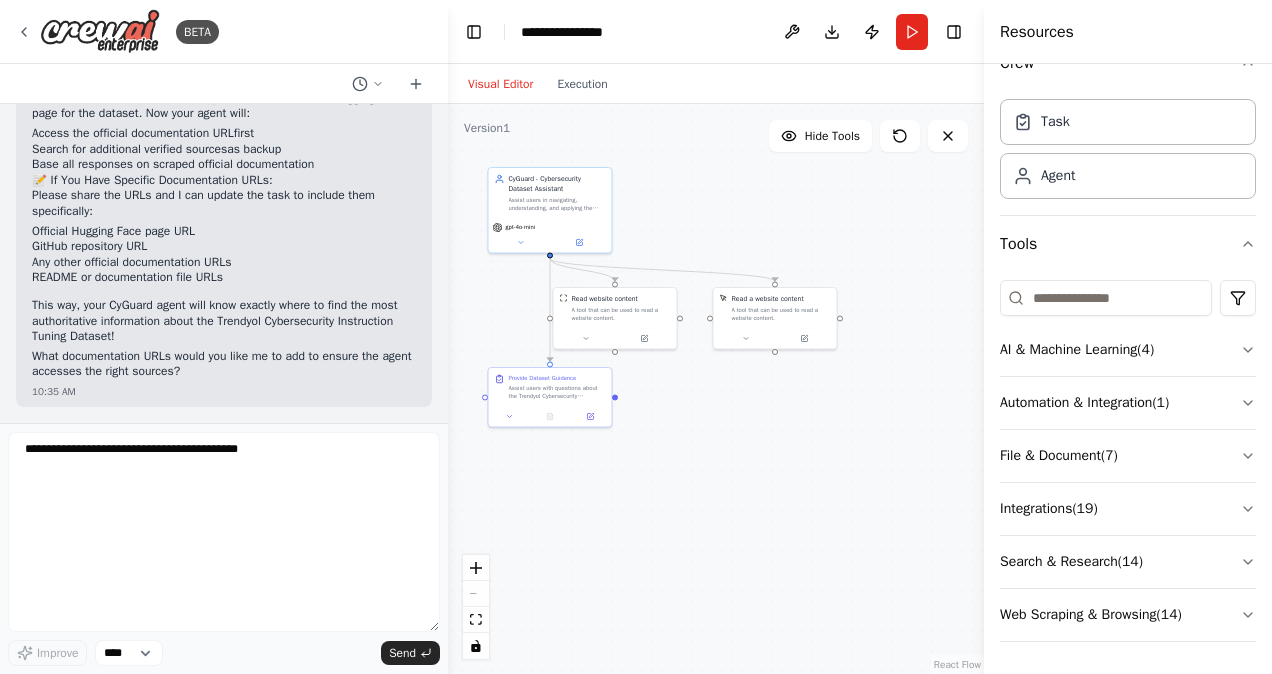 drag, startPoint x: 222, startPoint y: 475, endPoint x: 55, endPoint y: 372, distance: 196.20908 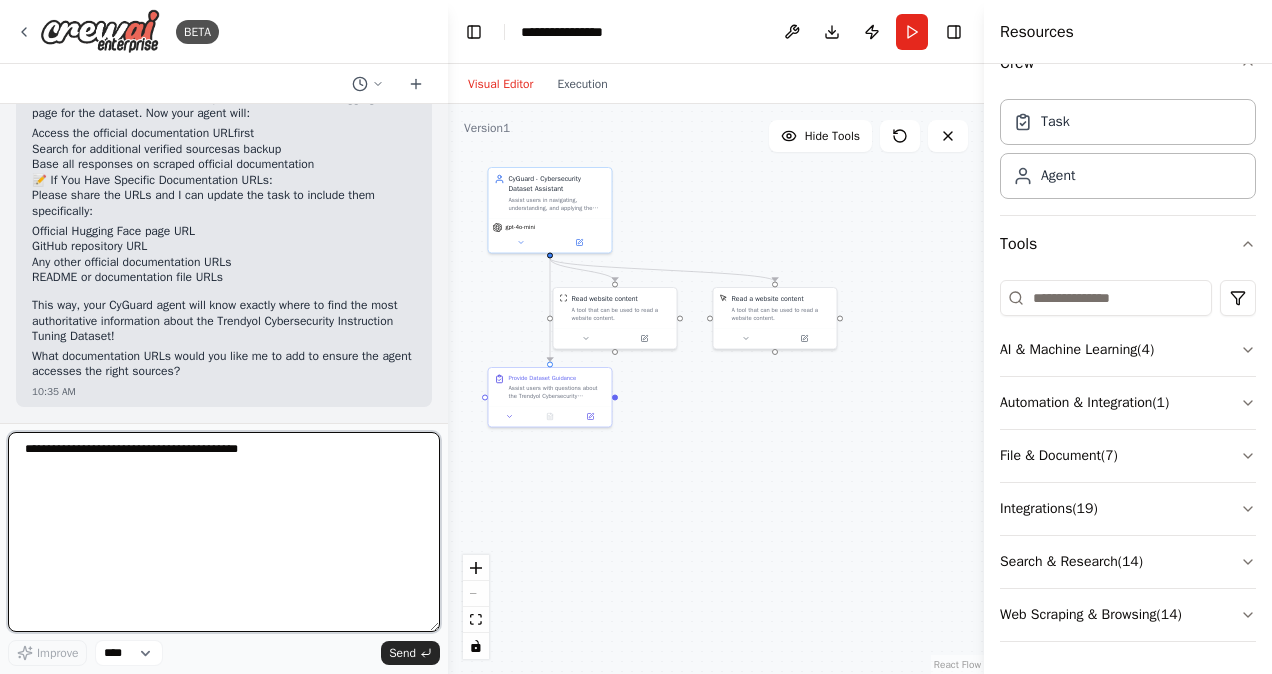 click at bounding box center (224, 532) 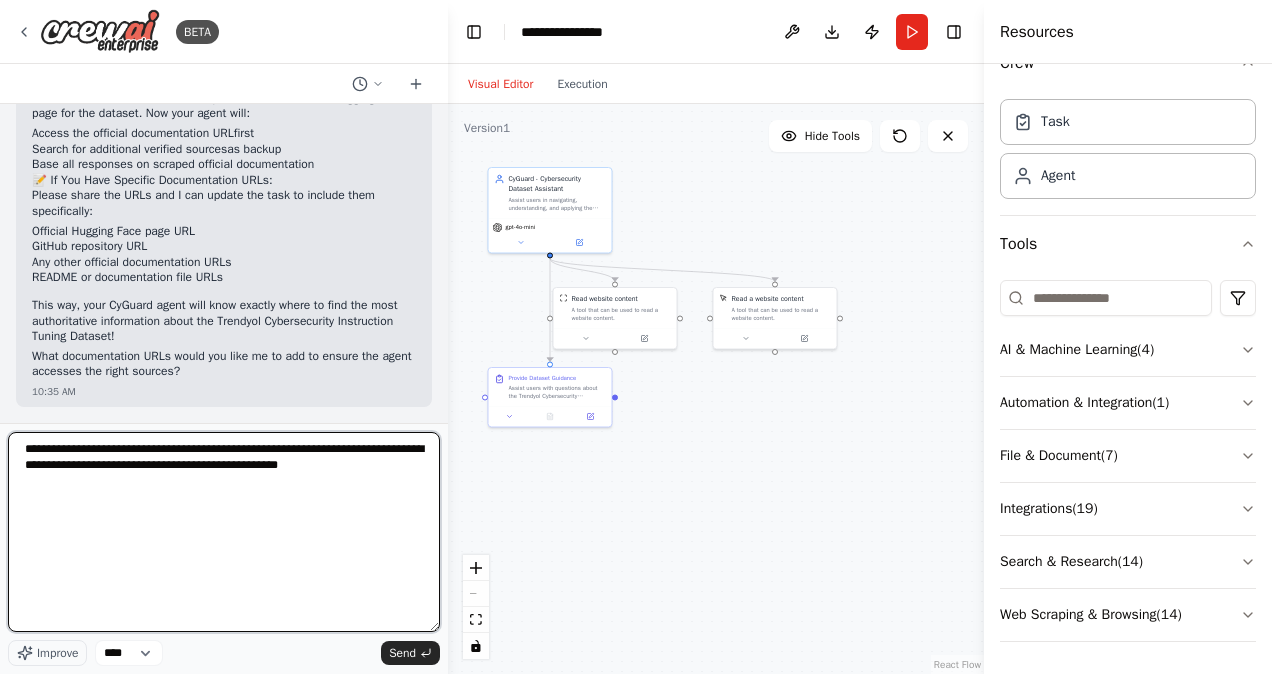 type 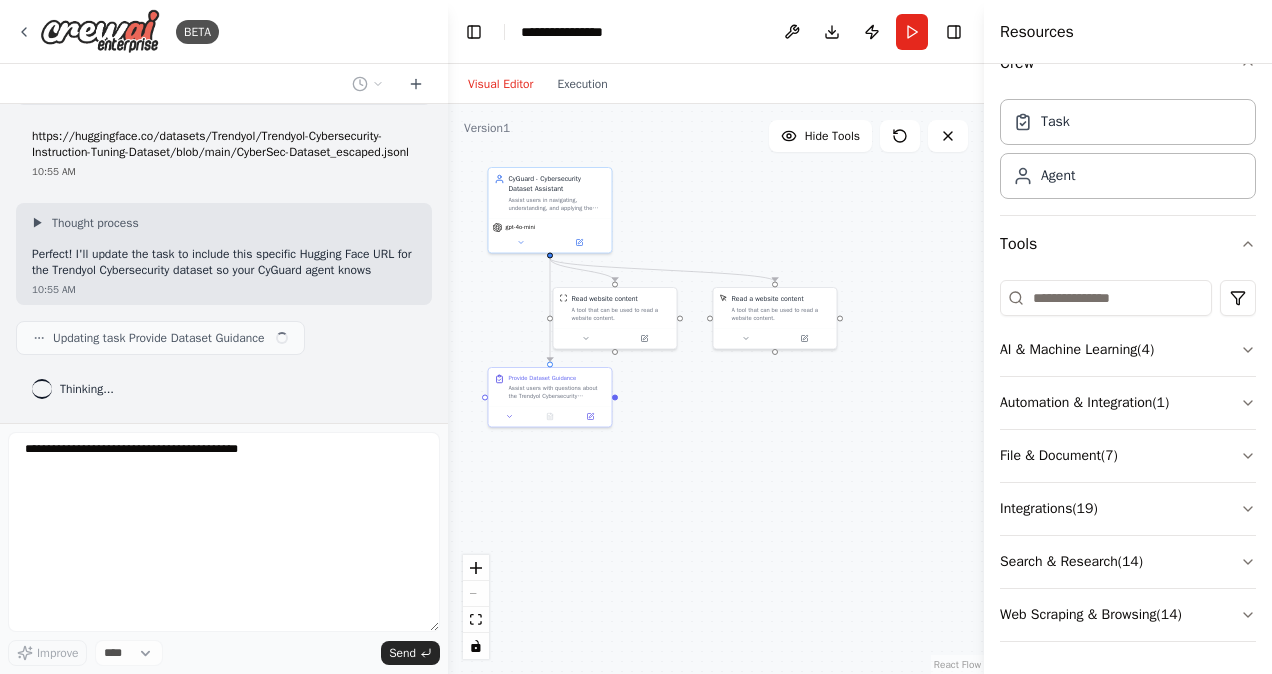 scroll, scrollTop: 9005, scrollLeft: 0, axis: vertical 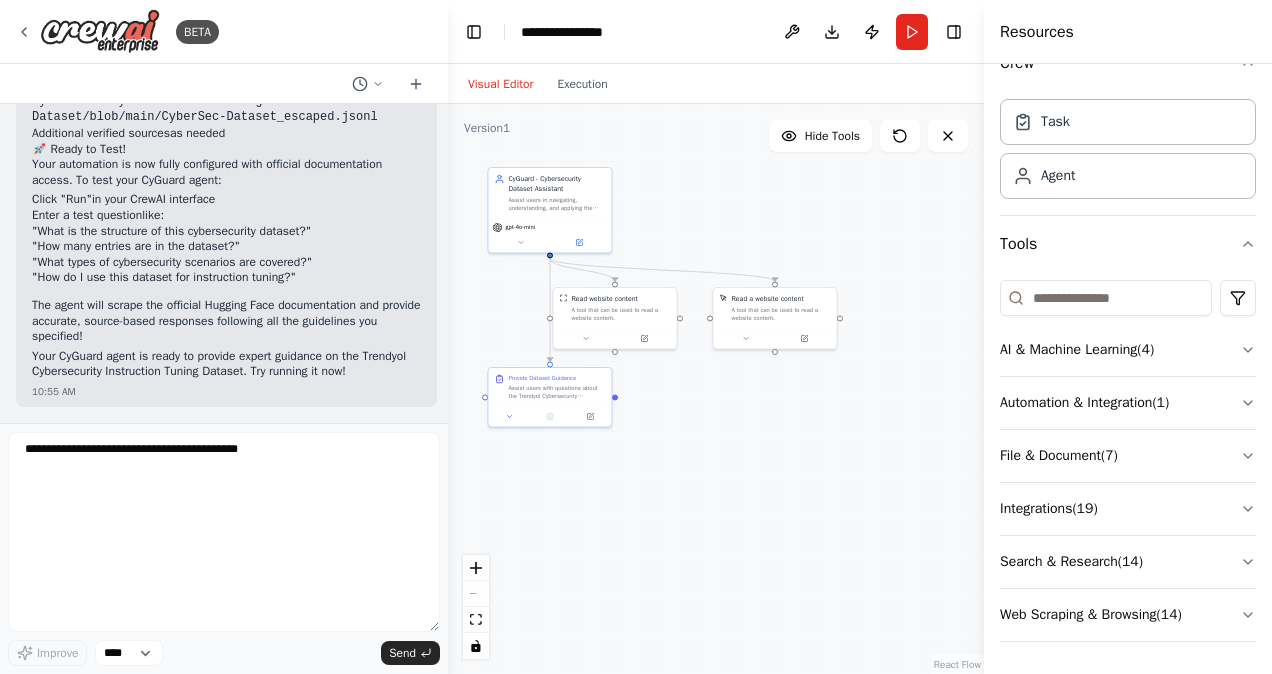 click on ""What is the structure of this cybersecurity dataset?"" at bounding box center [226, 232] 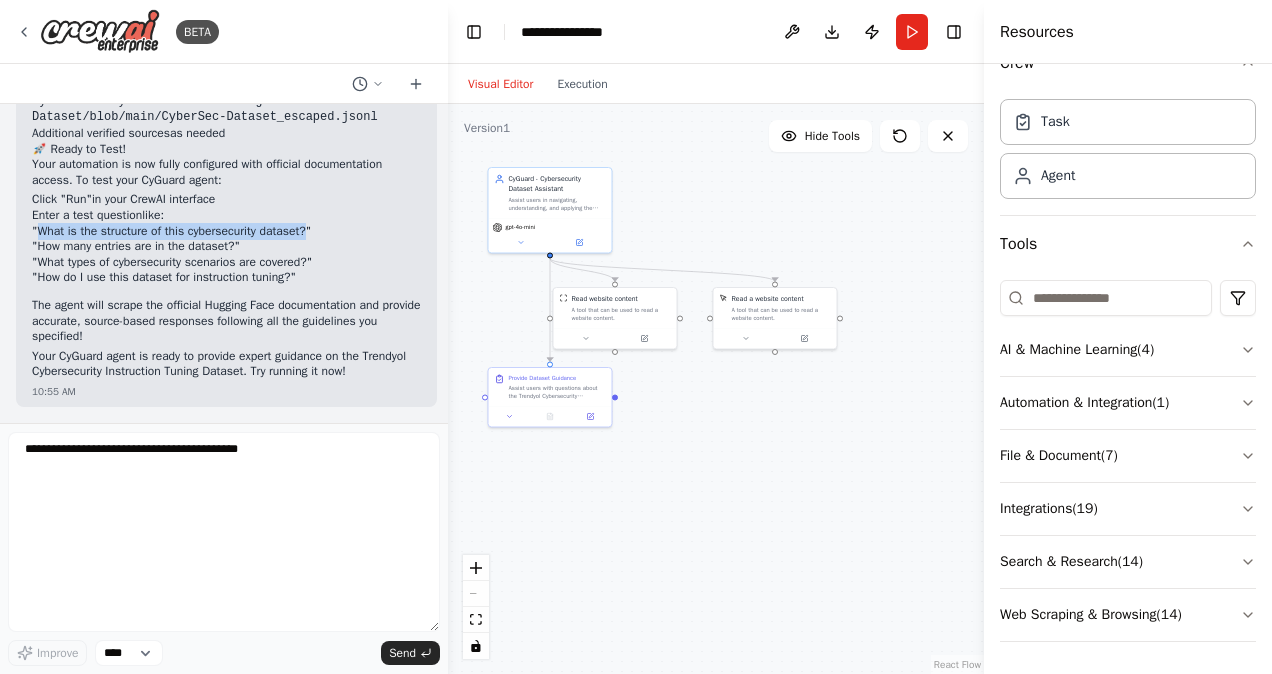 drag, startPoint x: 302, startPoint y: 232, endPoint x: 37, endPoint y: 232, distance: 265 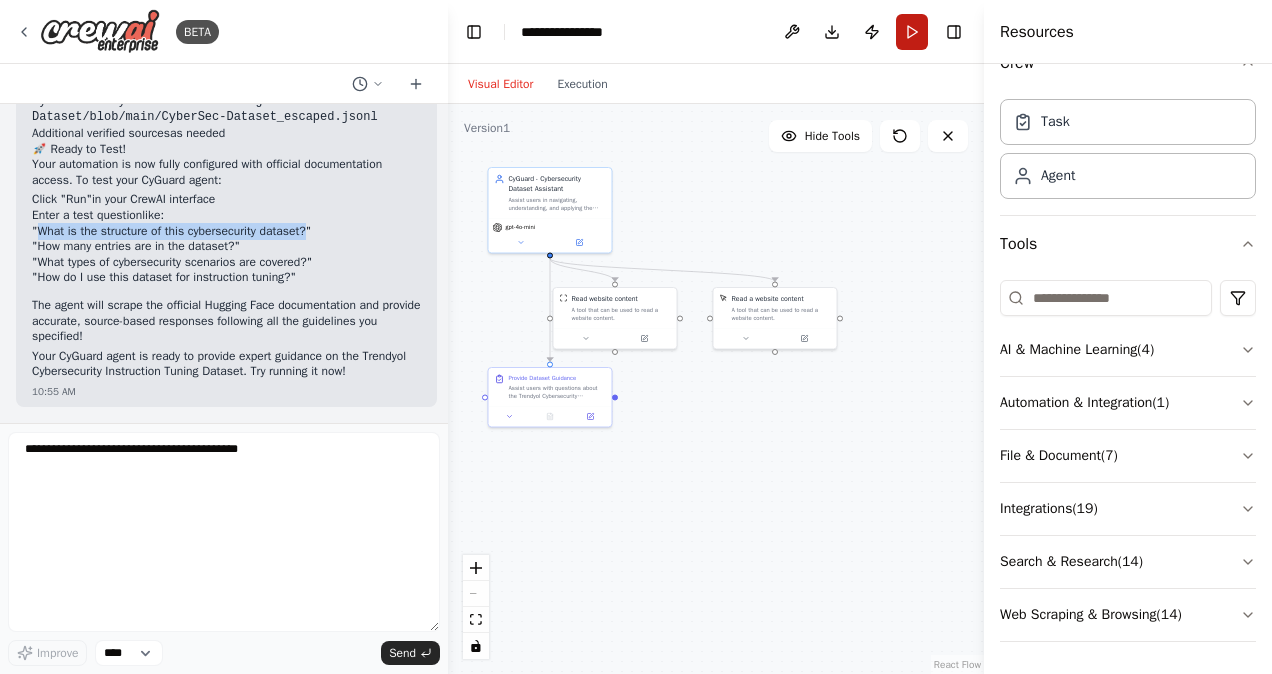 click on "Run" at bounding box center [912, 32] 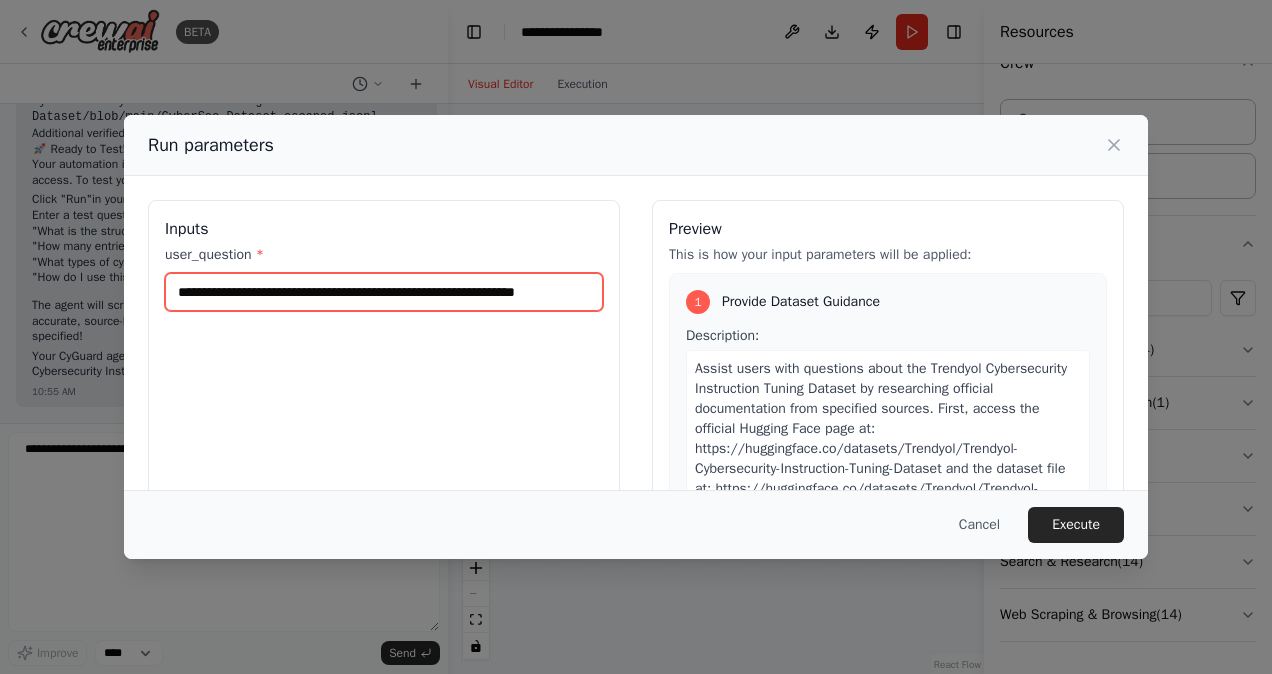 click on "**********" at bounding box center [384, 292] 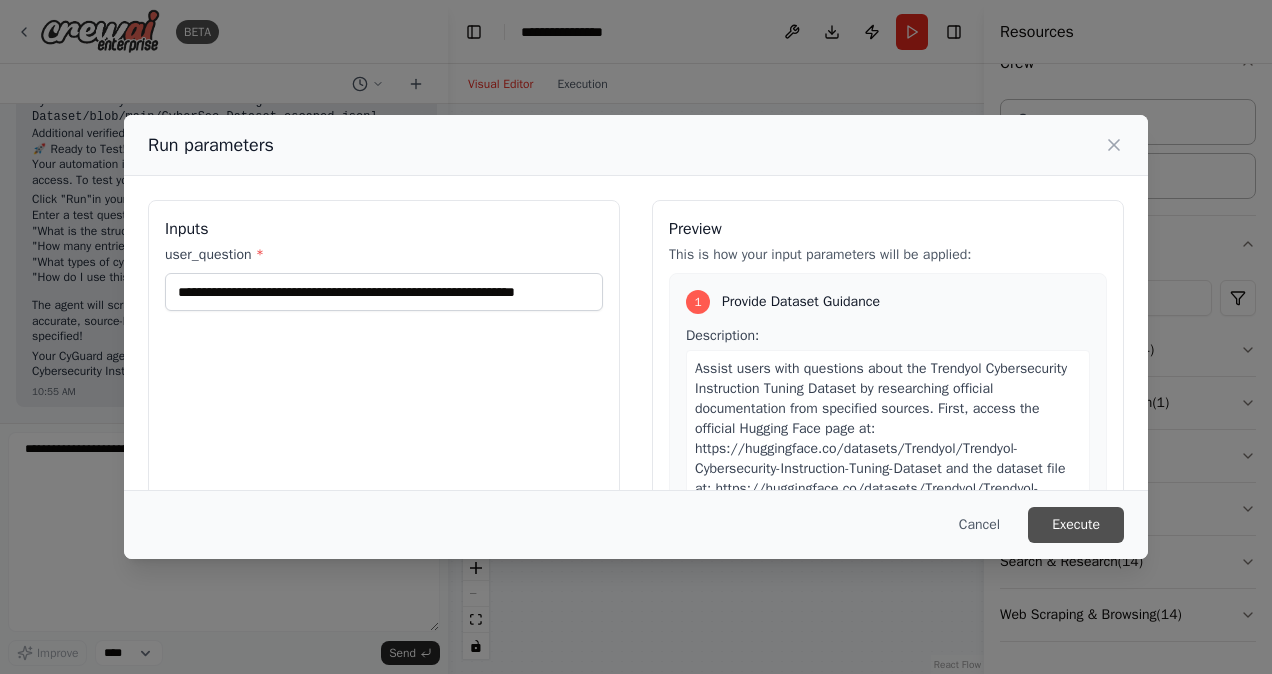click on "Execute" at bounding box center (1076, 525) 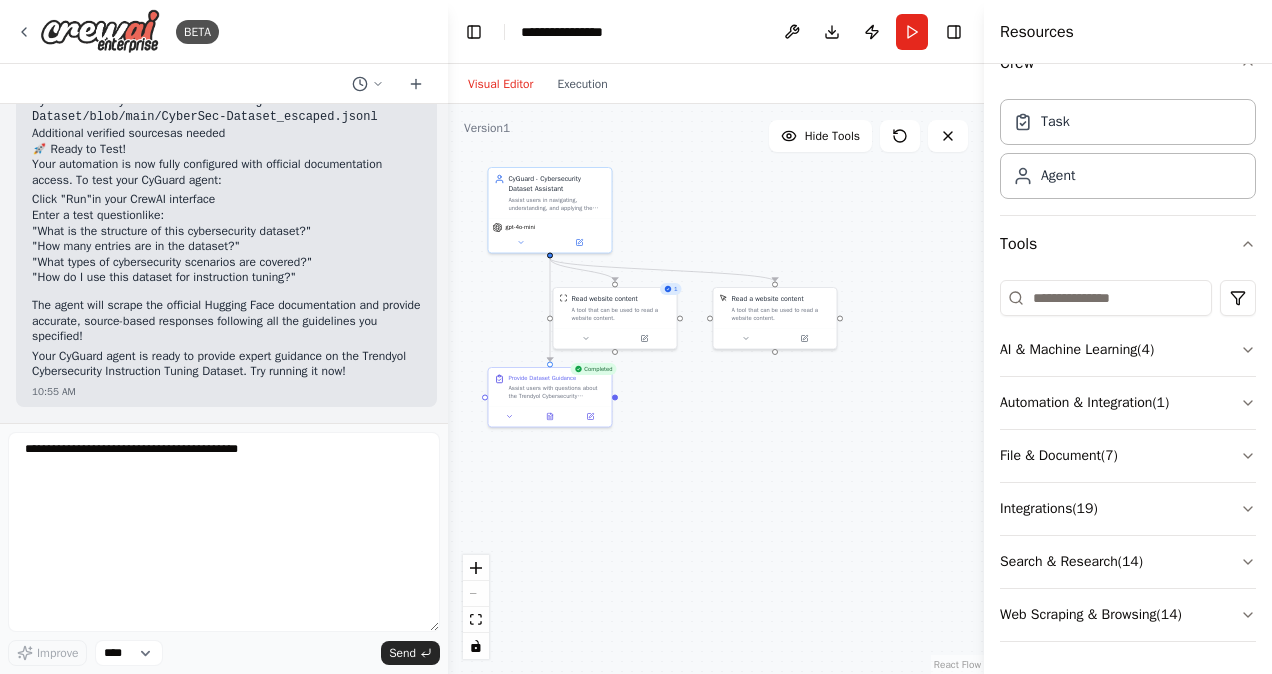 click on ".deletable-edge-delete-btn {
width: 20px;
height: 20px;
border: 0px solid #ffffff;
color: #6b7280;
background-color: #f8fafc;
cursor: pointer;
border-radius: 50%;
font-size: 12px;
padding: 3px;
display: flex;
align-items: center;
justify-content: center;
transition: all 0.2s cubic-bezier(0.4, 0, 0.2, 1);
box-shadow: 0 2px 4px rgba(0, 0, 0, 0.1);
}
.deletable-edge-delete-btn:hover {
background-color: #ef4444;
color: #ffffff;
border-color: #dc2626;
transform: scale(1.1);
box-shadow: 0 4px 12px rgba(239, 68, 68, 0.4);
}
.deletable-edge-delete-btn:active {
transform: scale(0.95);
box-shadow: 0 2px 4px rgba(239, 68, 68, 0.3);
}
CyGuard - Cybersecurity Dataset Assistant gpt-4o-mini 1 Completed" at bounding box center [716, 389] 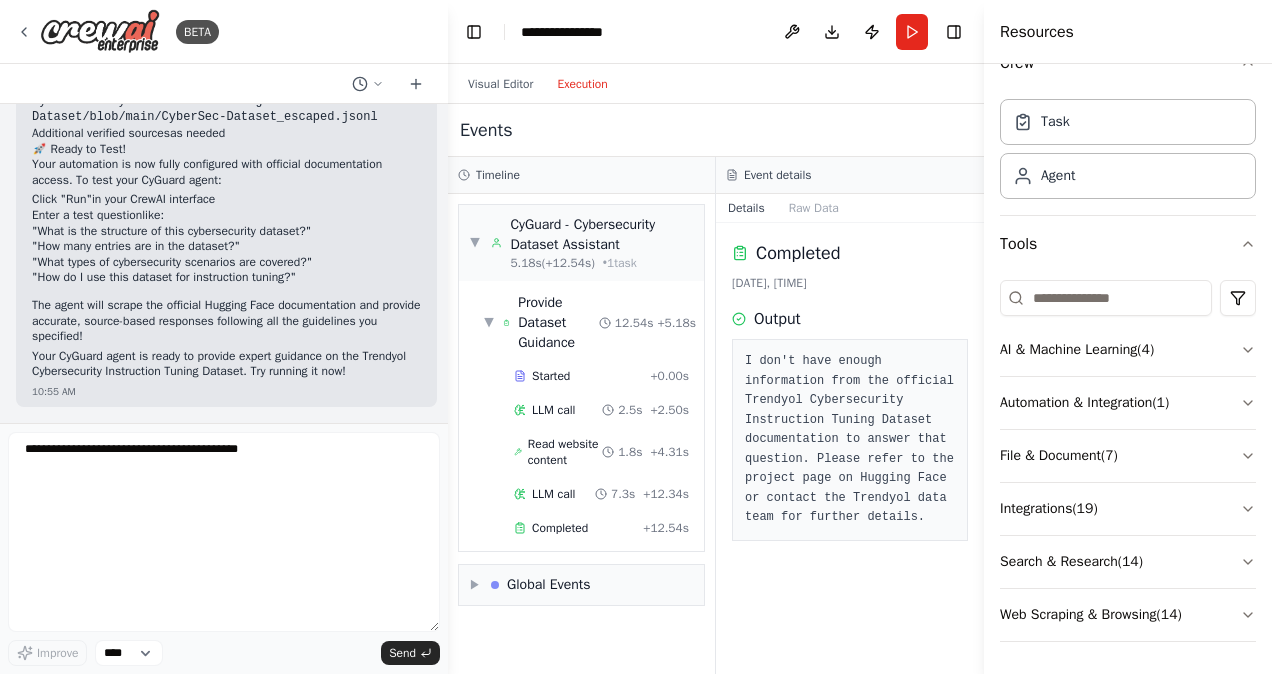 click on "Execution" at bounding box center (582, 84) 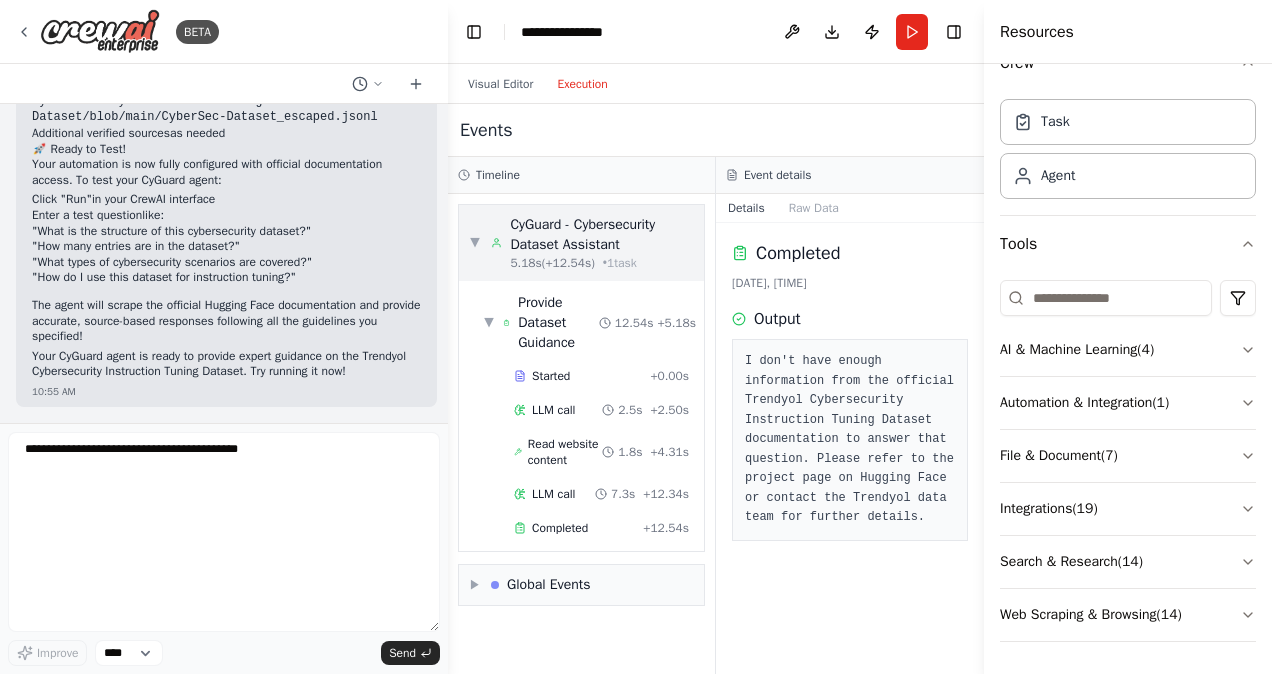 click 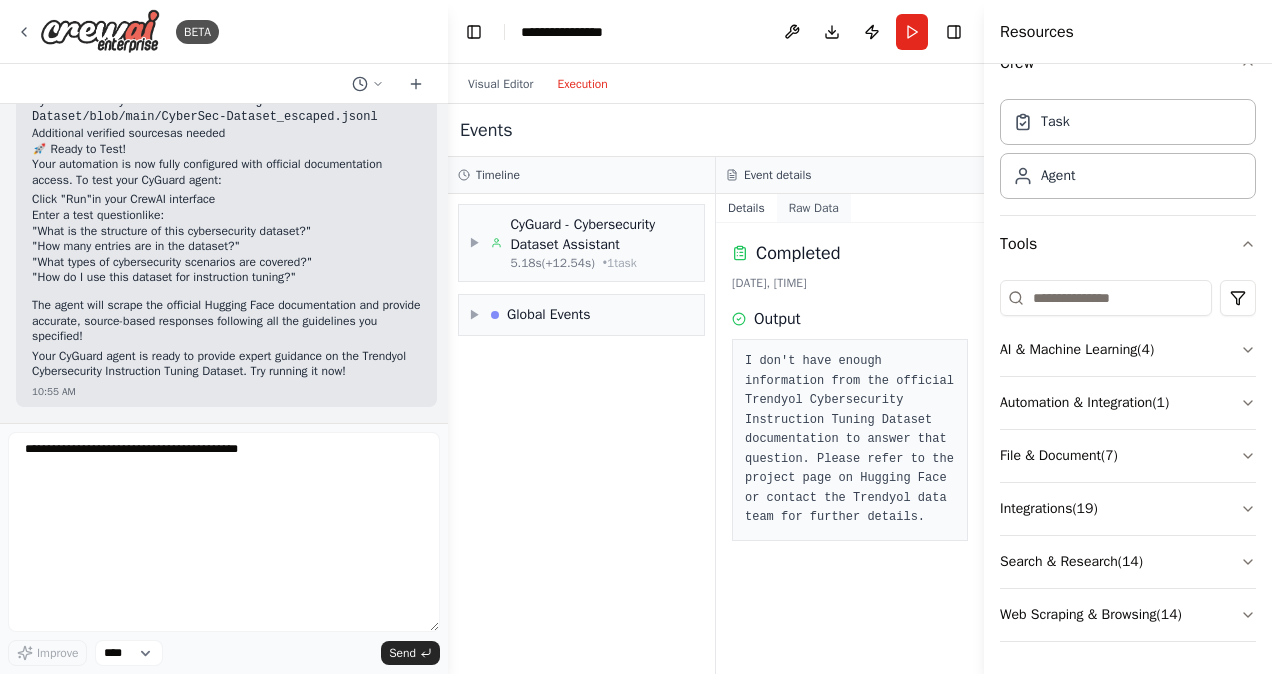 click on "Raw Data" at bounding box center (814, 208) 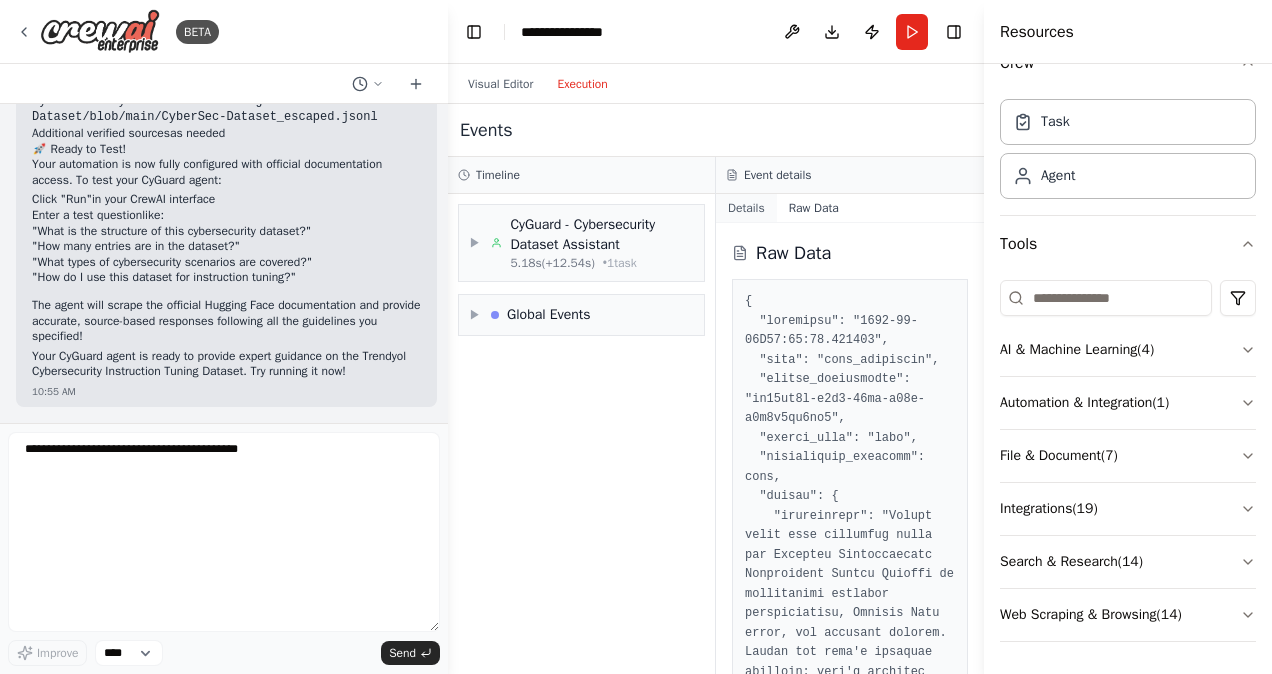 click on "Details" at bounding box center [746, 208] 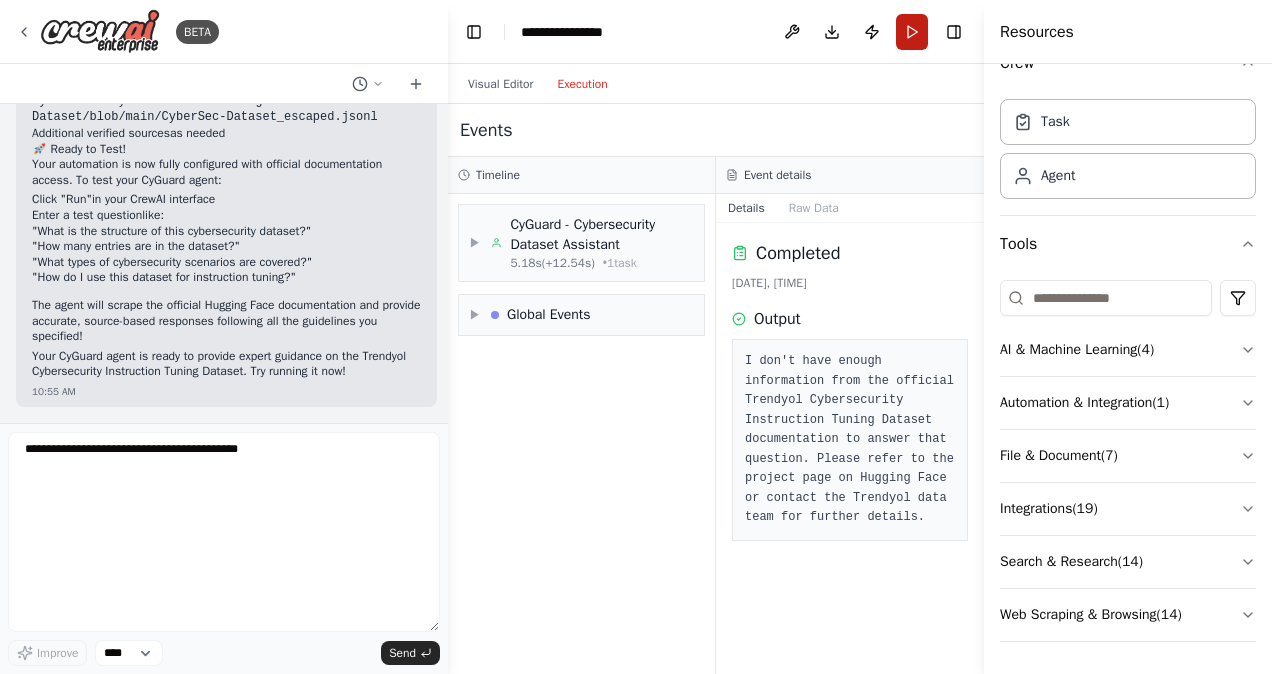 click on "Run" at bounding box center [912, 32] 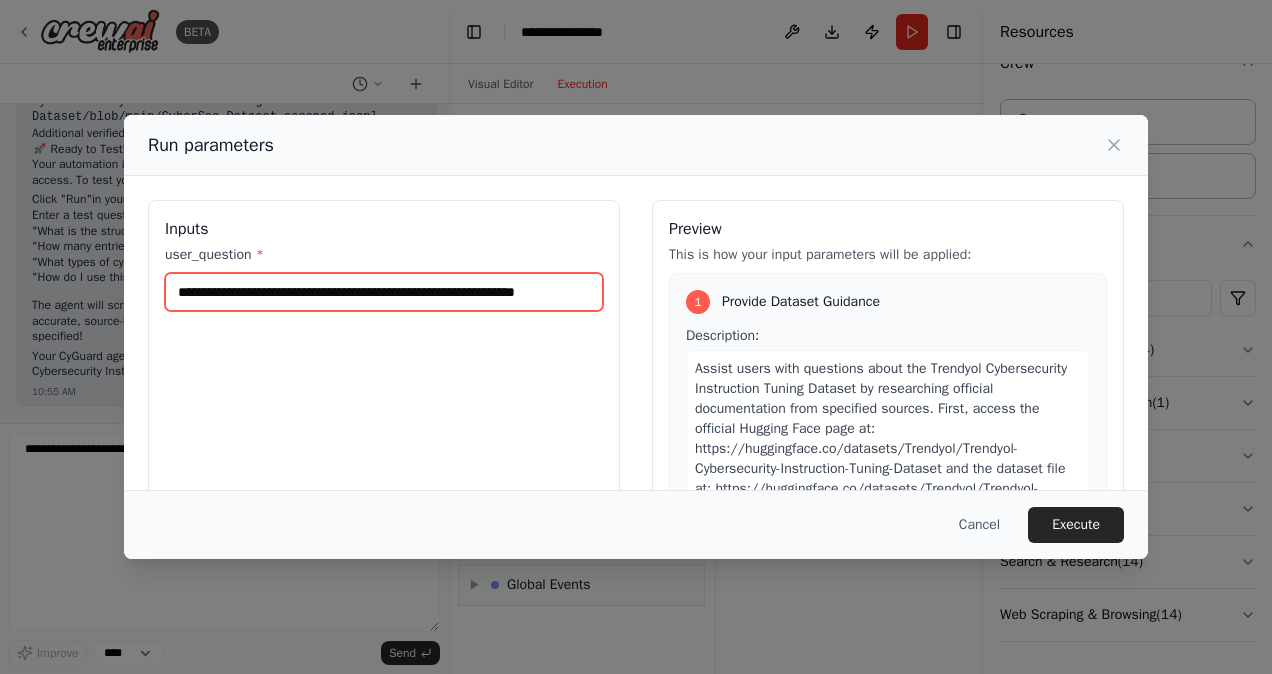 click on "**********" at bounding box center (384, 292) 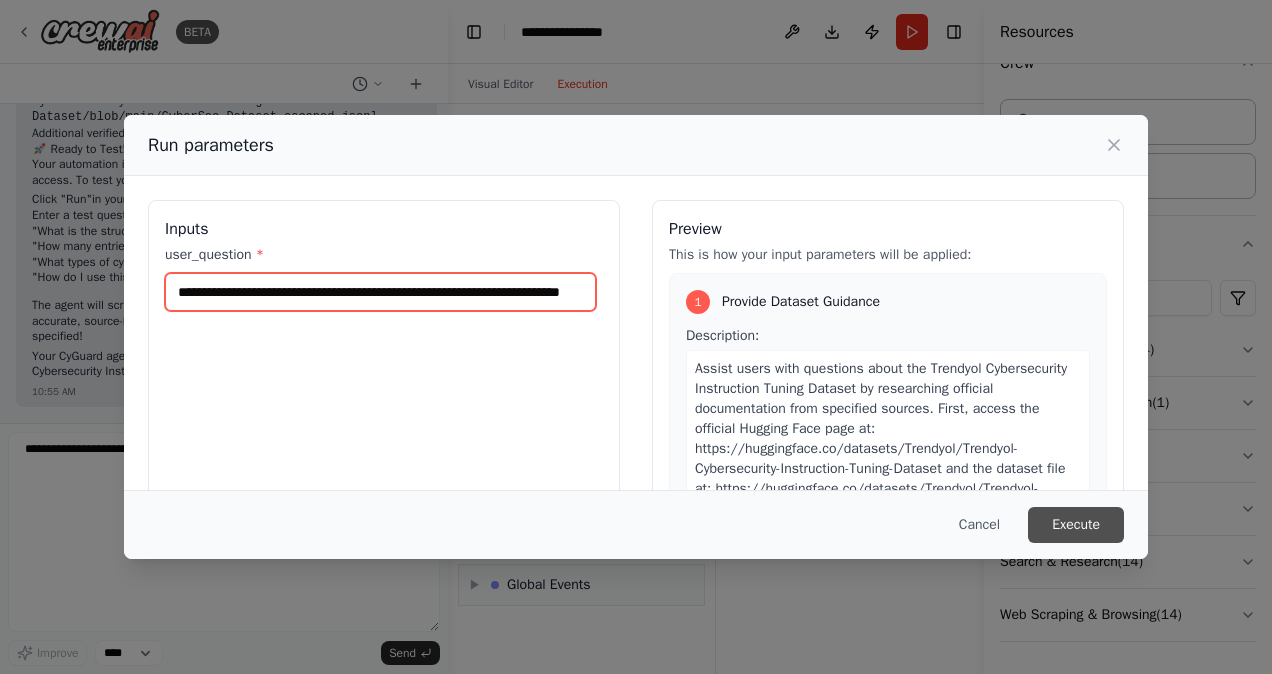 scroll, scrollTop: 0, scrollLeft: 52, axis: horizontal 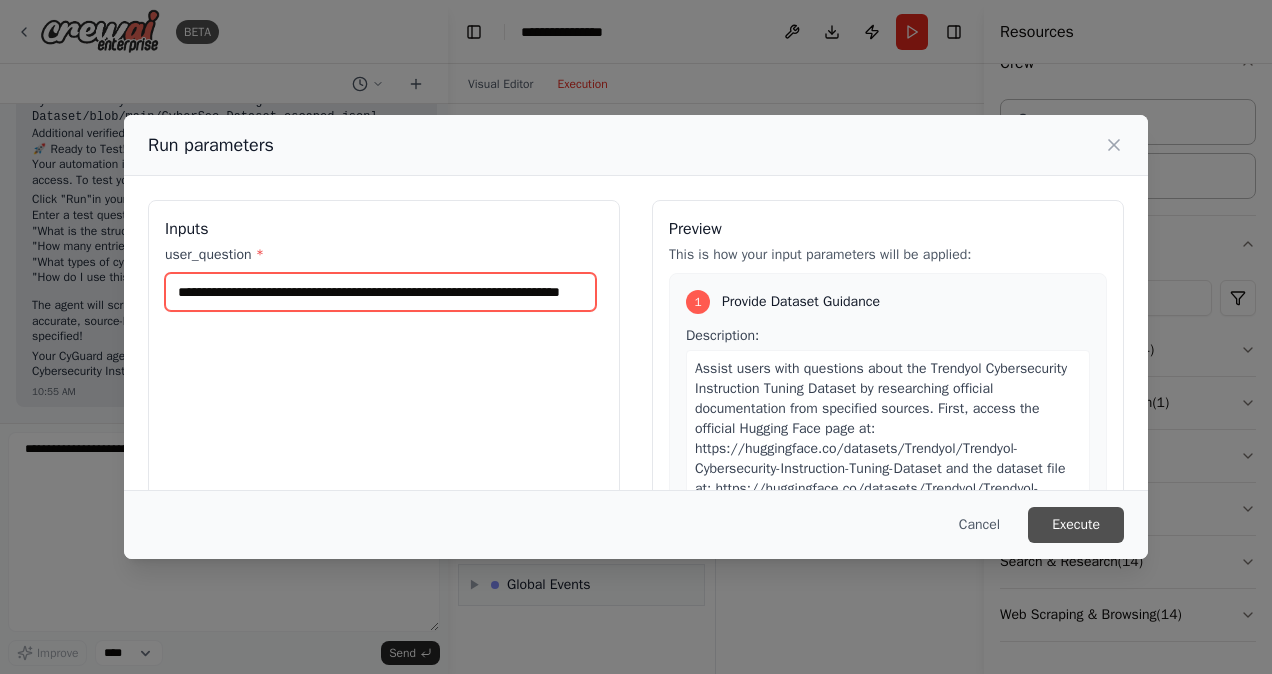 type on "**********" 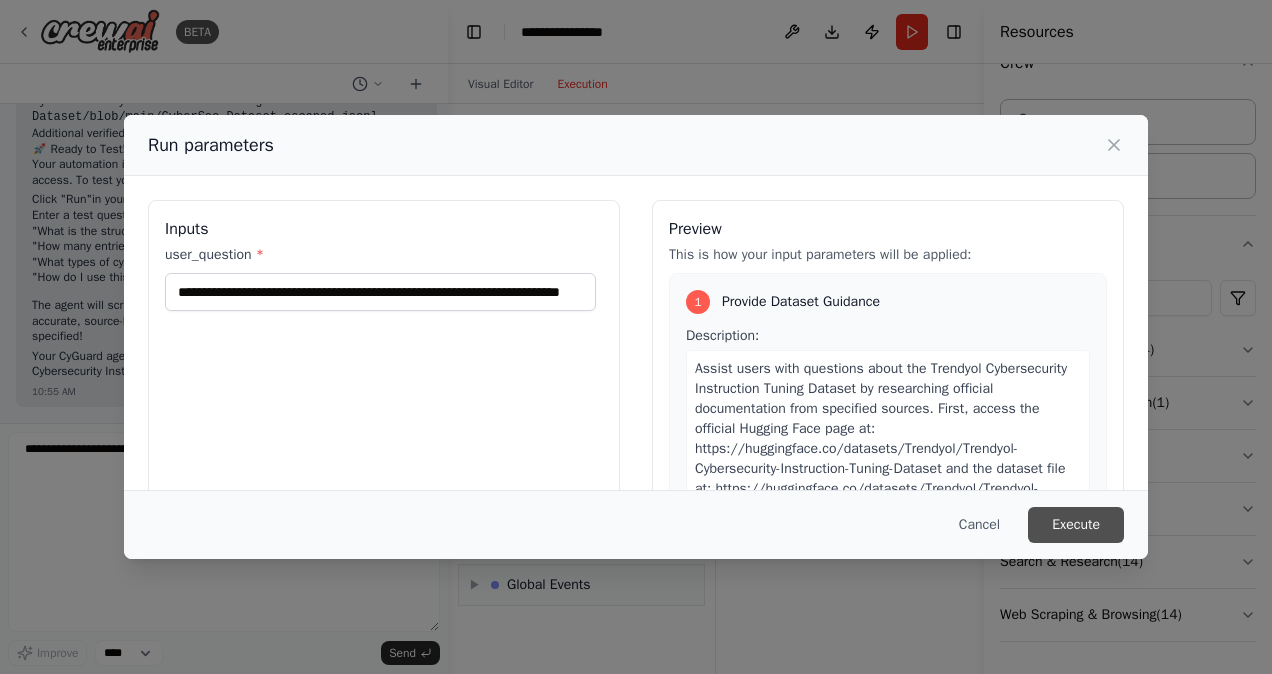 scroll, scrollTop: 0, scrollLeft: 0, axis: both 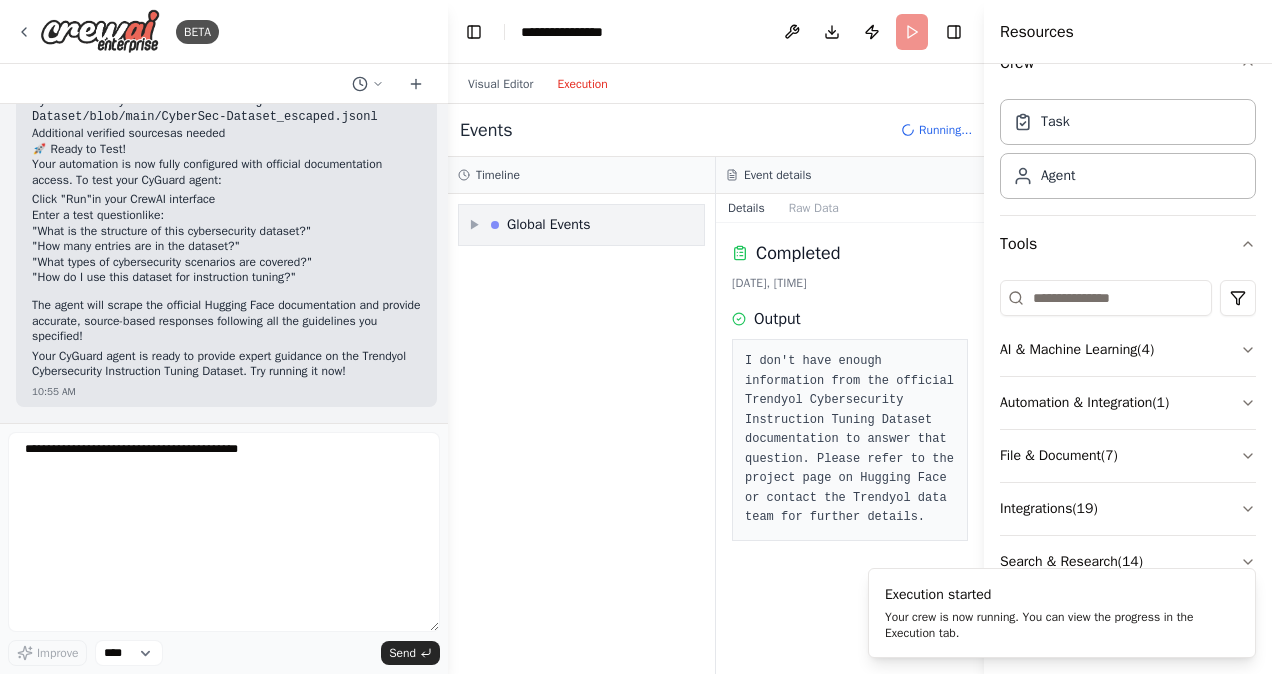 drag, startPoint x: 569, startPoint y: 178, endPoint x: 566, endPoint y: 209, distance: 31.144823 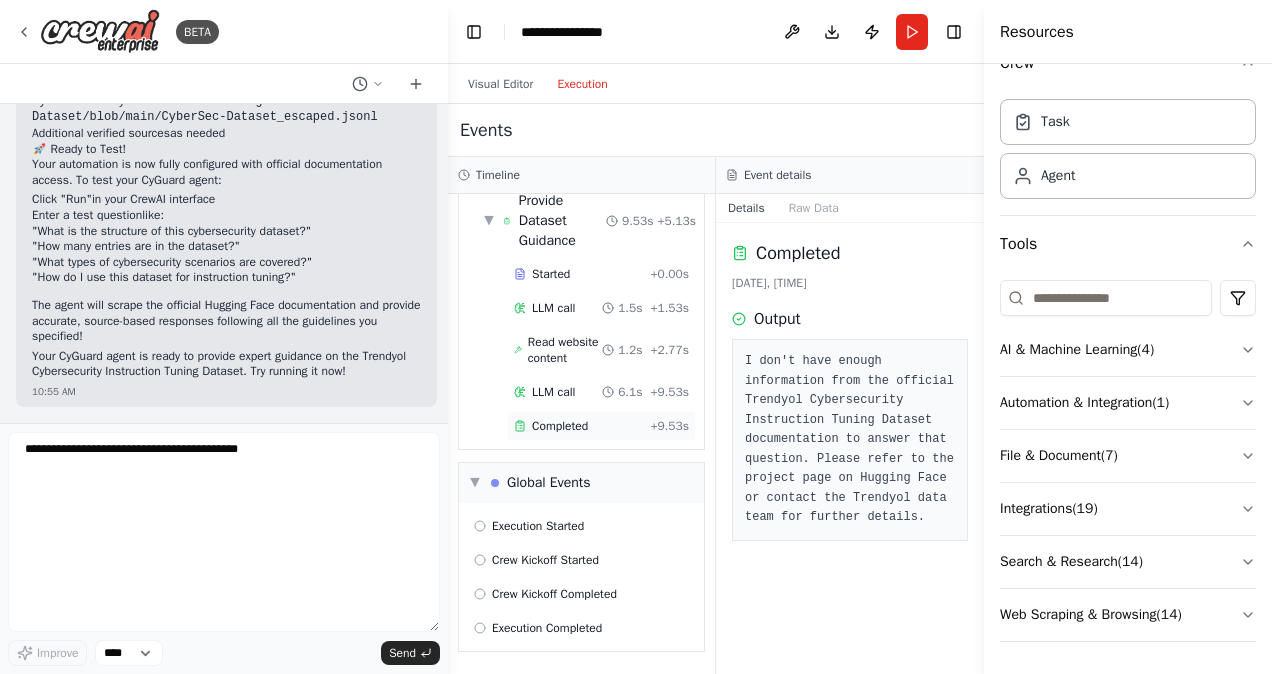 scroll, scrollTop: 118, scrollLeft: 0, axis: vertical 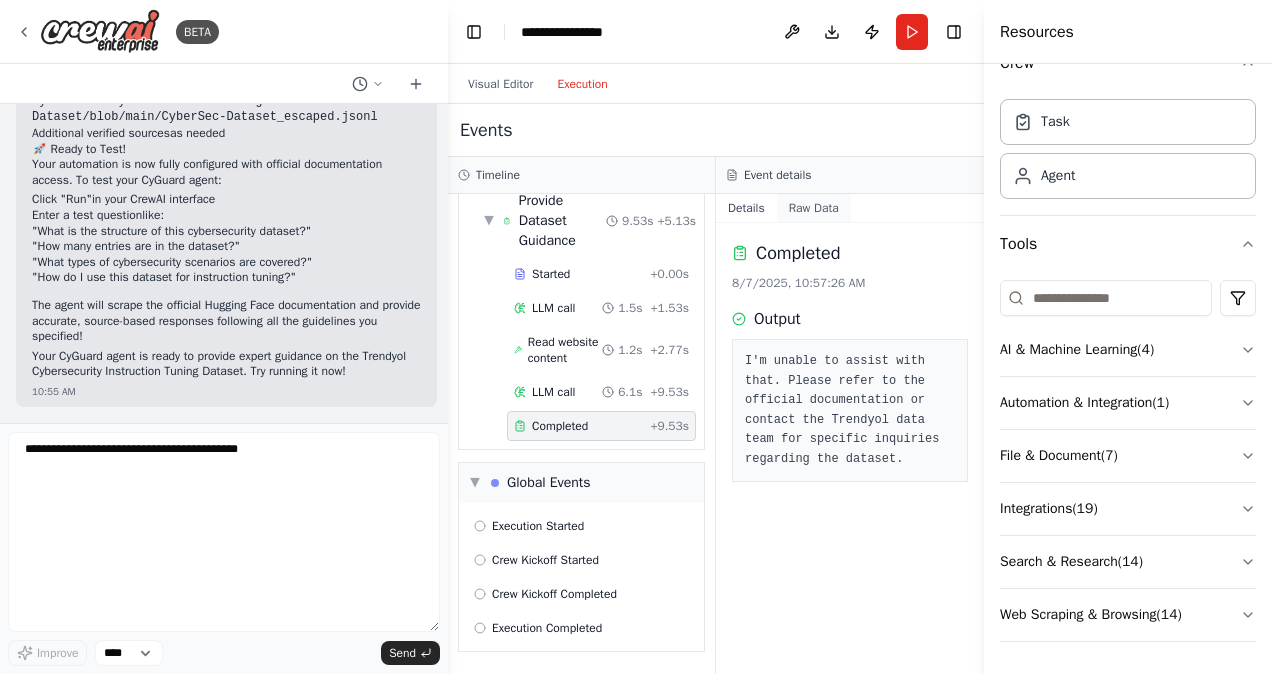 click on "Raw Data" at bounding box center (814, 208) 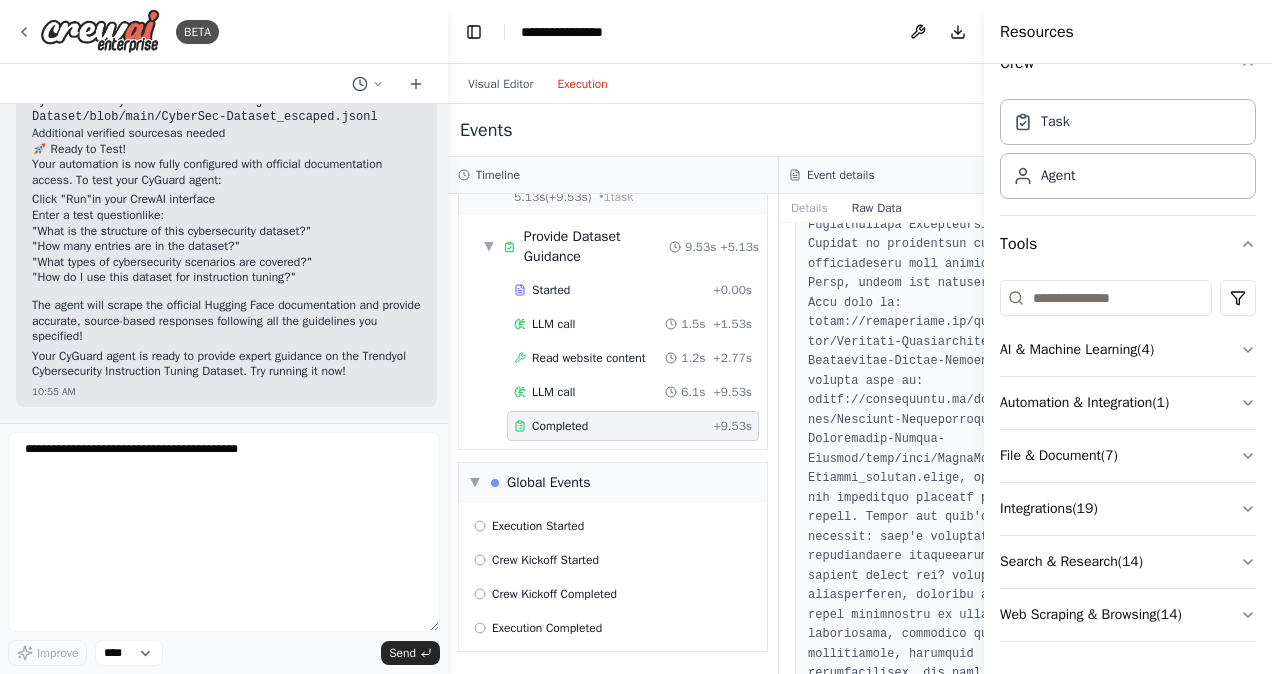 scroll, scrollTop: 866, scrollLeft: 0, axis: vertical 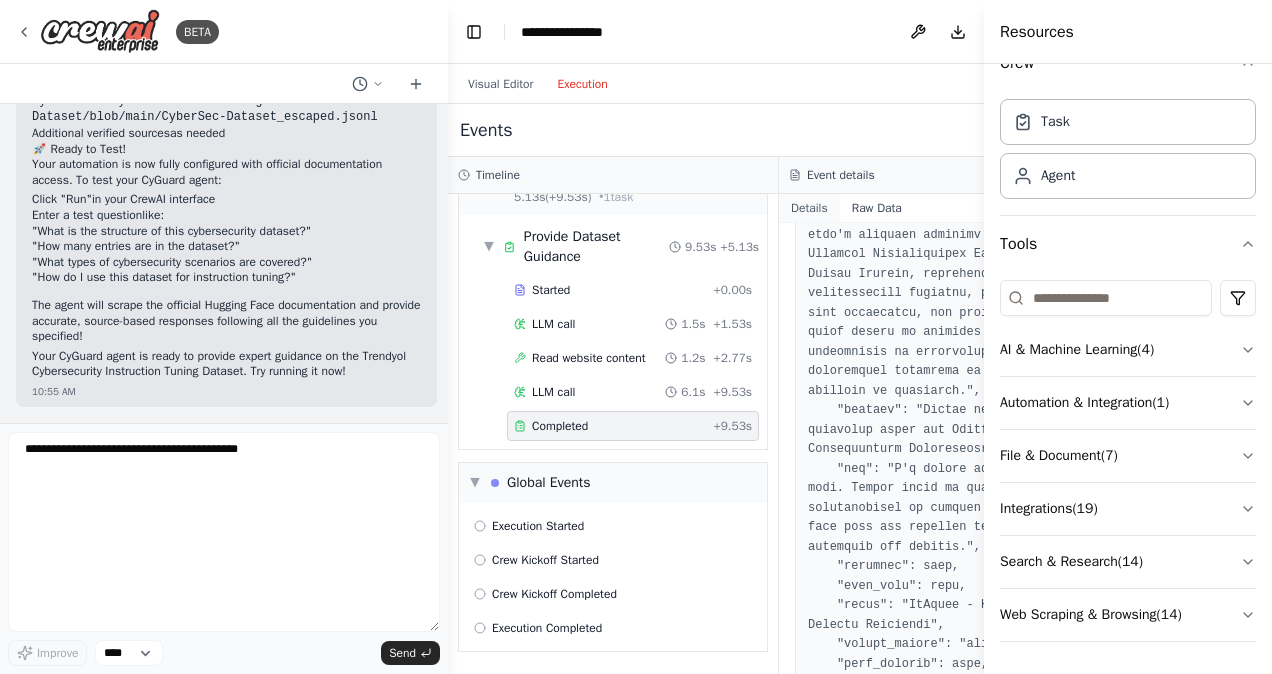 click on "Details" at bounding box center (809, 208) 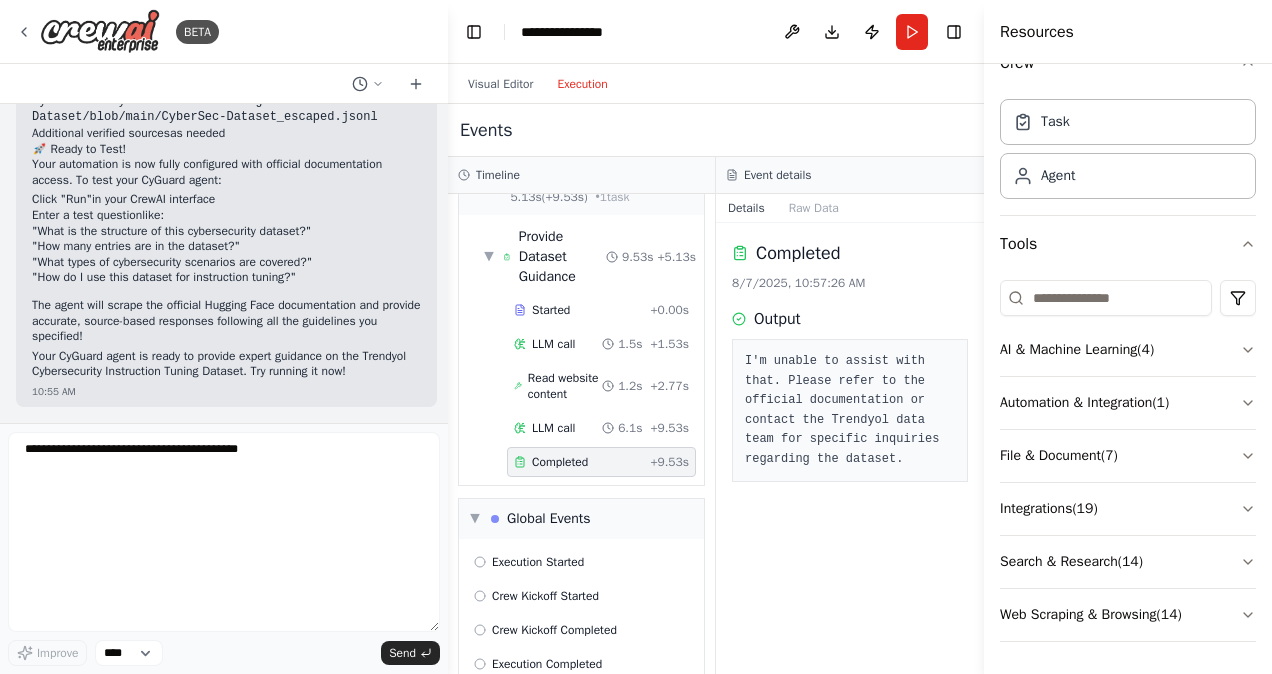 scroll, scrollTop: 118, scrollLeft: 0, axis: vertical 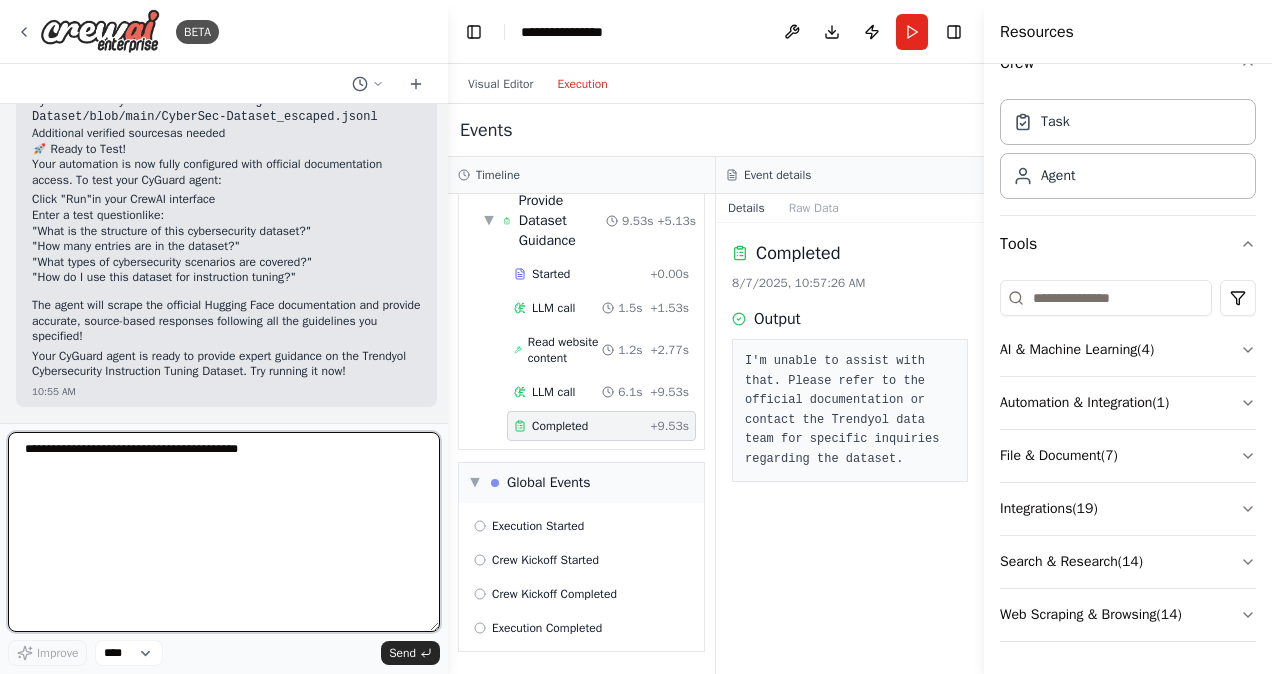 click at bounding box center (224, 532) 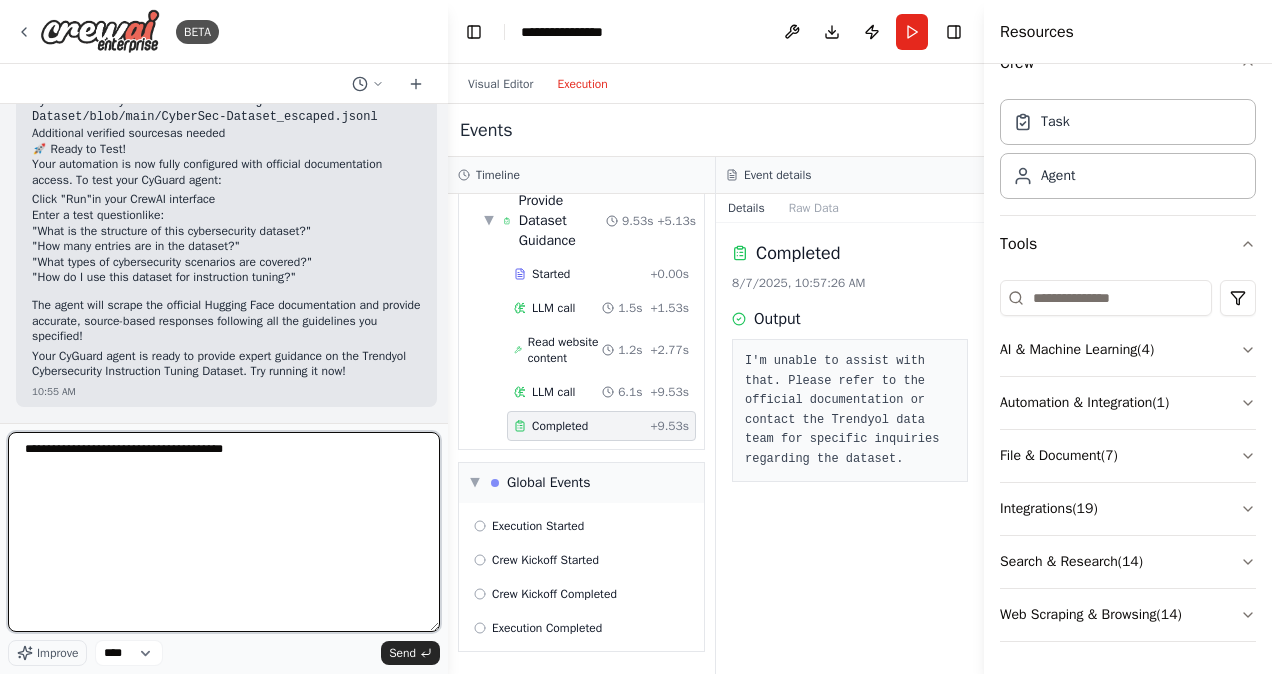 paste on "**********" 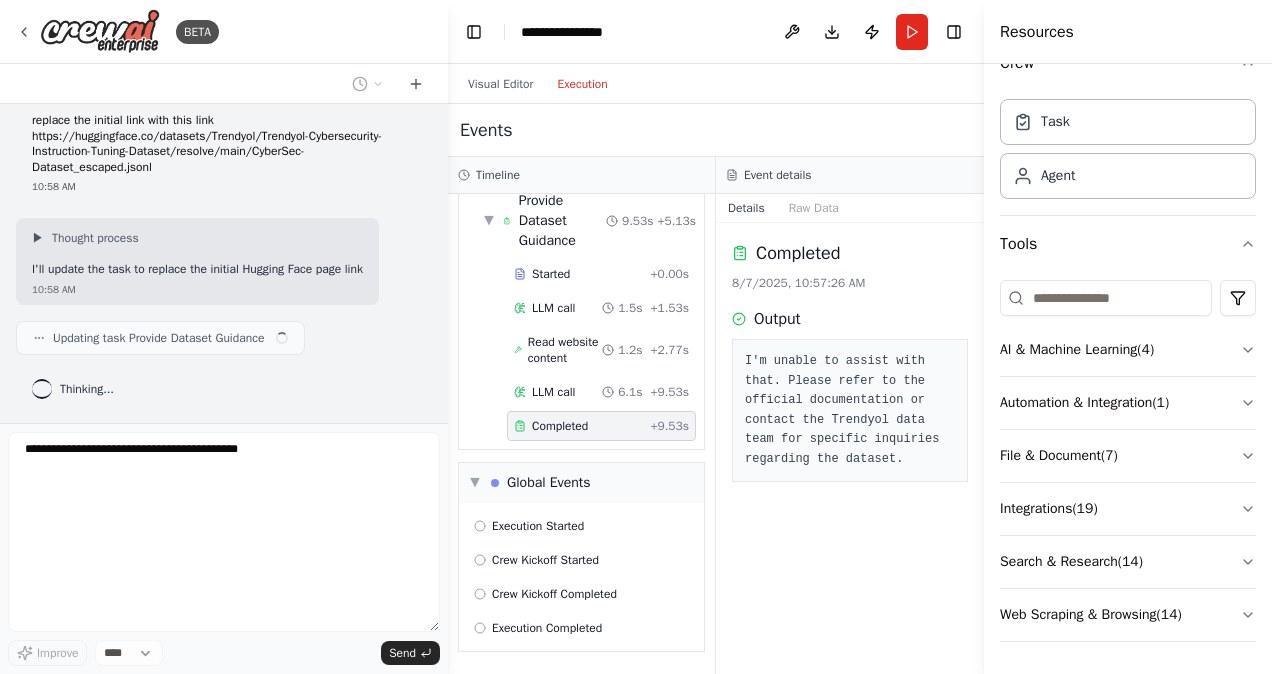 scroll, scrollTop: 9792, scrollLeft: 0, axis: vertical 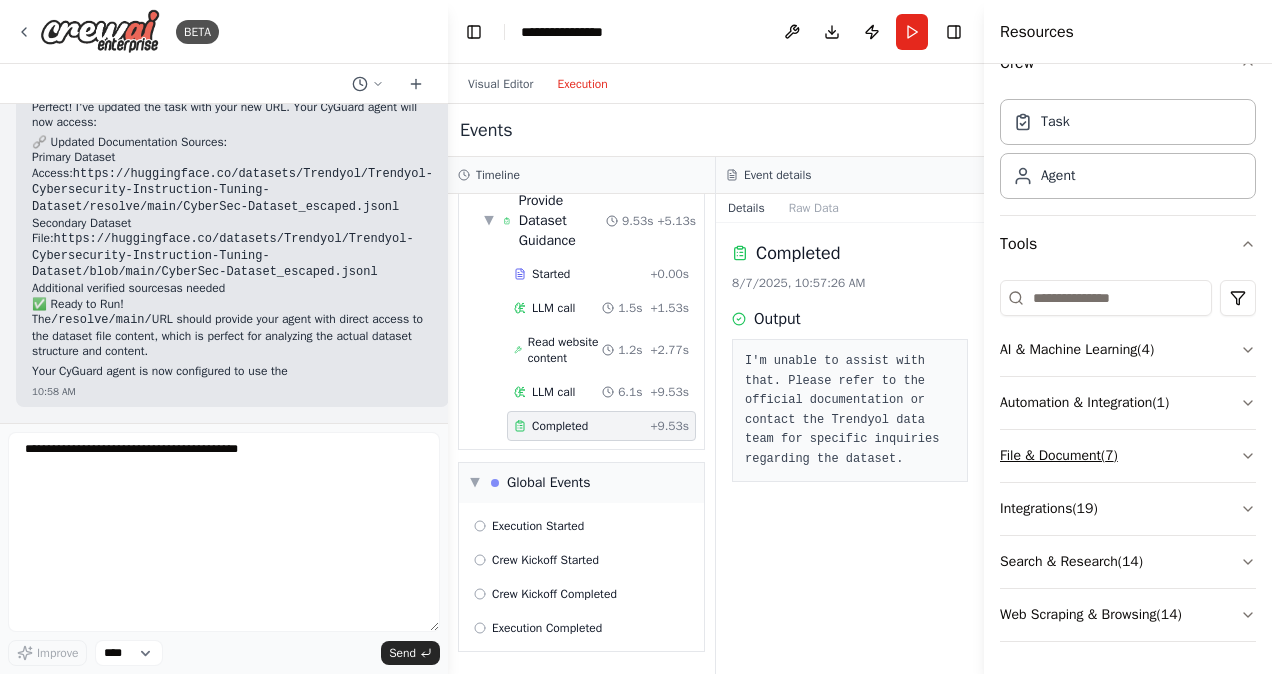 click 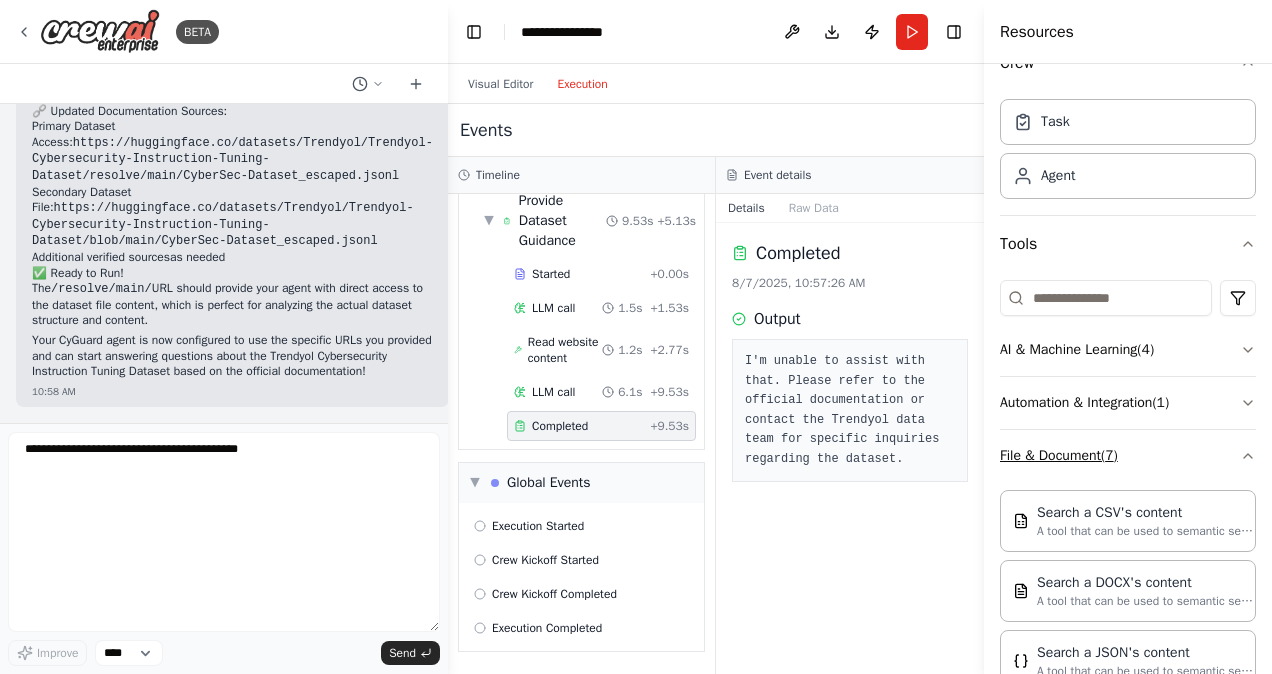 scroll, scrollTop: 10137, scrollLeft: 0, axis: vertical 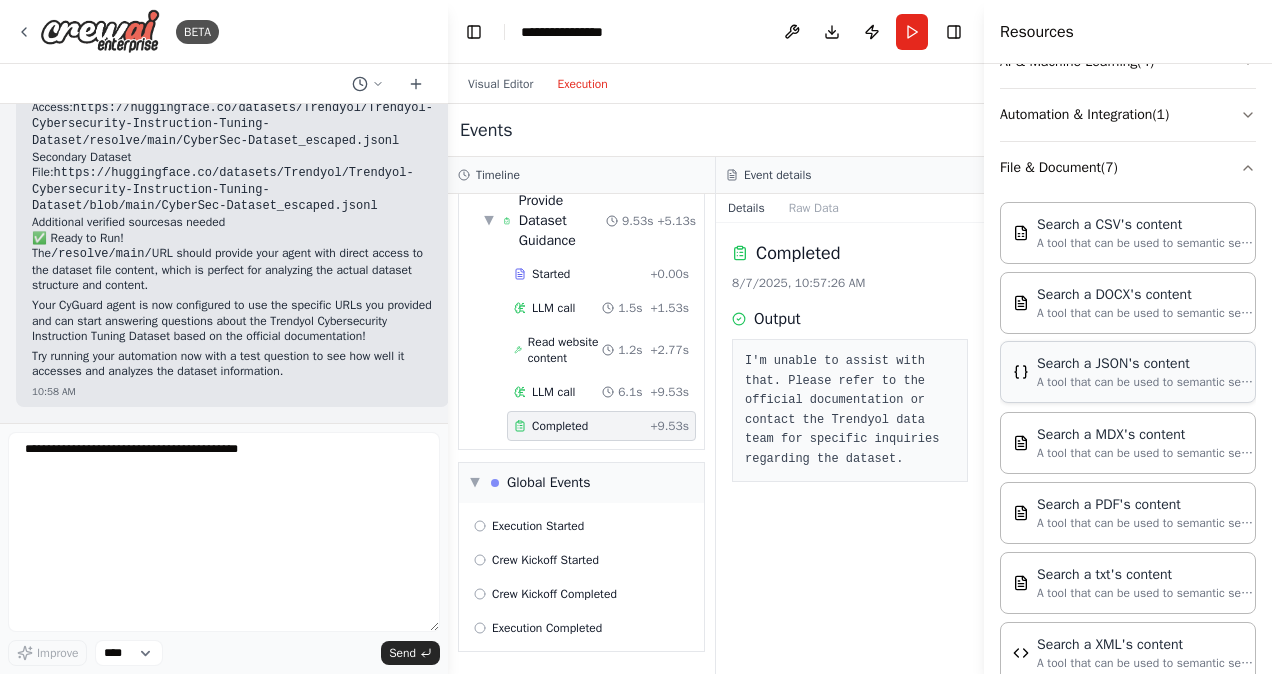 click on "Search a JSON's content A tool that can be used to semantic search a query from a JSON's content." at bounding box center [1128, 372] 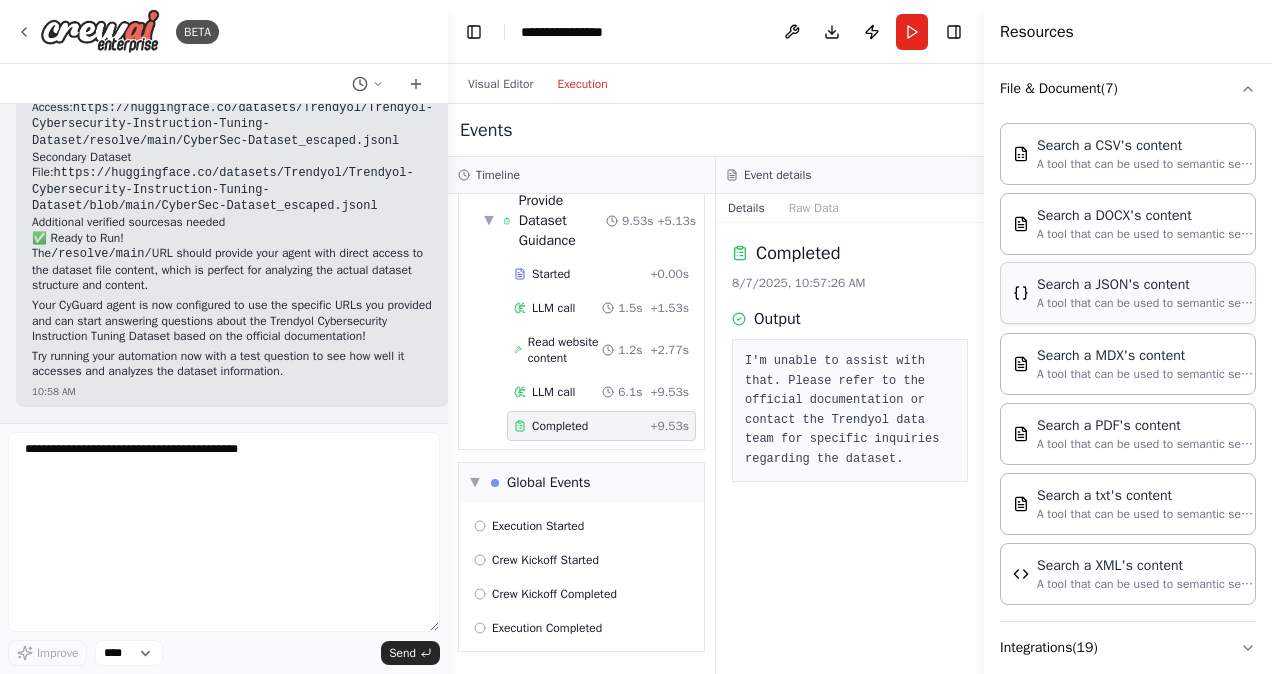 scroll, scrollTop: 405, scrollLeft: 0, axis: vertical 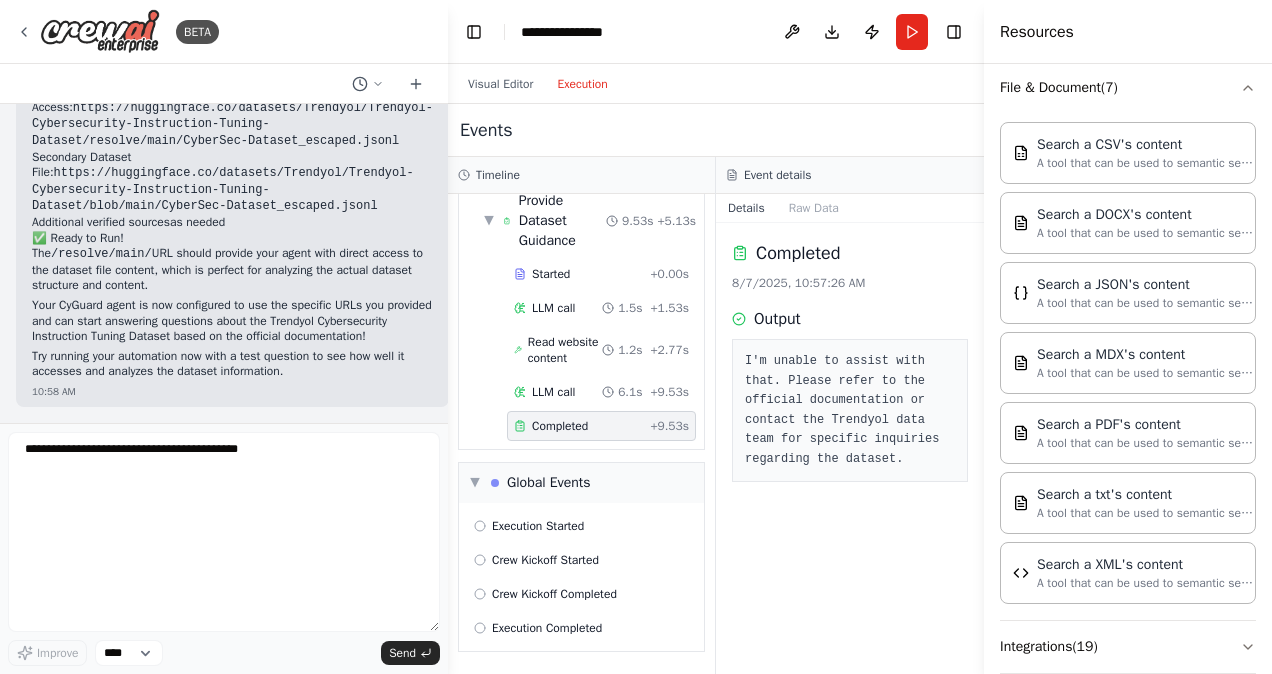 click on "**********" at bounding box center [716, 32] 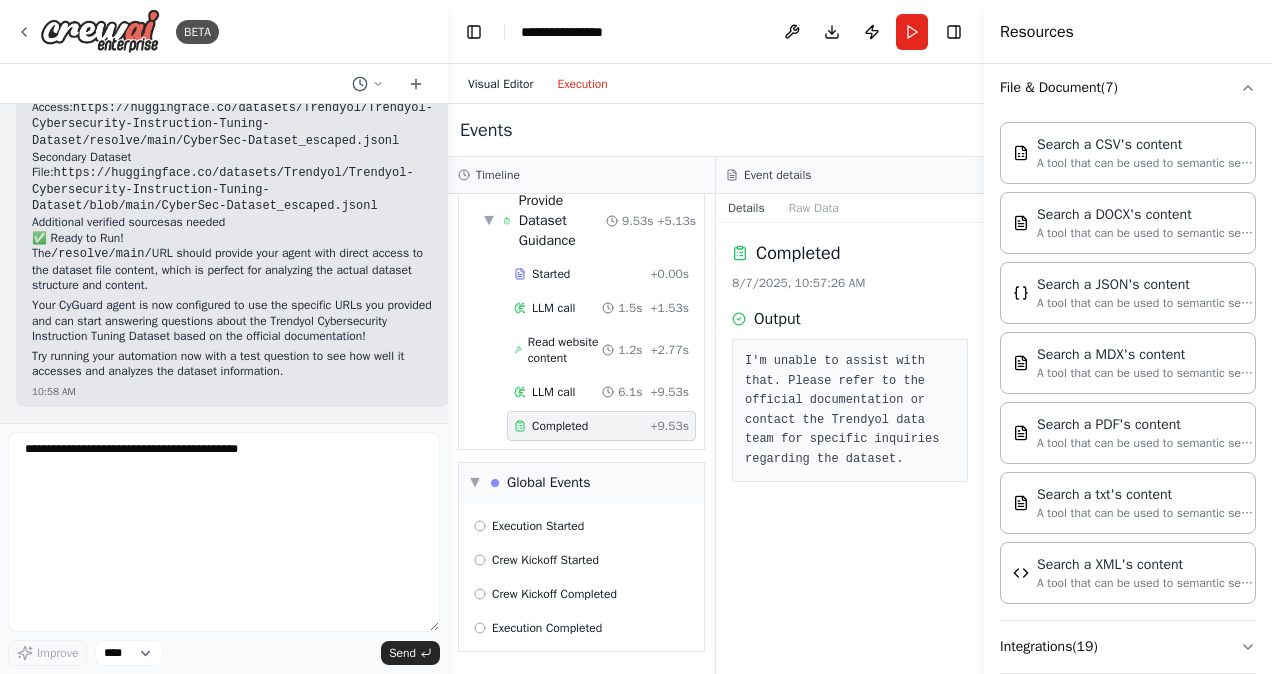 click on "Visual Editor" at bounding box center [500, 84] 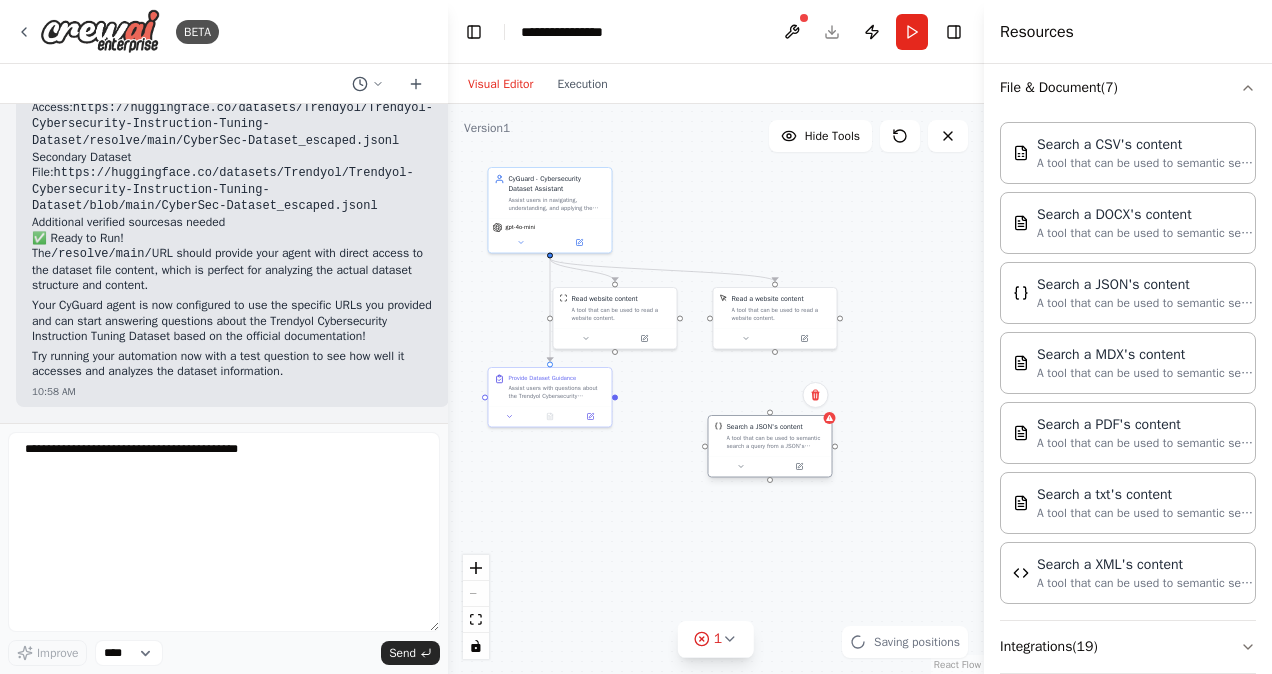 drag, startPoint x: 915, startPoint y: 425, endPoint x: 727, endPoint y: 448, distance: 189.40169 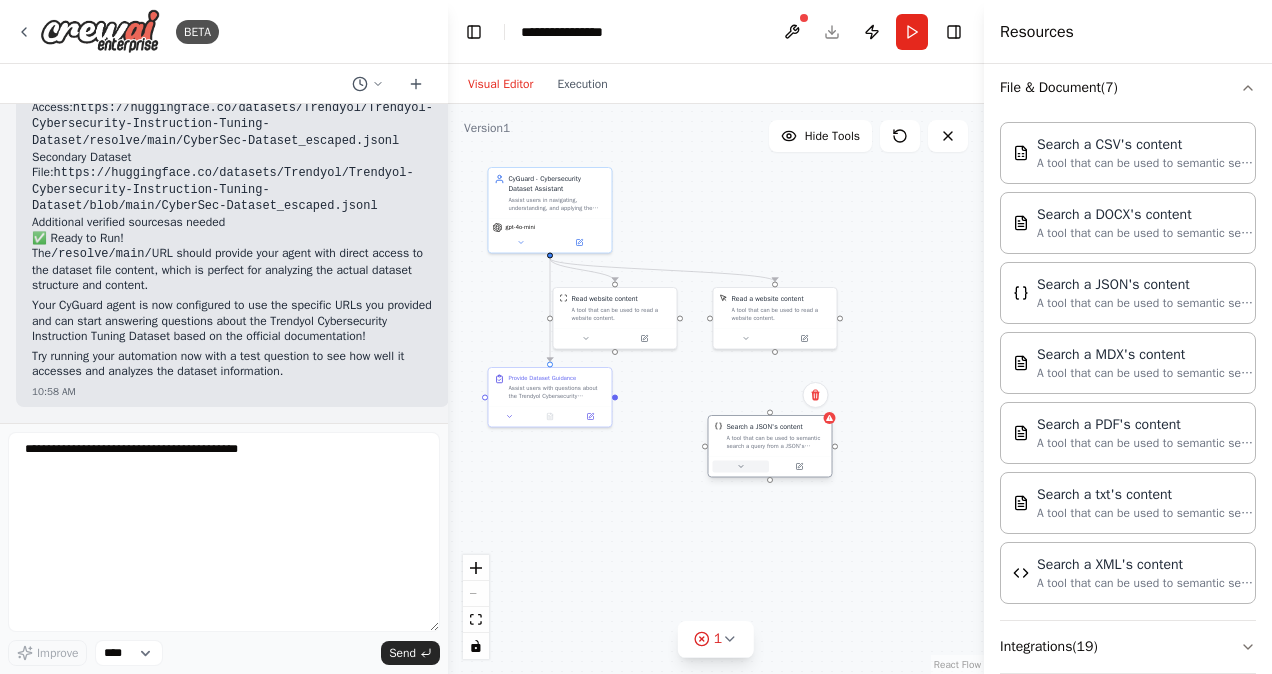 click at bounding box center [741, 466] 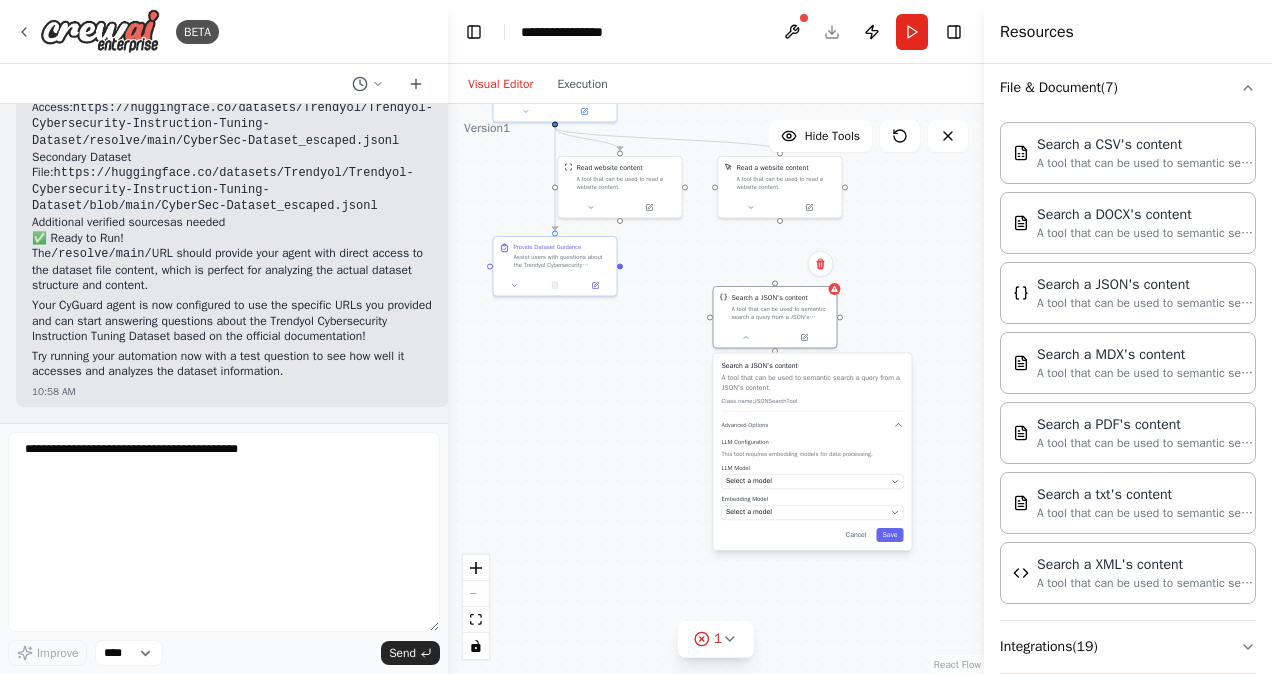 drag, startPoint x: 637, startPoint y: 552, endPoint x: 641, endPoint y: 417, distance: 135.05925 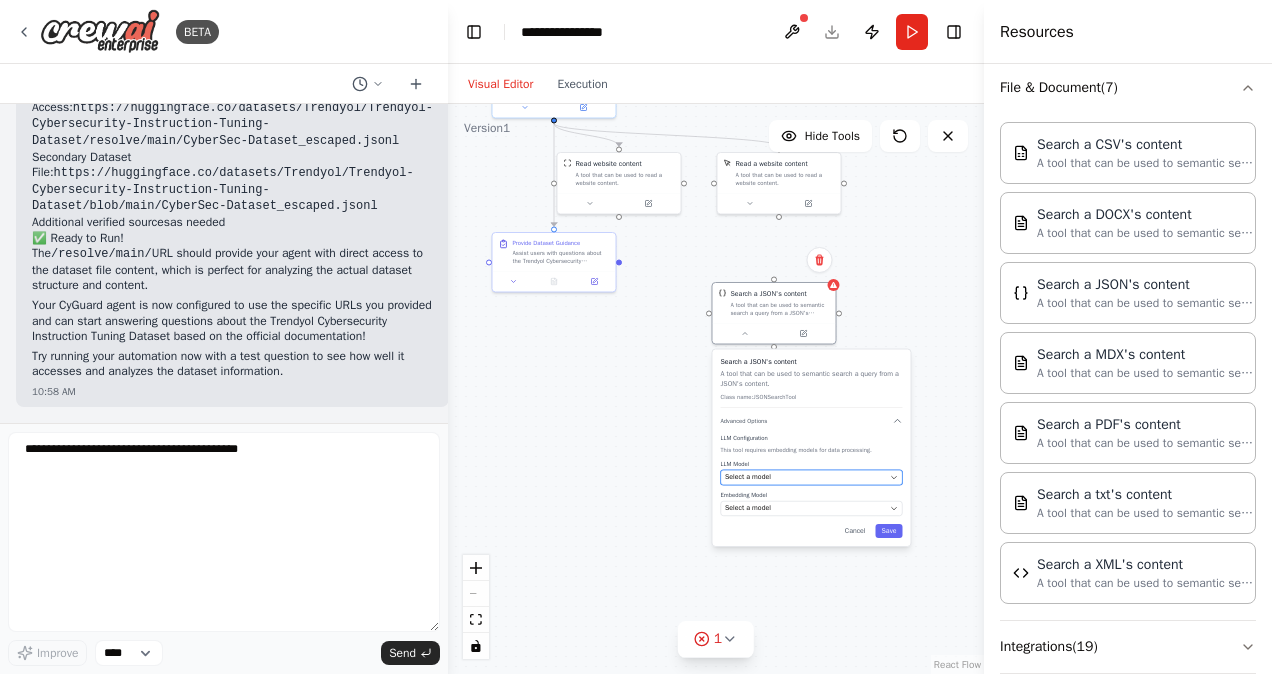 click on "Select a model" at bounding box center [748, 477] 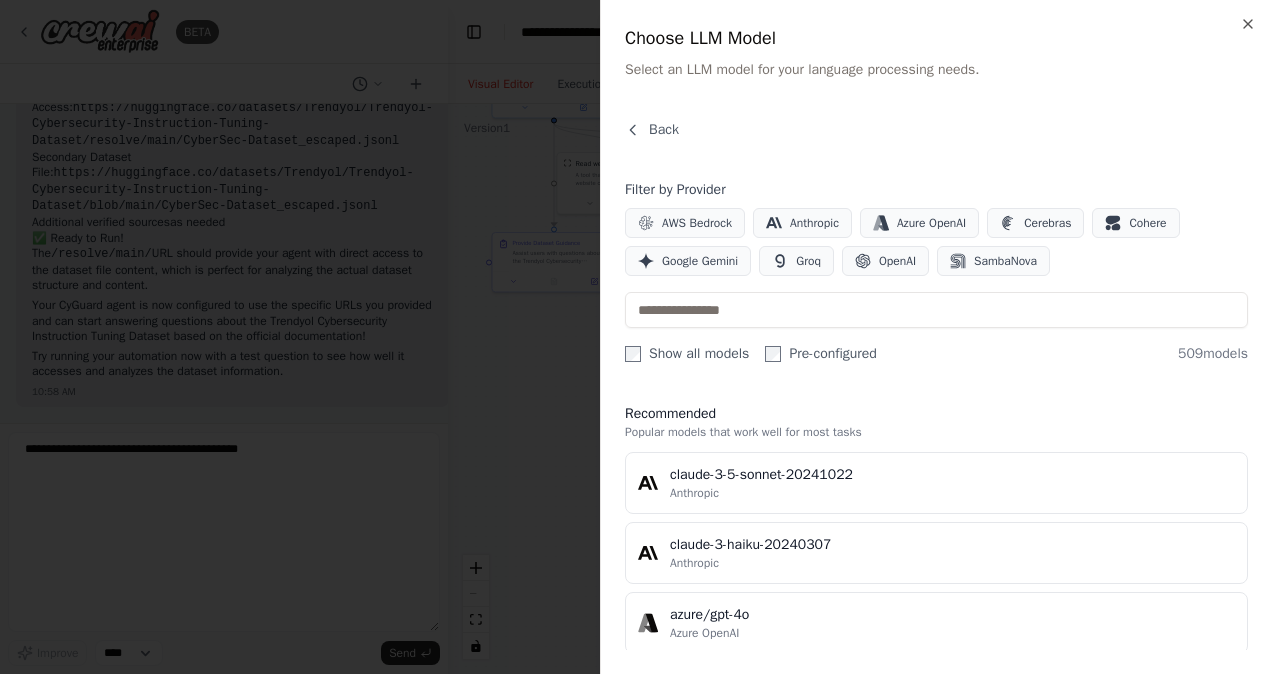 click on "claude-3-5-sonnet-20241022" at bounding box center [952, 475] 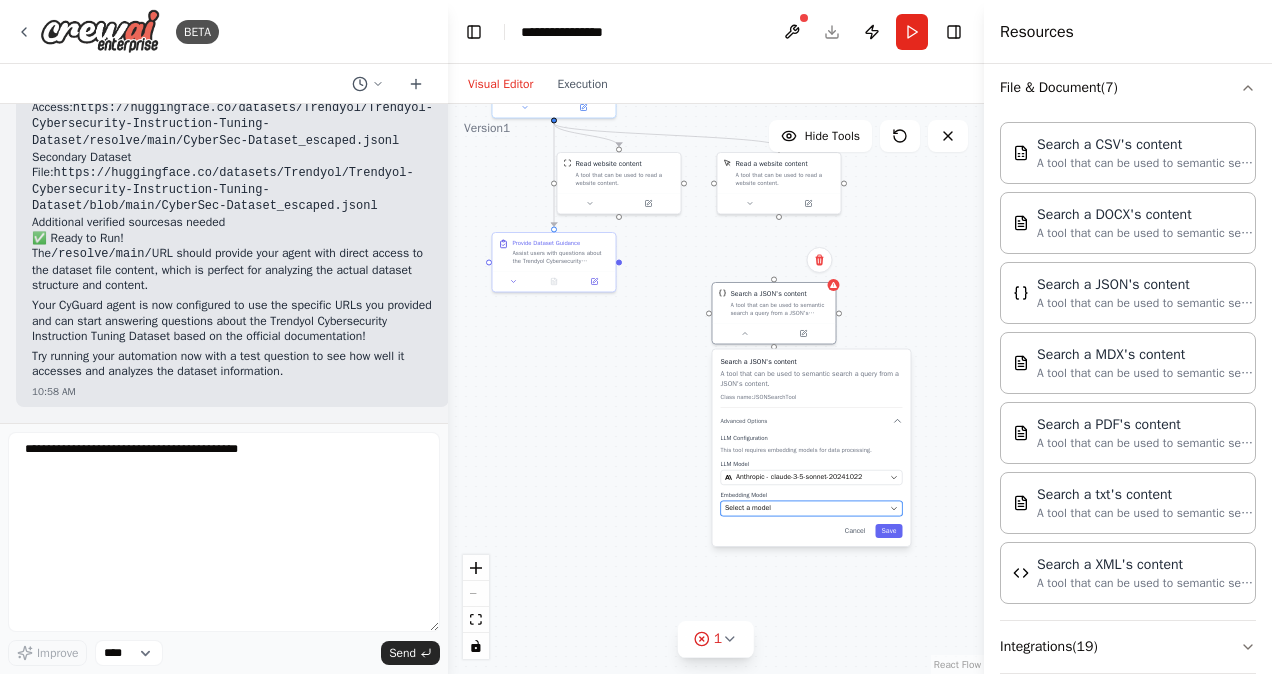 click on "Select a model" at bounding box center [805, 508] 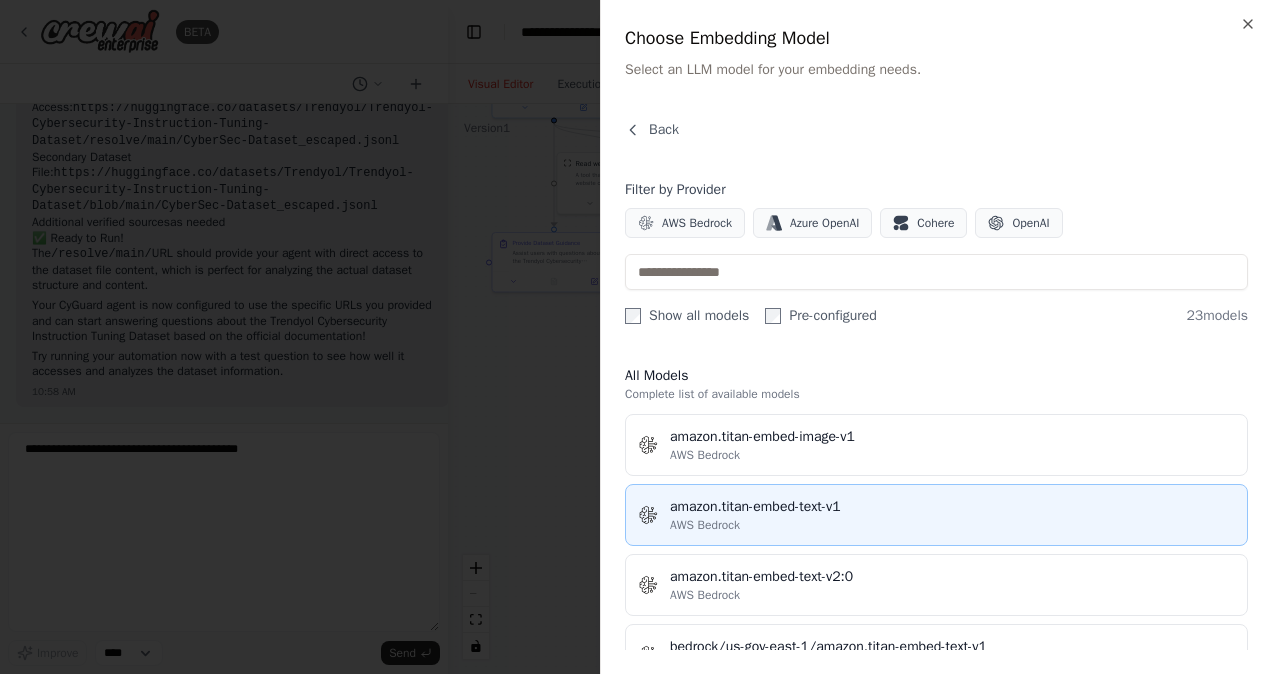 click on "amazon.titan-embed-text-v1" at bounding box center [952, 507] 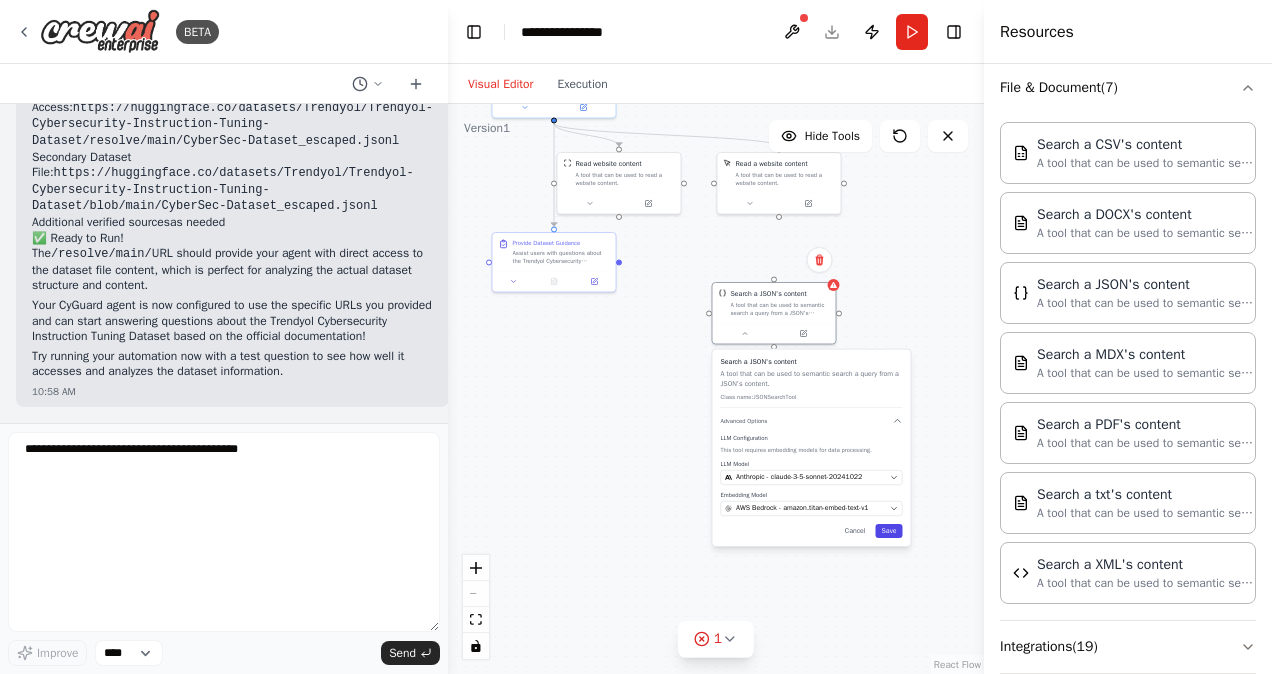 click on "Save" at bounding box center [889, 531] 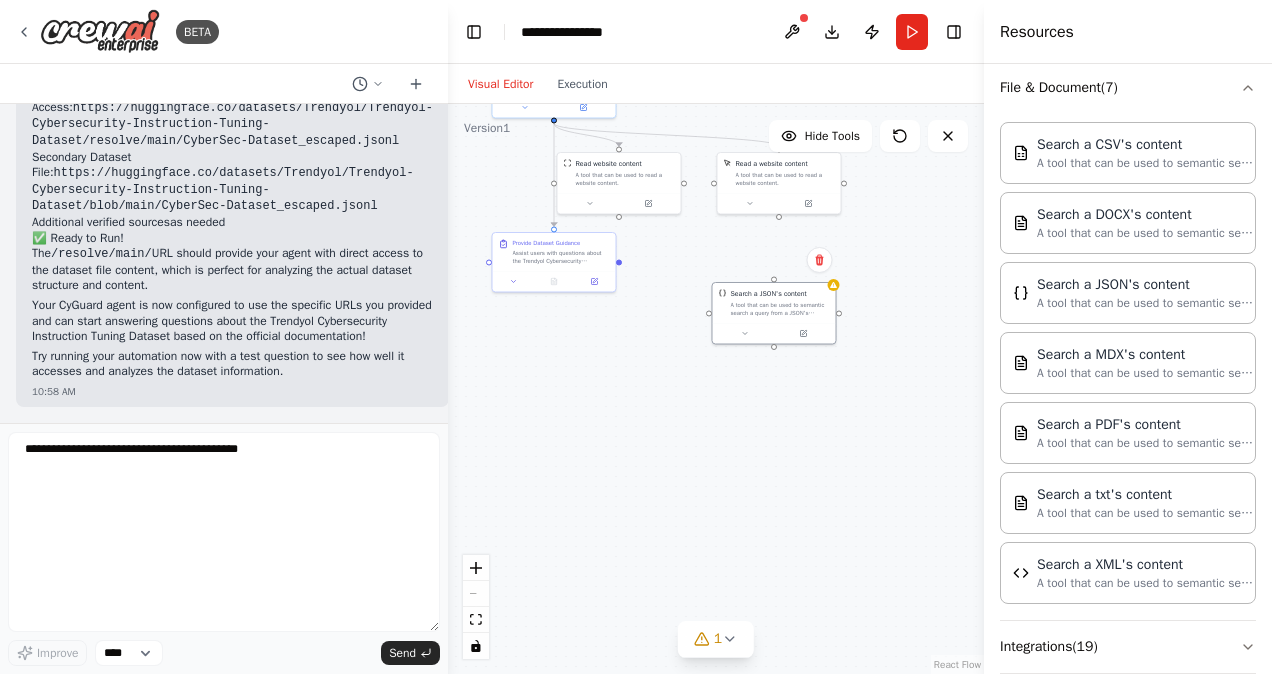 click on "Search a JSON's content A tool that can be used to semantic search a query from a JSON's content." at bounding box center (774, 313) 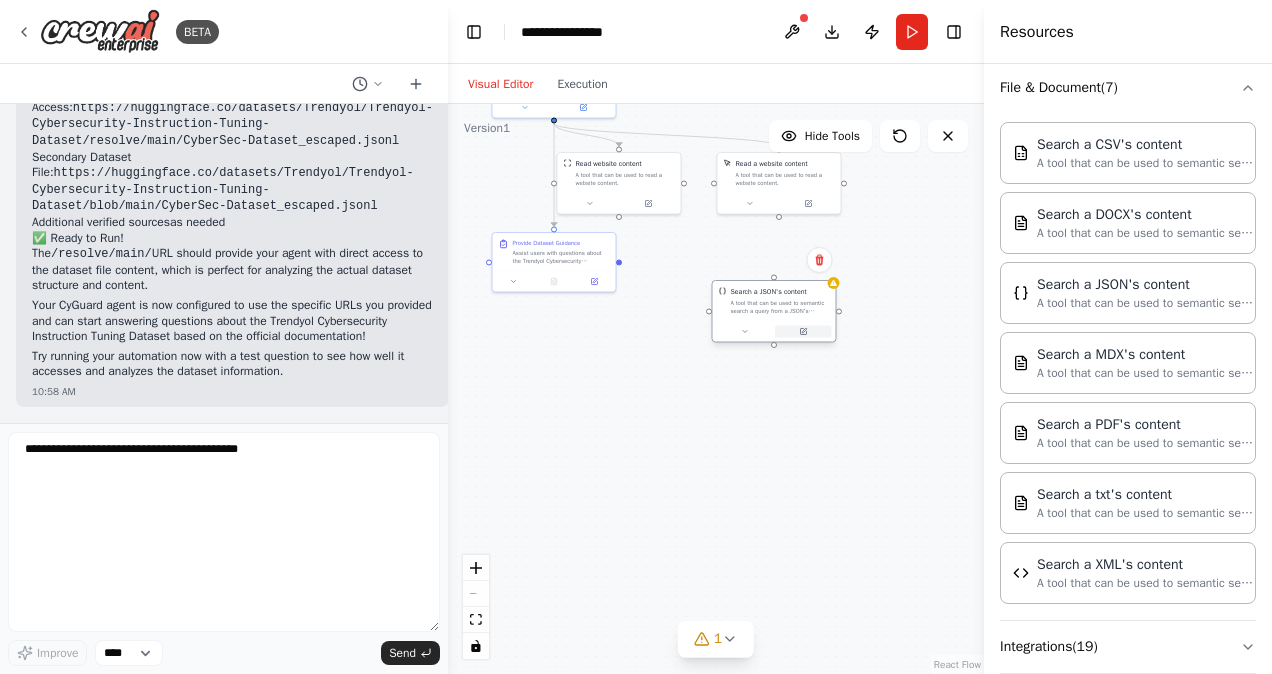 click at bounding box center (803, 331) 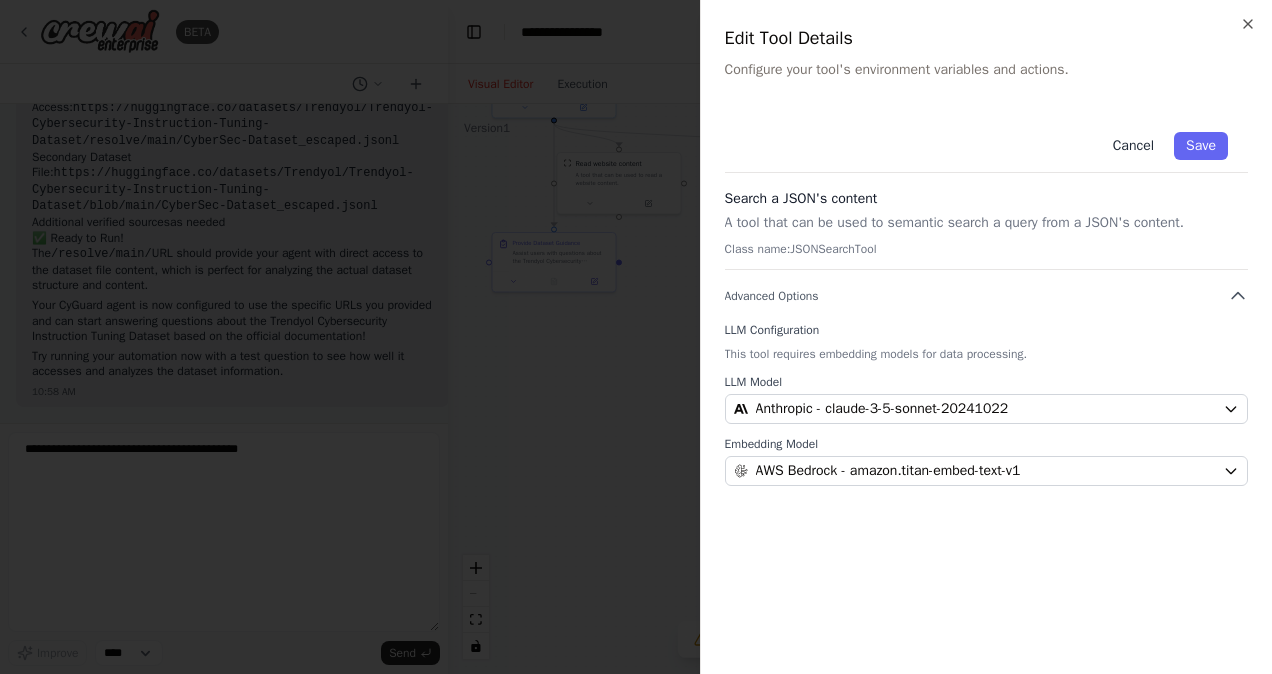 click on "Cancel" at bounding box center [1133, 146] 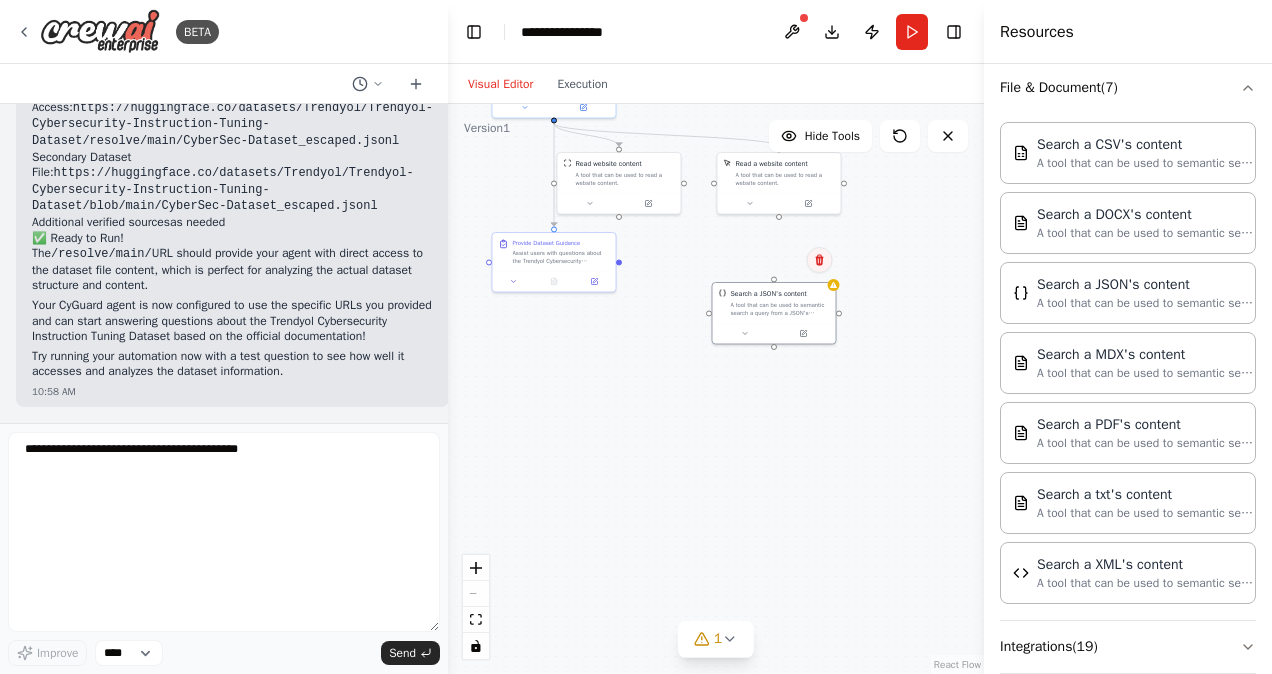 click 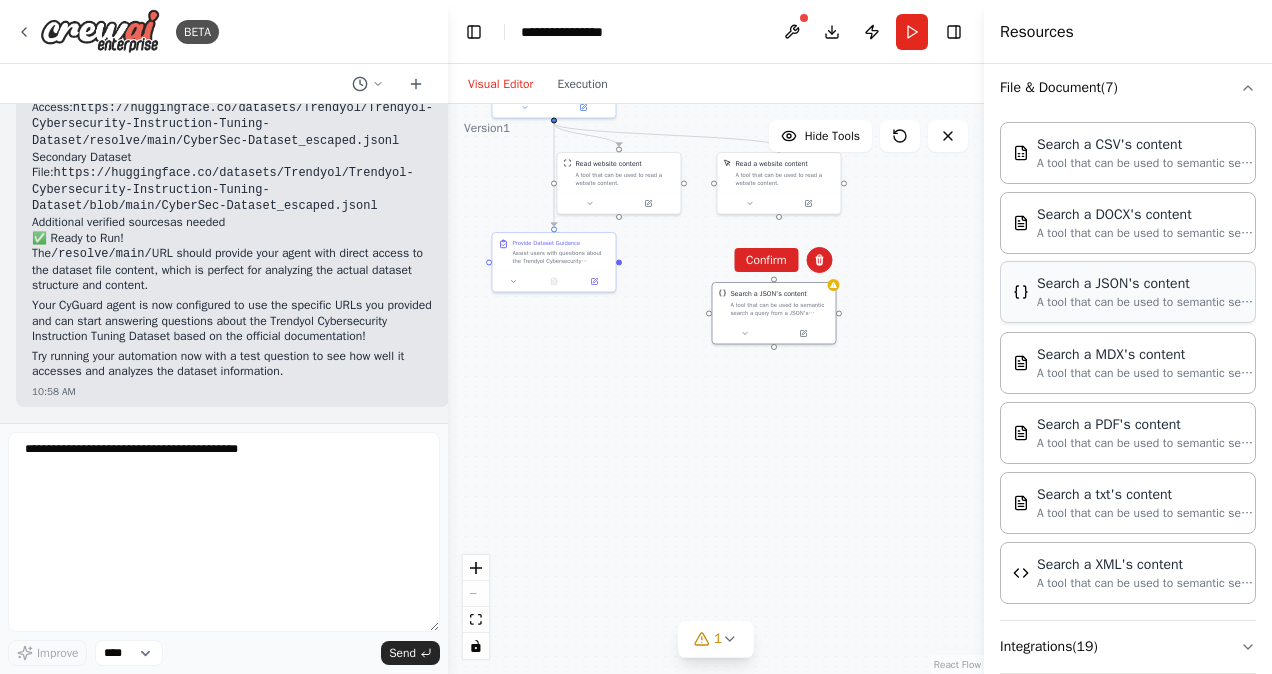 scroll, scrollTop: 543, scrollLeft: 0, axis: vertical 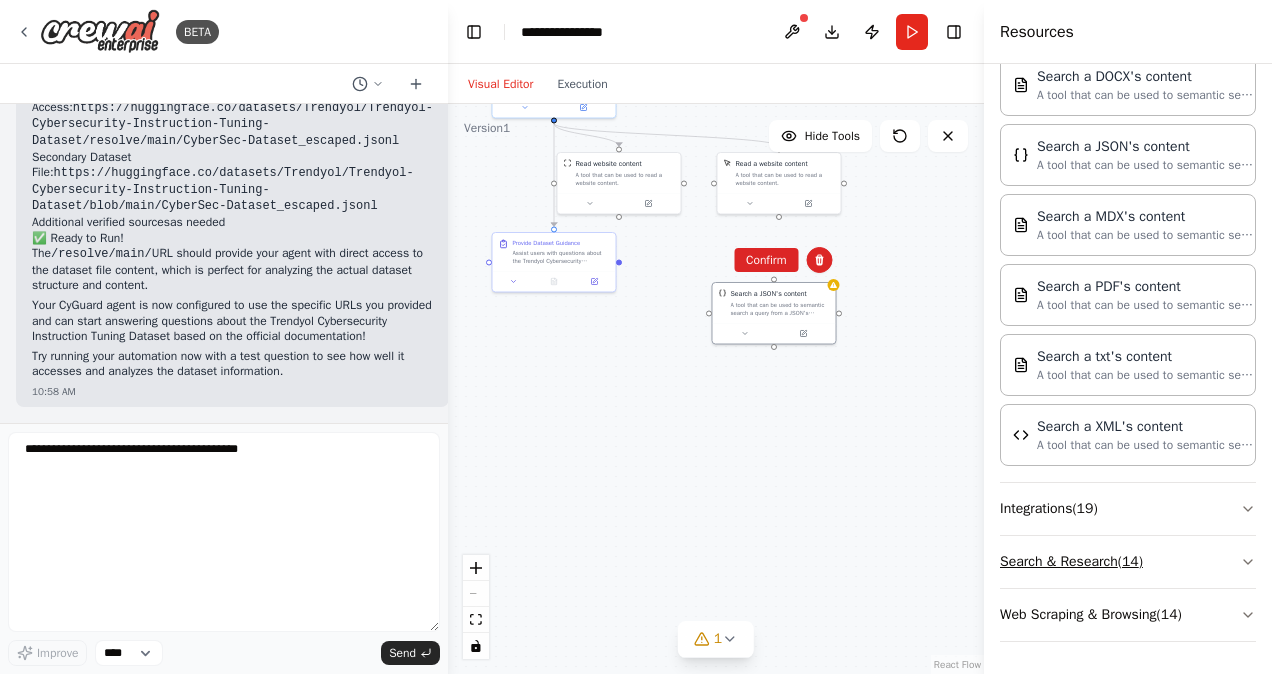 click on "Search & Research  ( 14 )" at bounding box center [1128, 562] 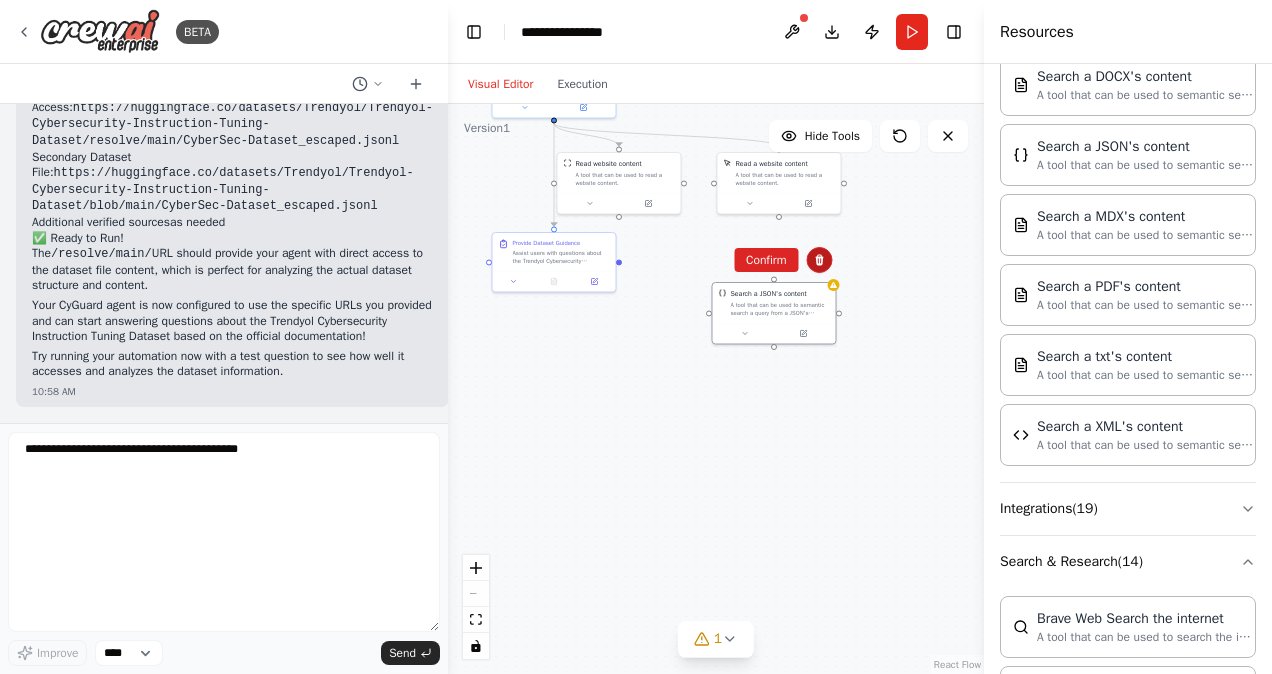 click at bounding box center (820, 260) 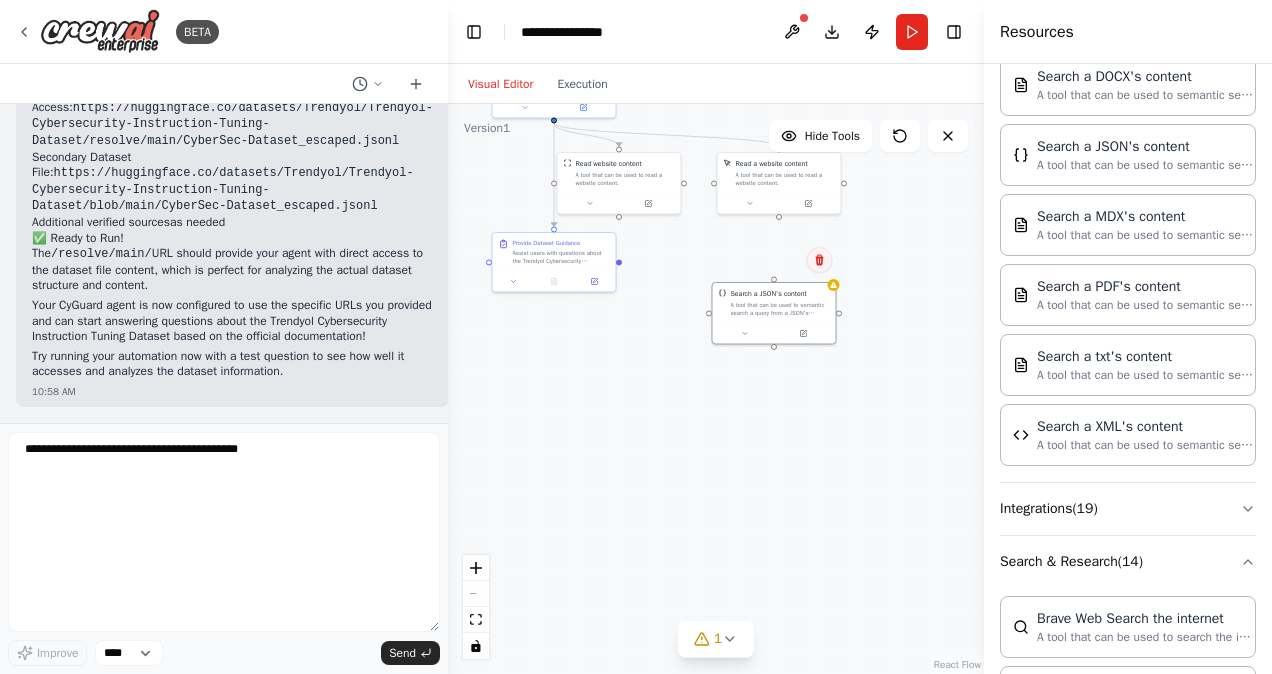 click at bounding box center (820, 260) 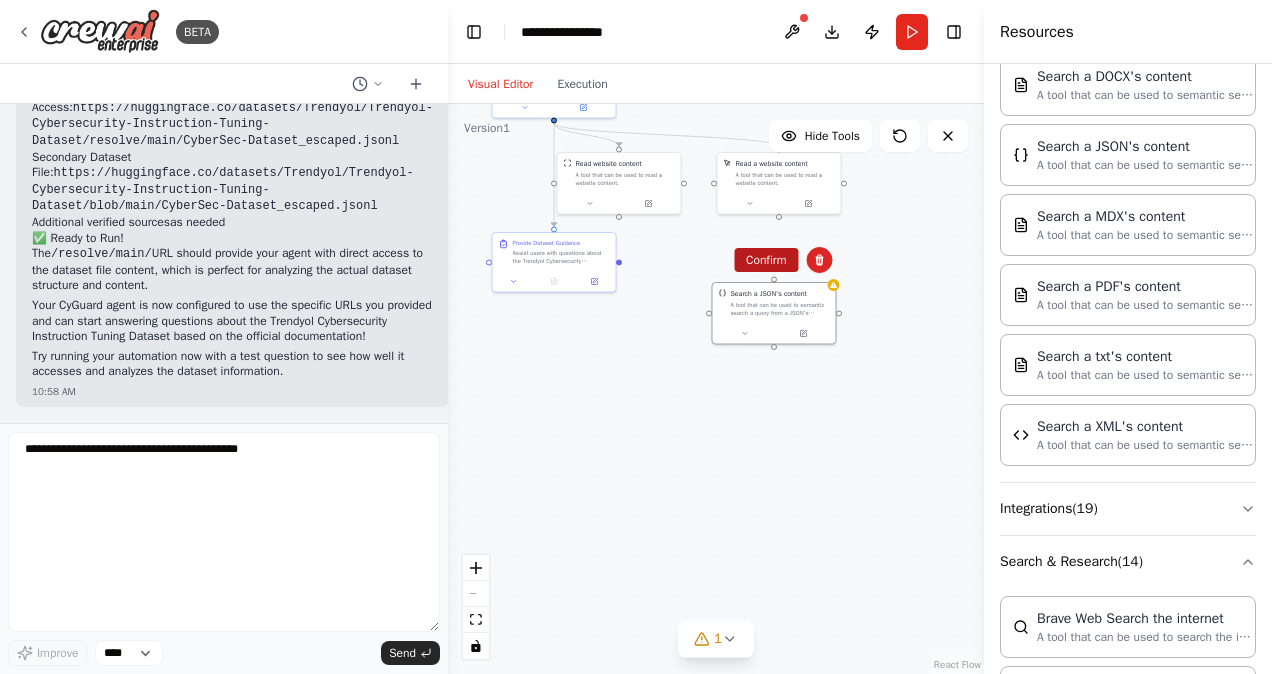 click on "Confirm" at bounding box center (766, 260) 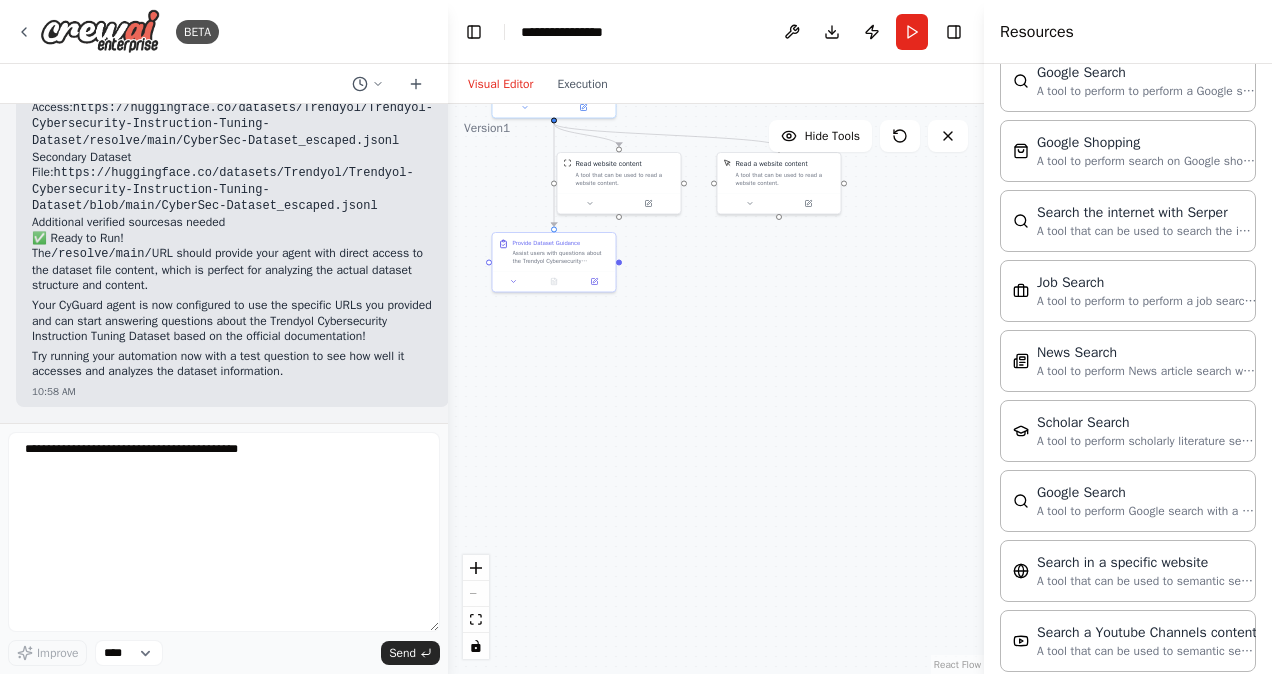 scroll, scrollTop: 1559, scrollLeft: 0, axis: vertical 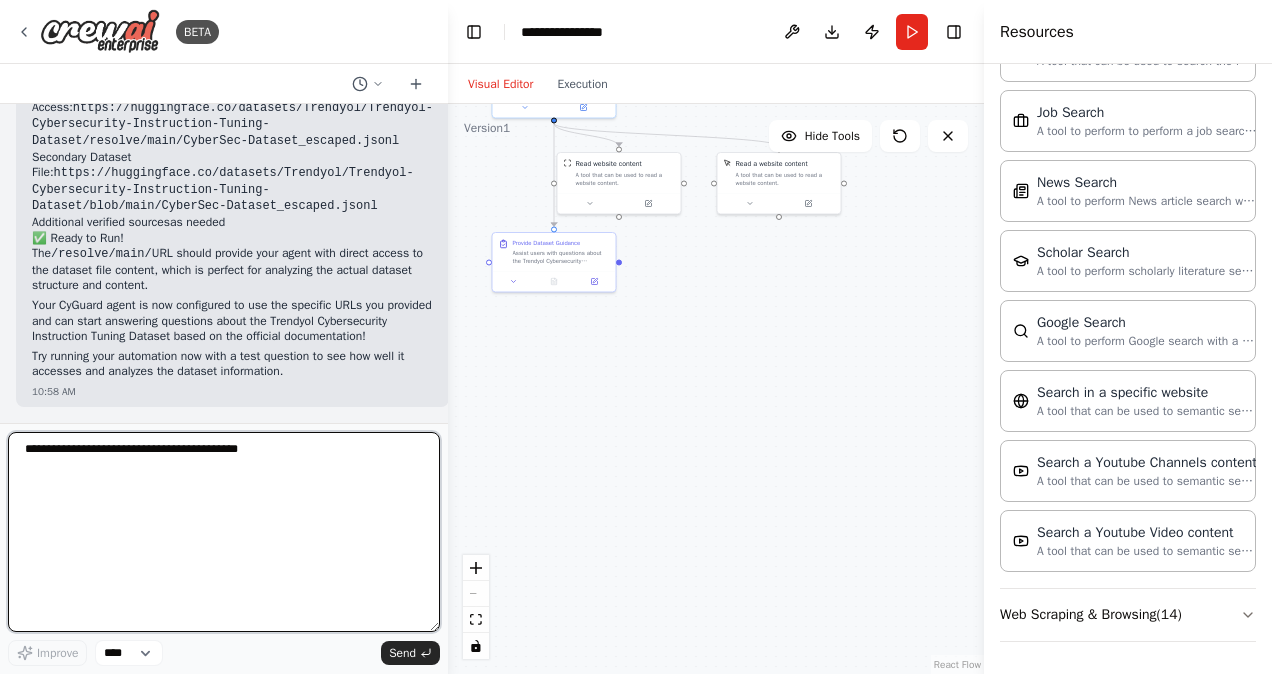 click at bounding box center (224, 532) 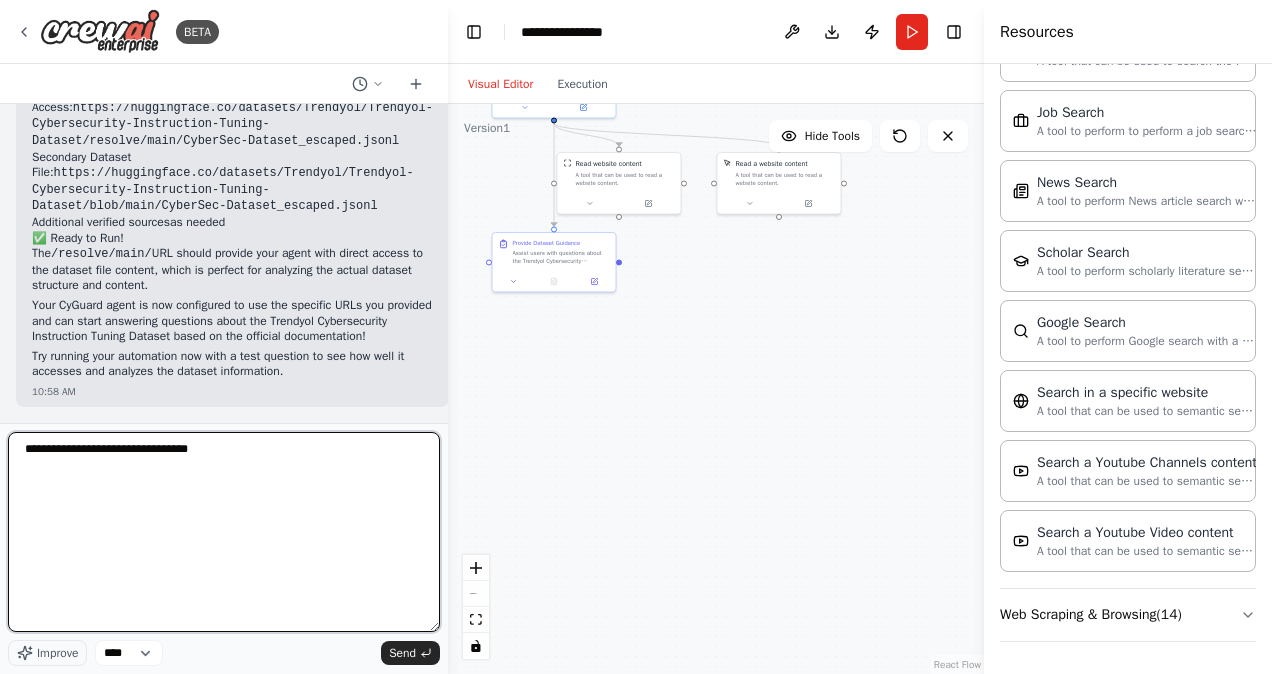 type on "**********" 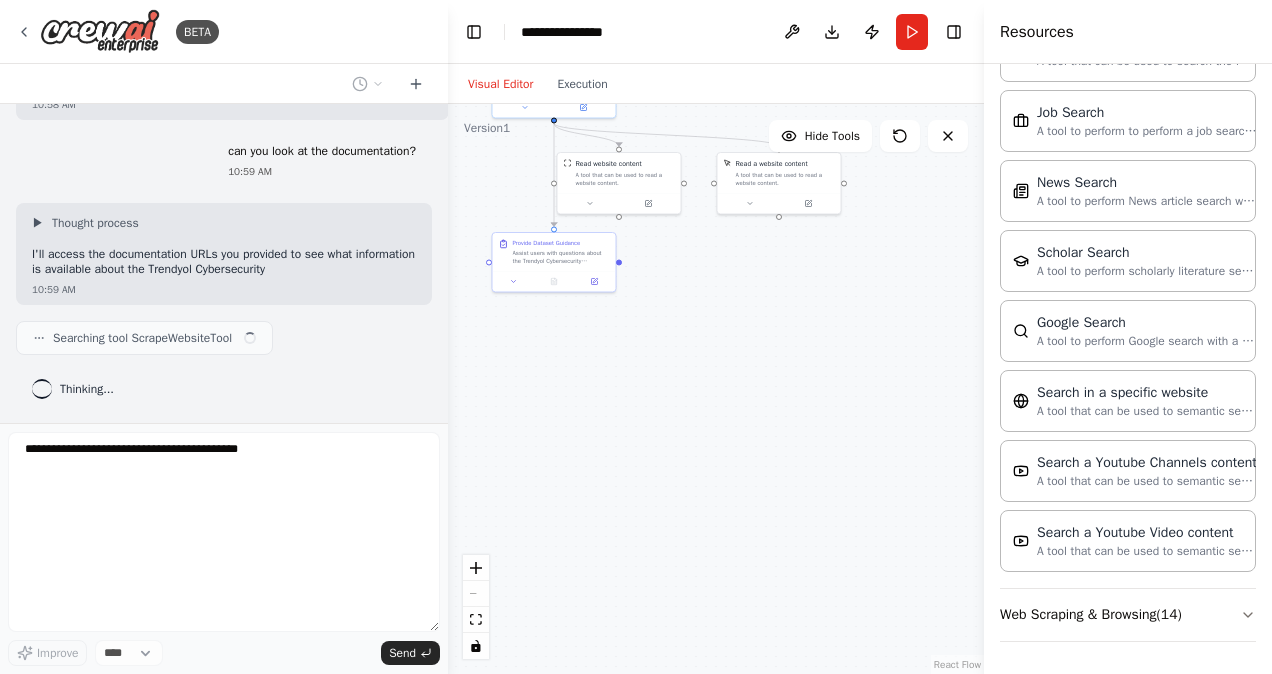 scroll, scrollTop: 10455, scrollLeft: 0, axis: vertical 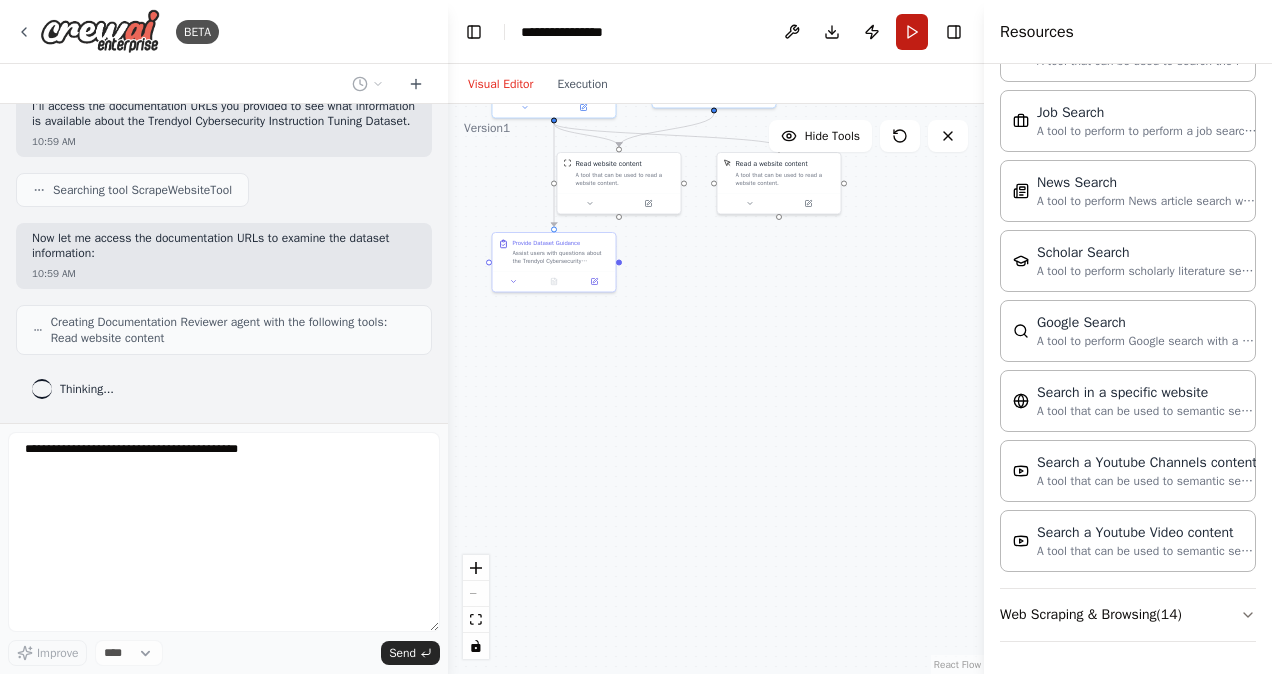 click on "Run" at bounding box center [912, 32] 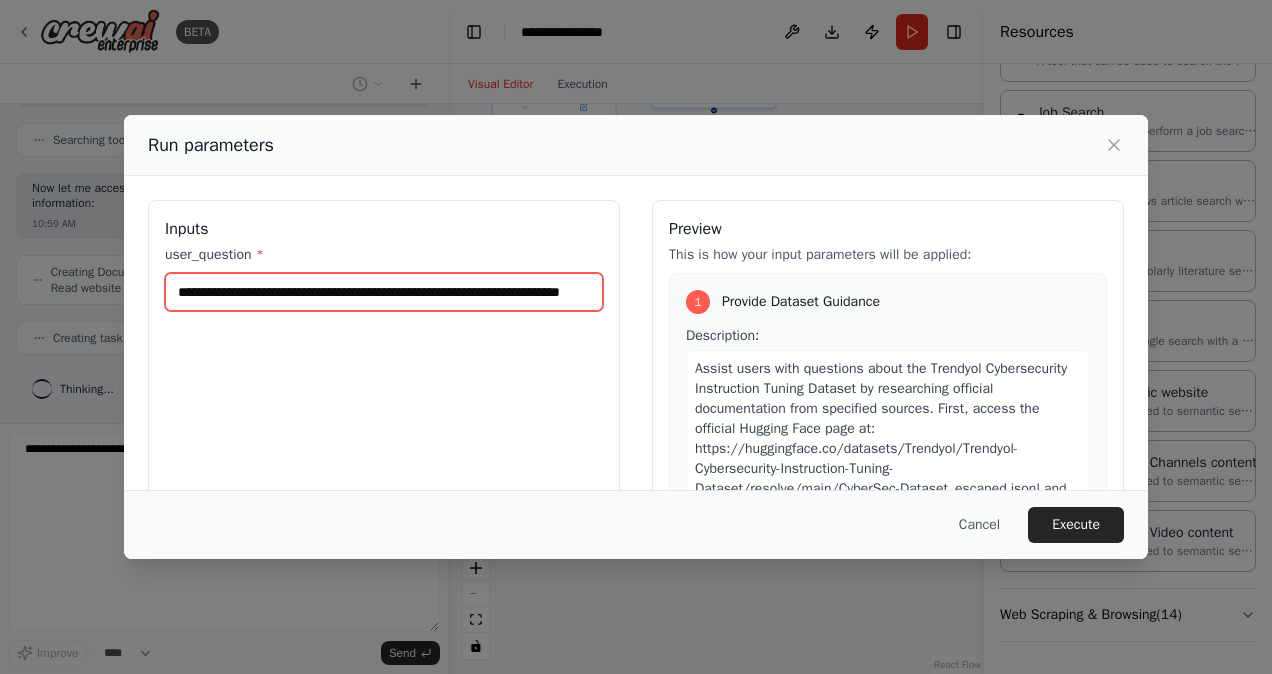 scroll, scrollTop: 10654, scrollLeft: 0, axis: vertical 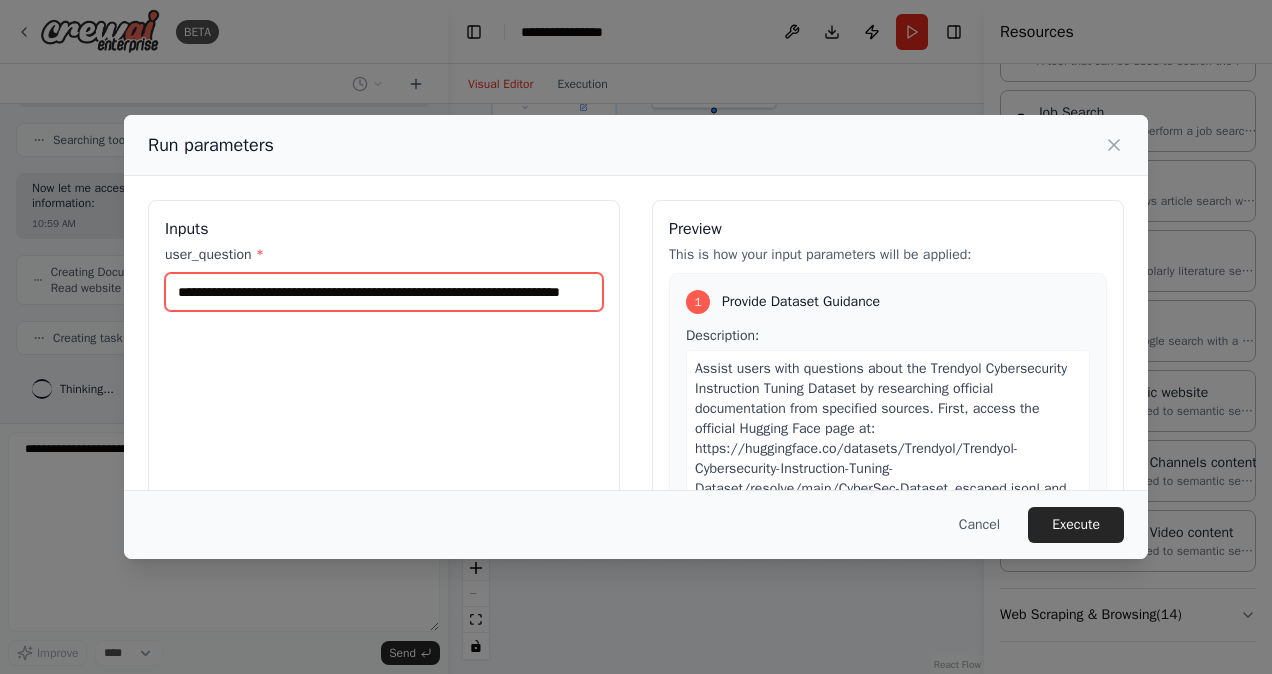 click on "**********" at bounding box center [384, 292] 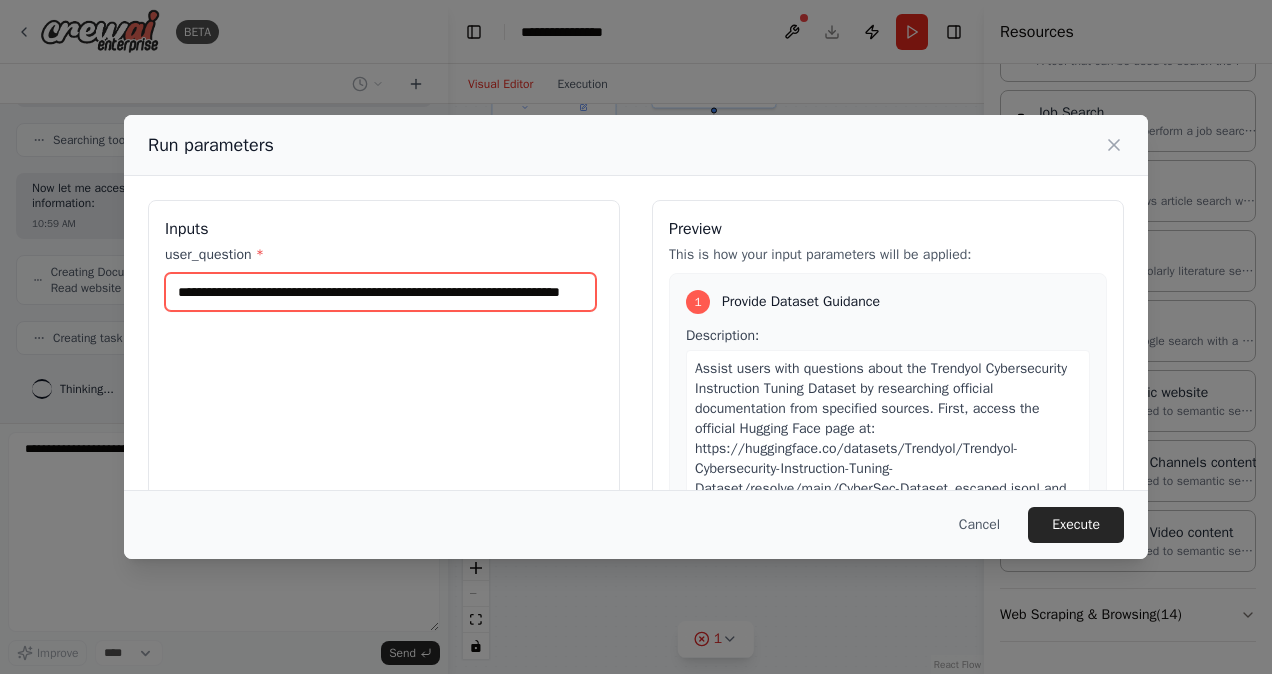 scroll, scrollTop: 0, scrollLeft: 51, axis: horizontal 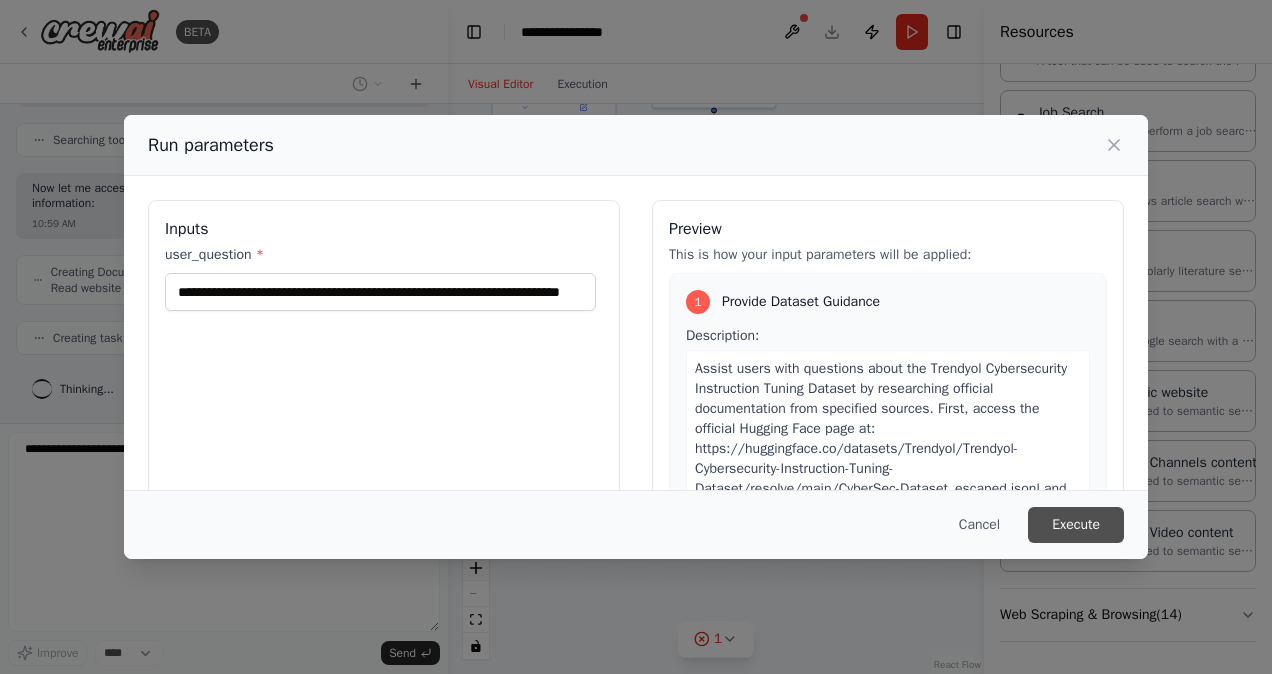 click on "Execute" at bounding box center [1076, 525] 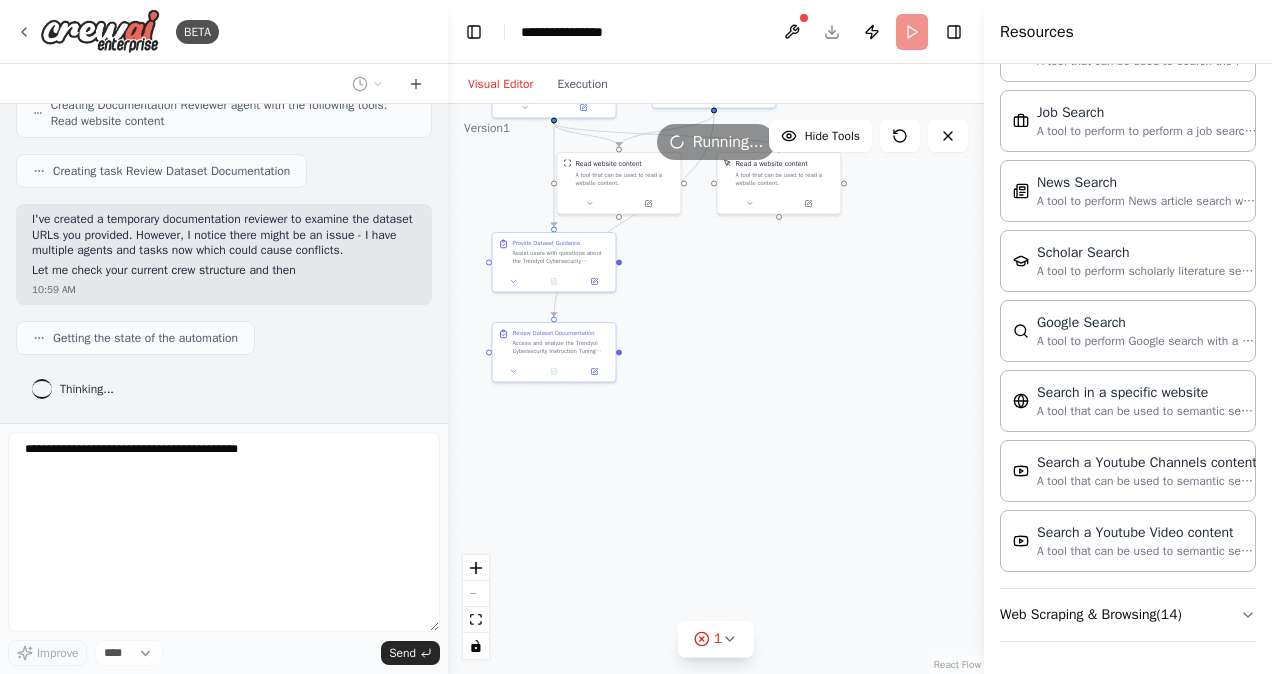 scroll, scrollTop: 10837, scrollLeft: 0, axis: vertical 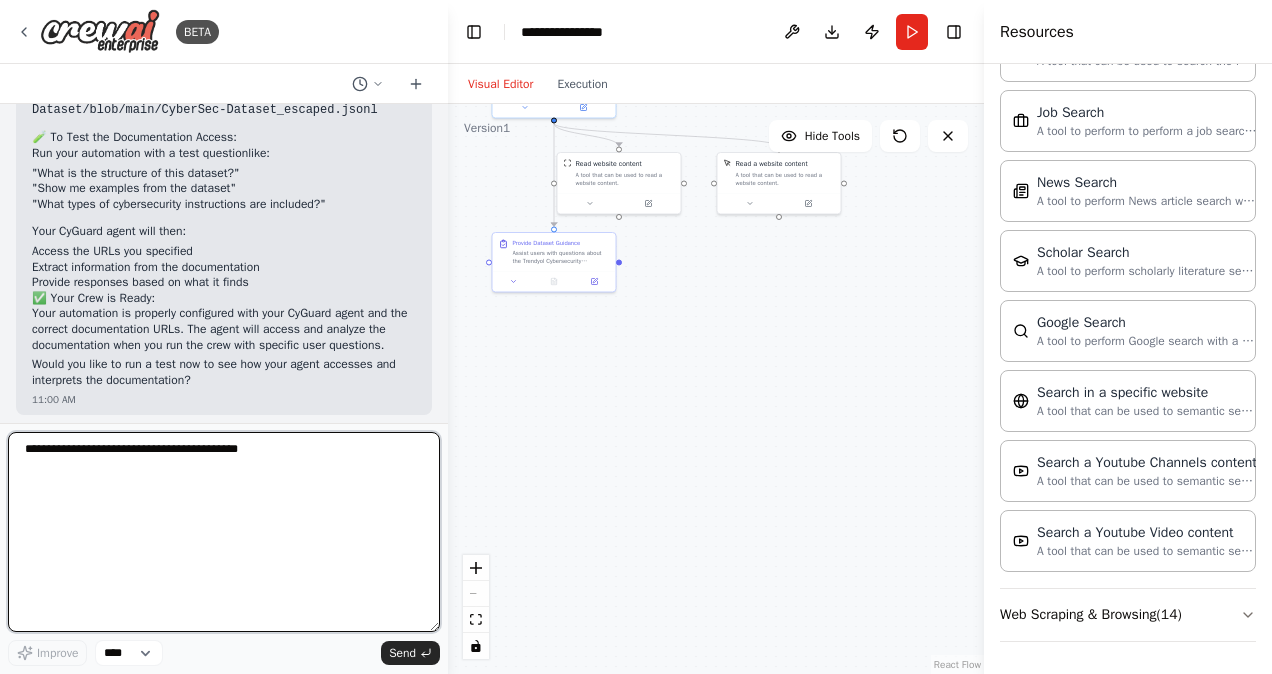 click at bounding box center [224, 532] 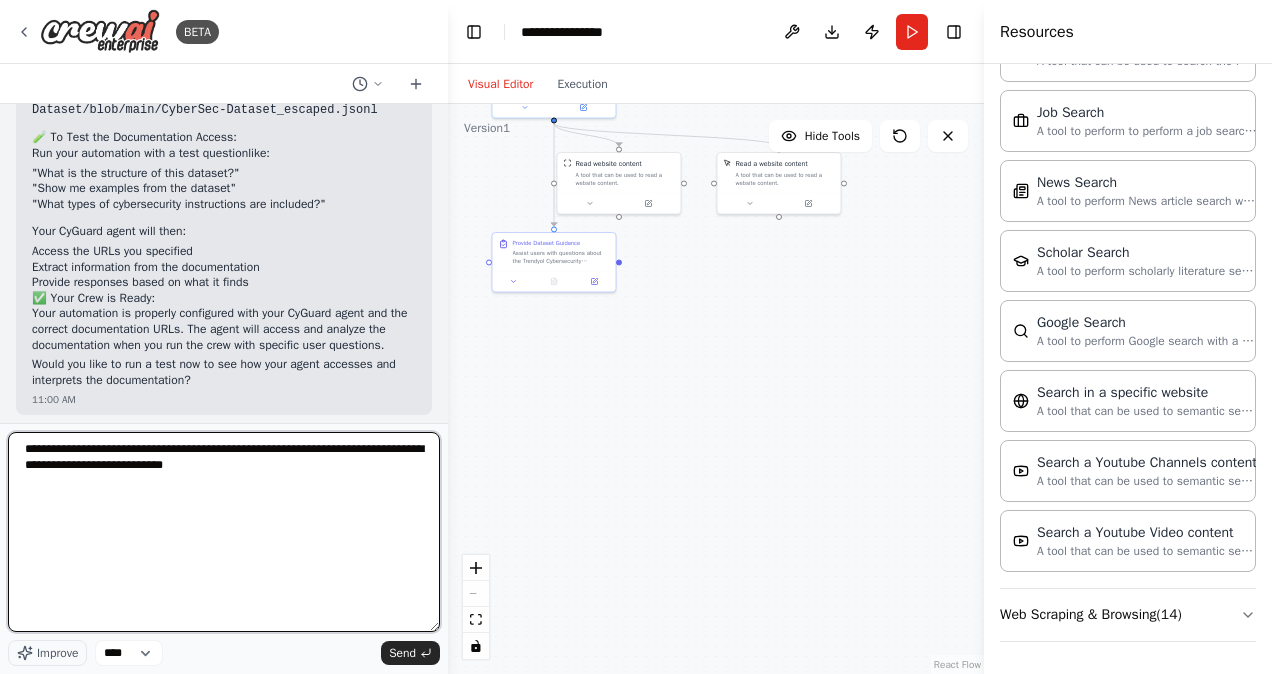 type on "**********" 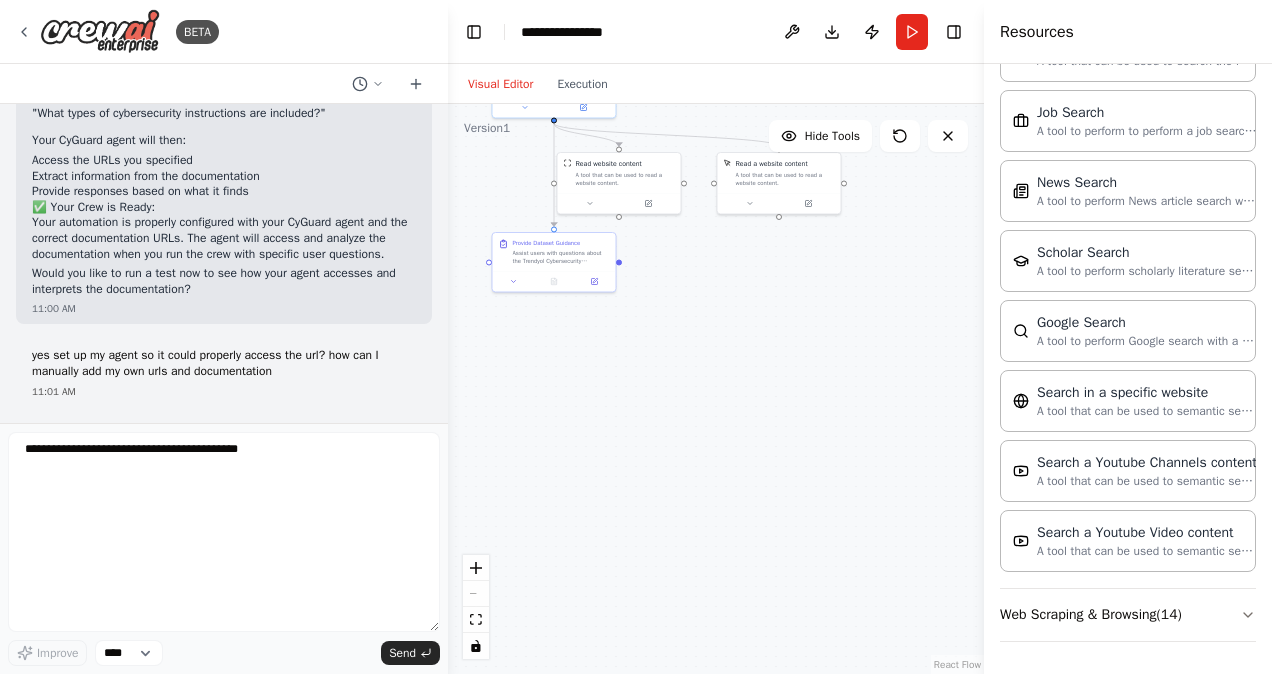 scroll, scrollTop: 11670, scrollLeft: 0, axis: vertical 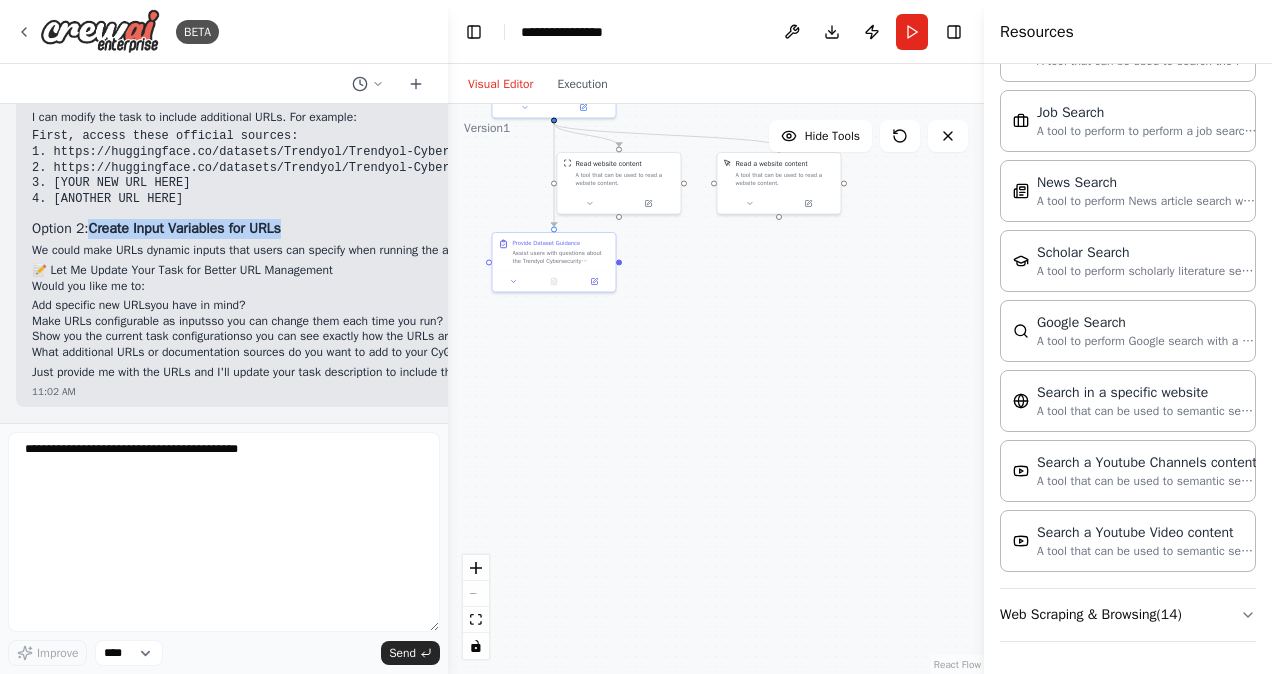drag, startPoint x: 97, startPoint y: 233, endPoint x: 326, endPoint y: 234, distance: 229.00218 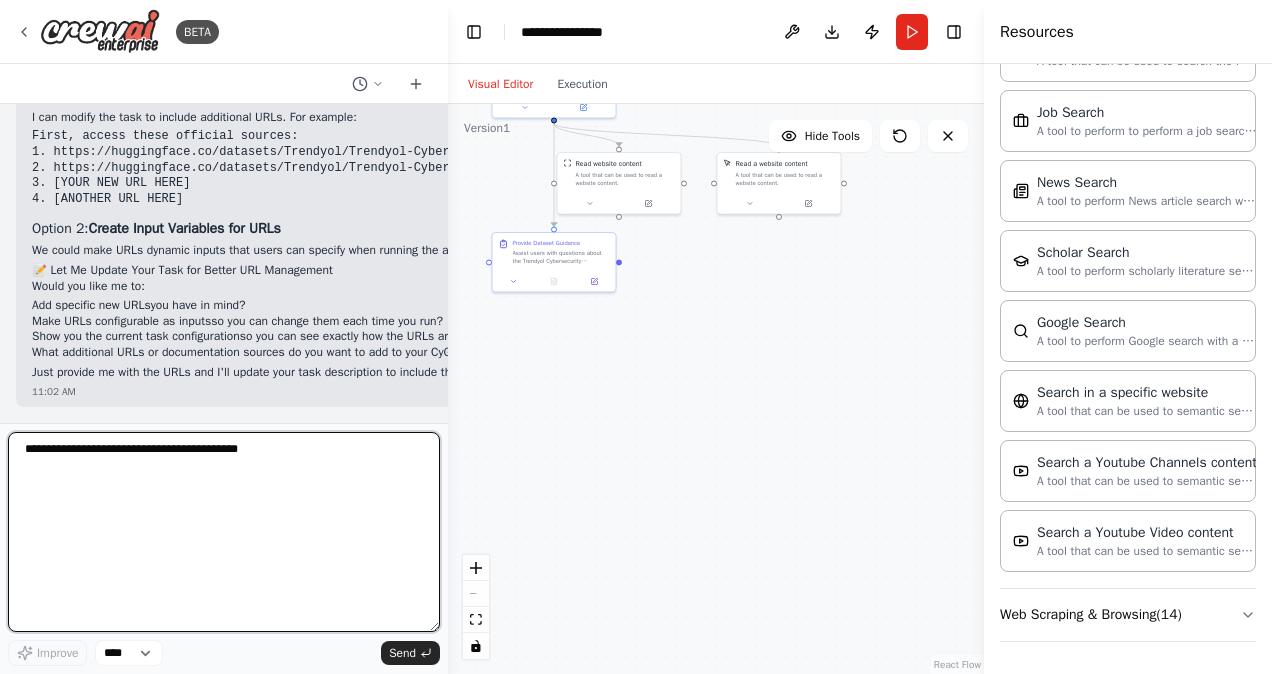click at bounding box center [224, 532] 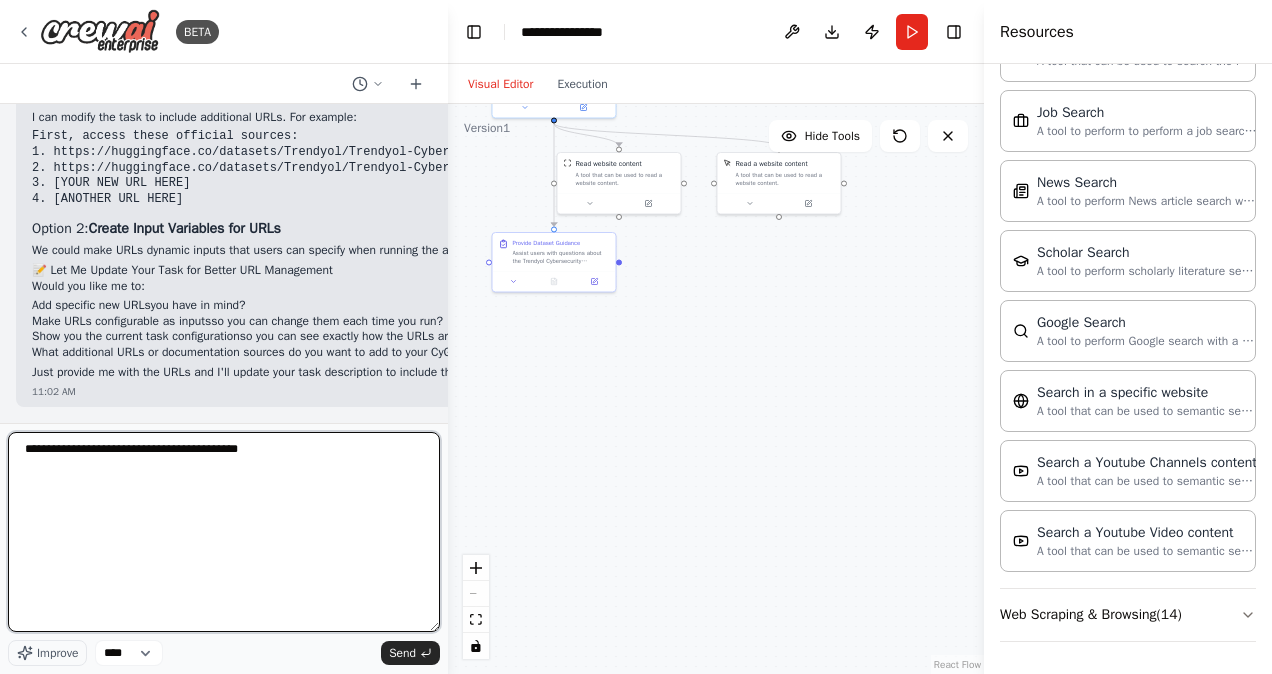 type on "**********" 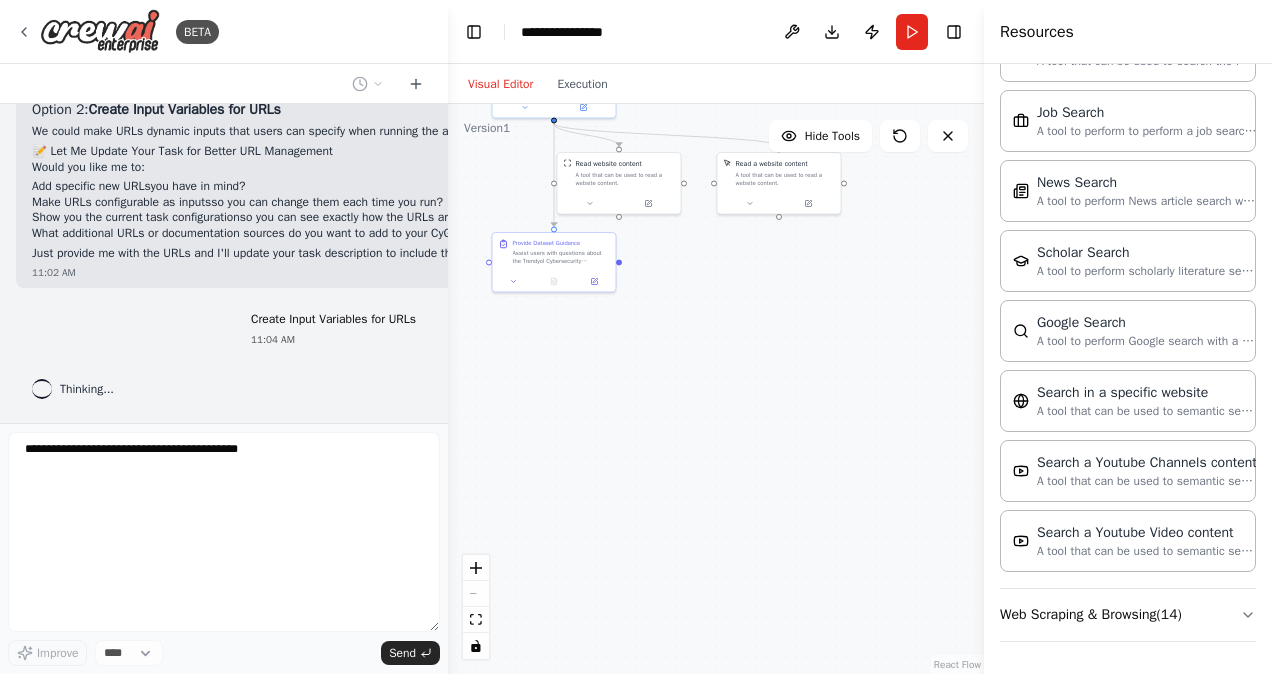 scroll, scrollTop: 12258, scrollLeft: 0, axis: vertical 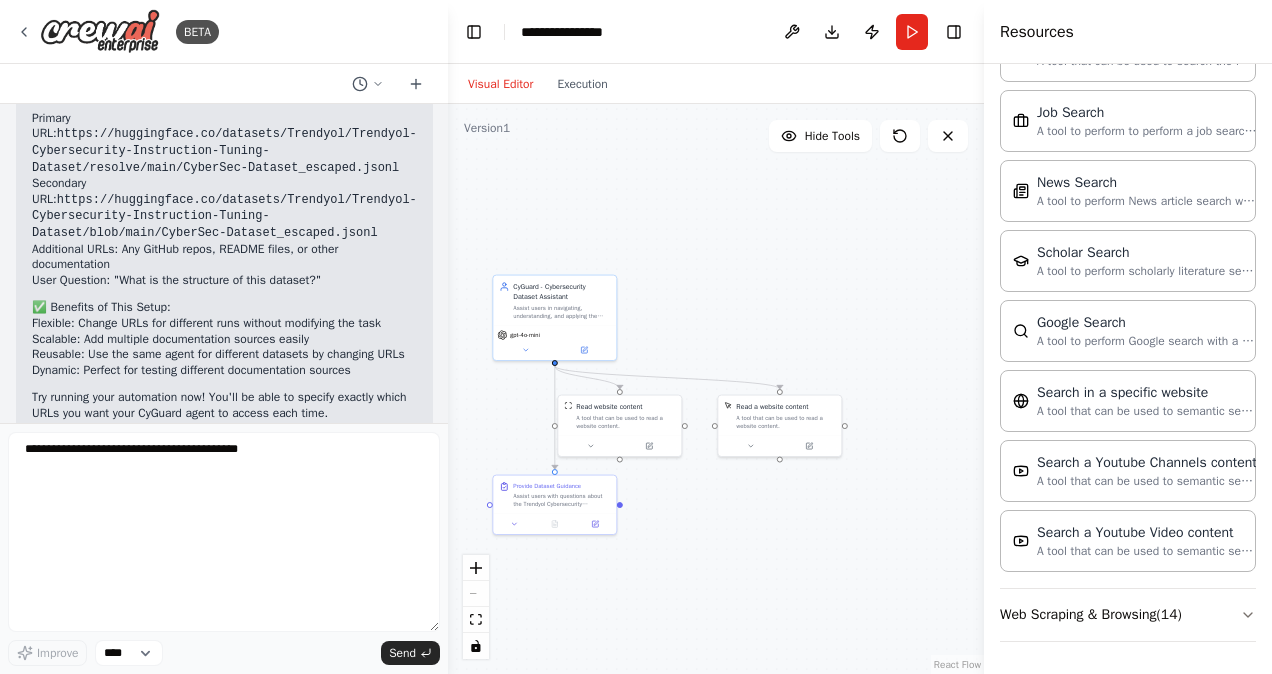 drag, startPoint x: 729, startPoint y: 359, endPoint x: 730, endPoint y: 601, distance: 242.00206 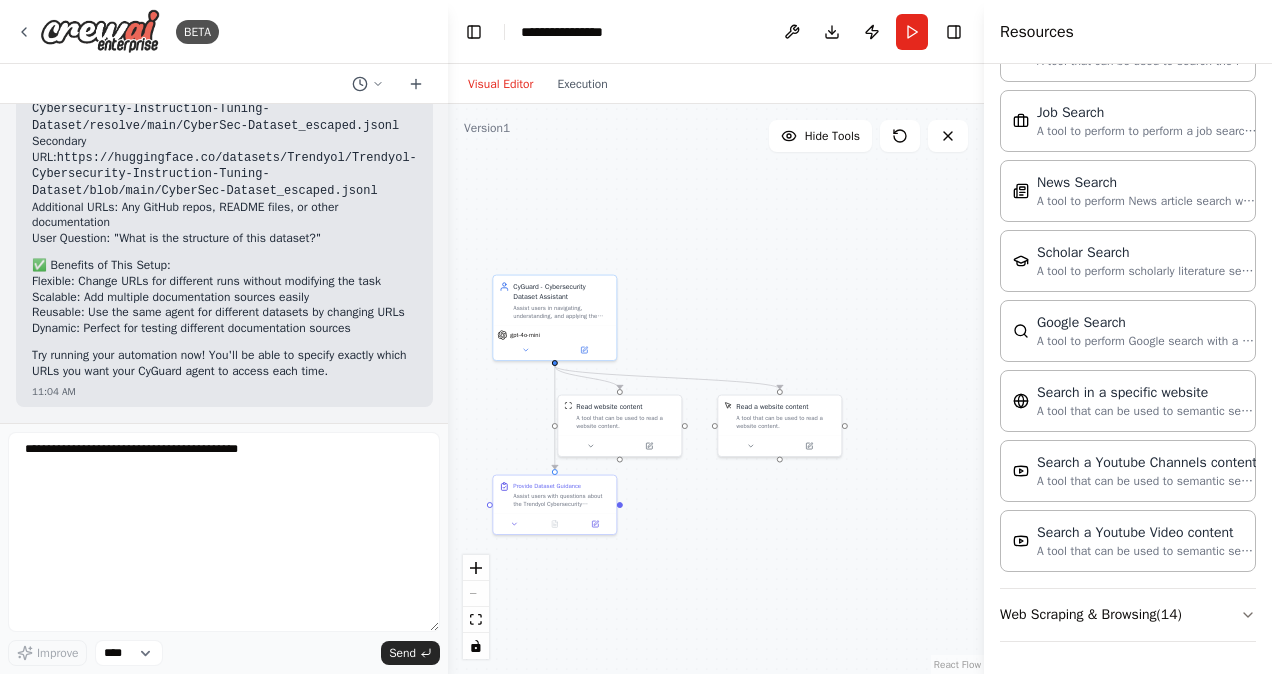 scroll, scrollTop: 13021, scrollLeft: 0, axis: vertical 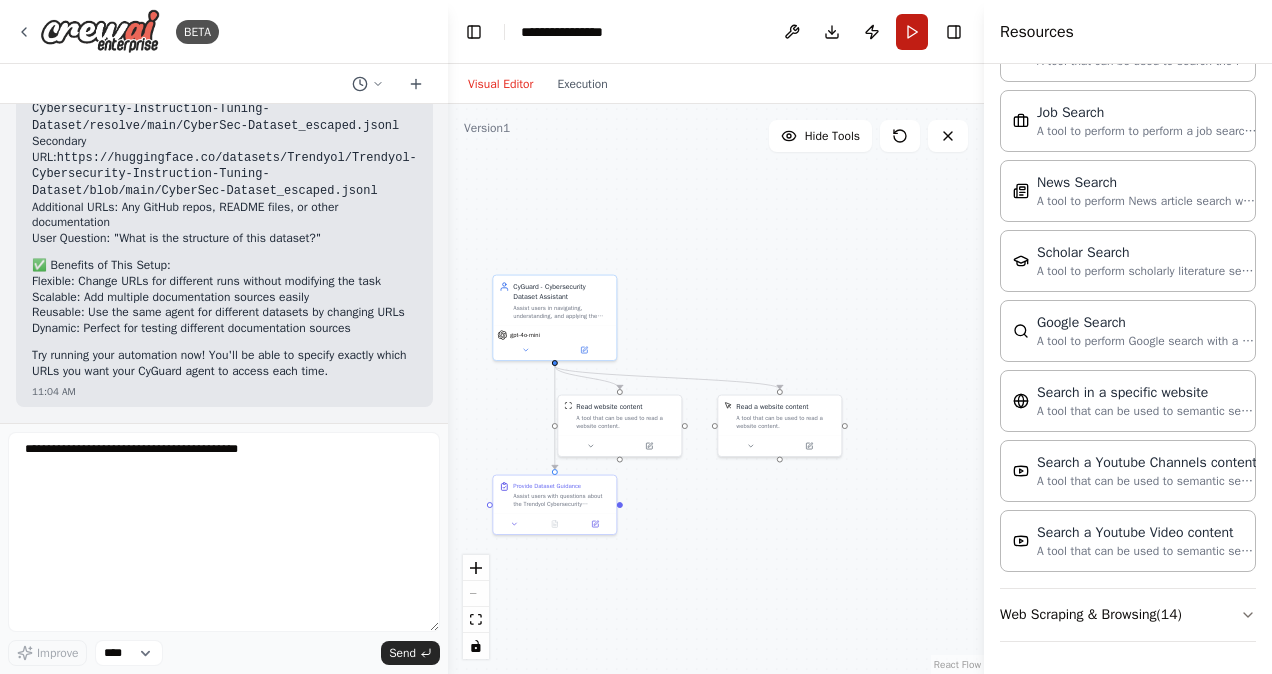 click on "Run" at bounding box center (912, 32) 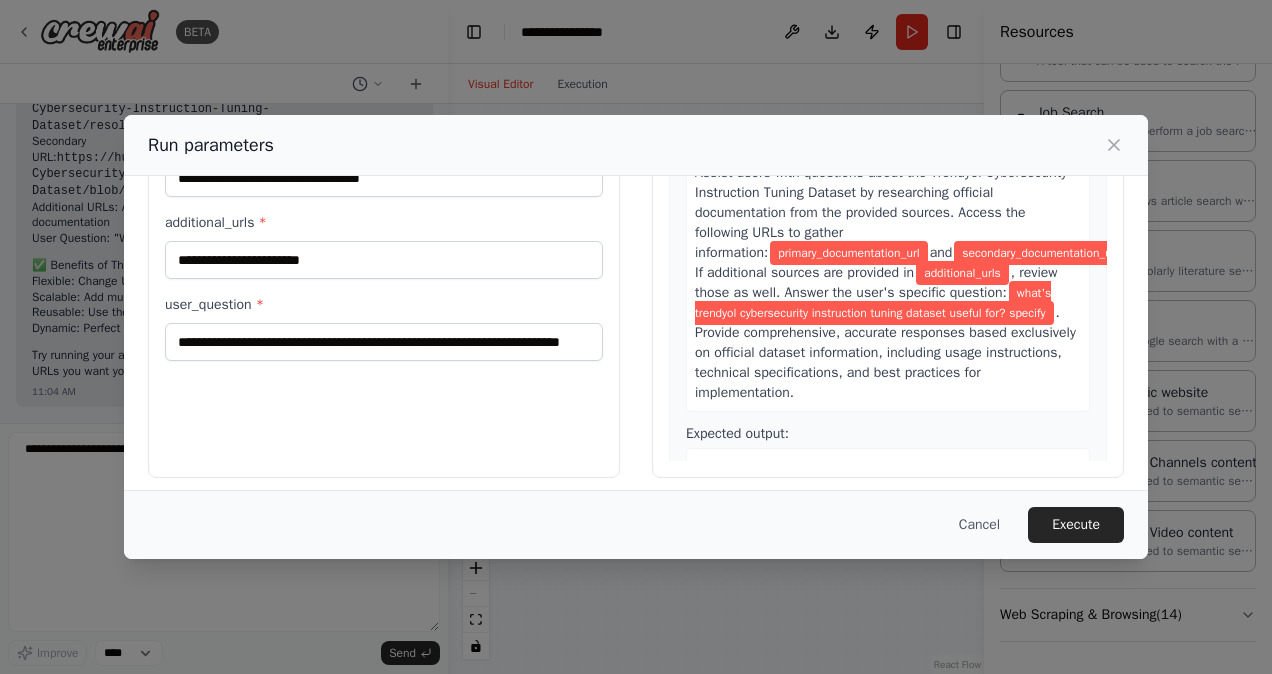 scroll, scrollTop: 200, scrollLeft: 0, axis: vertical 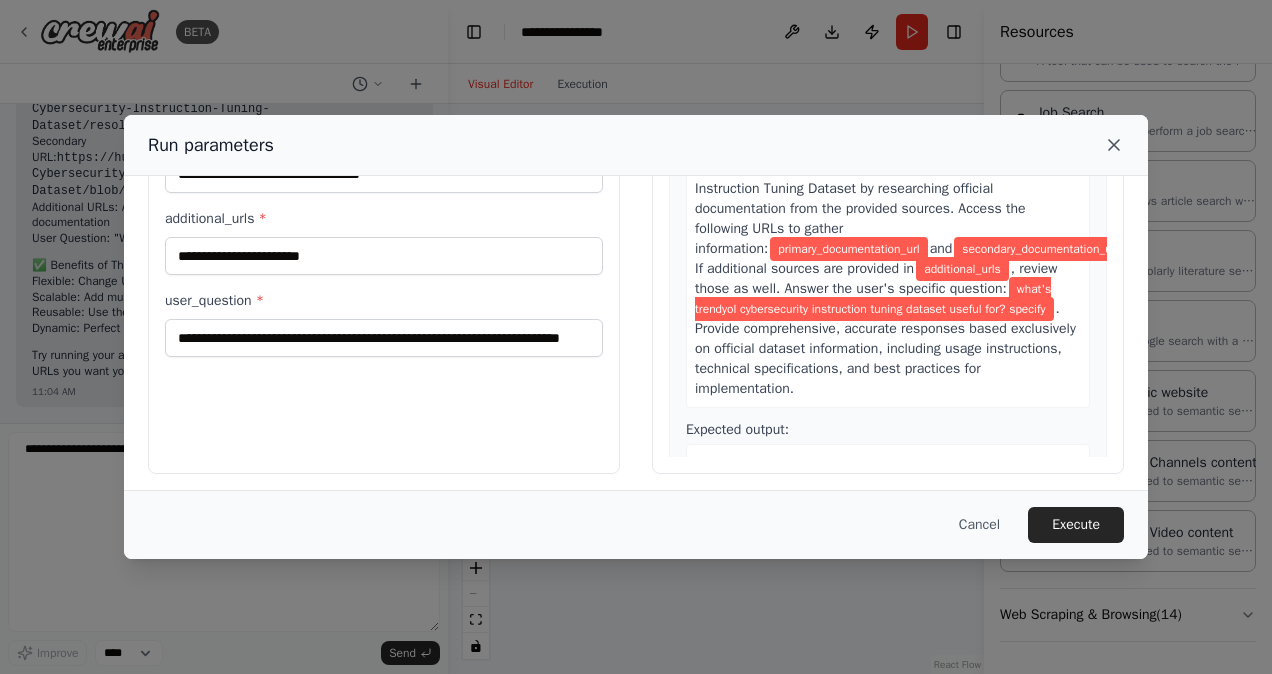 click 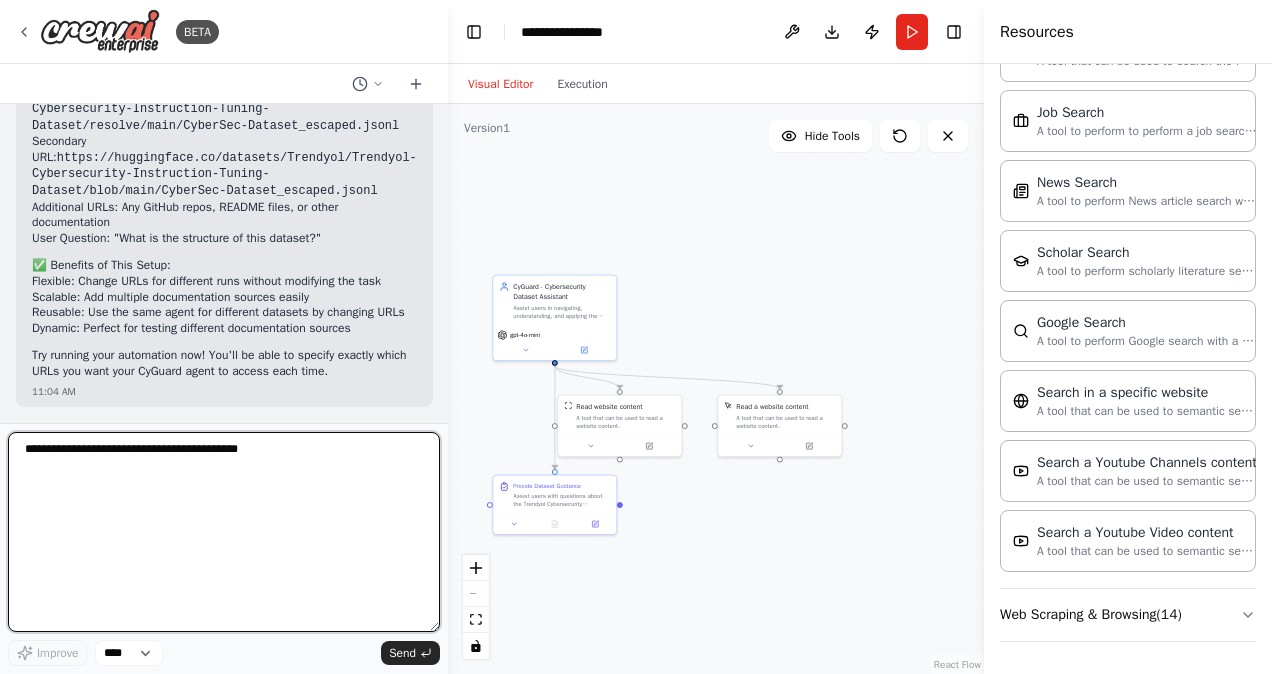 click at bounding box center (224, 532) 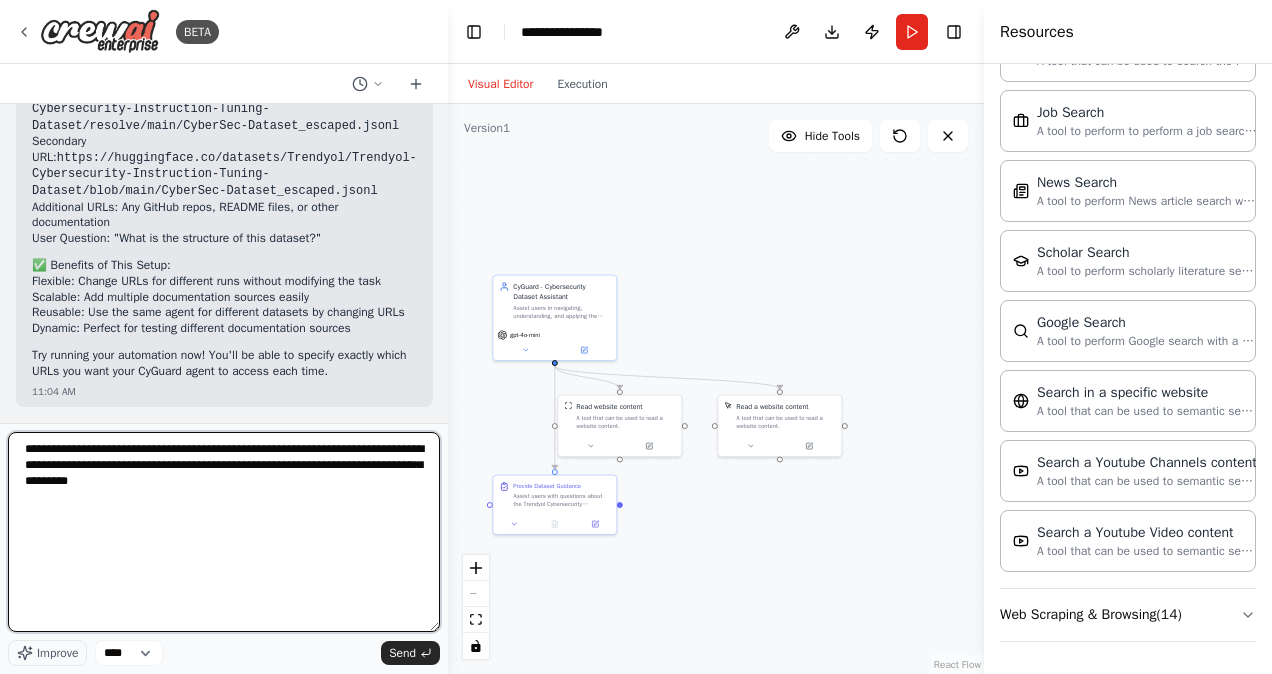 type on "**********" 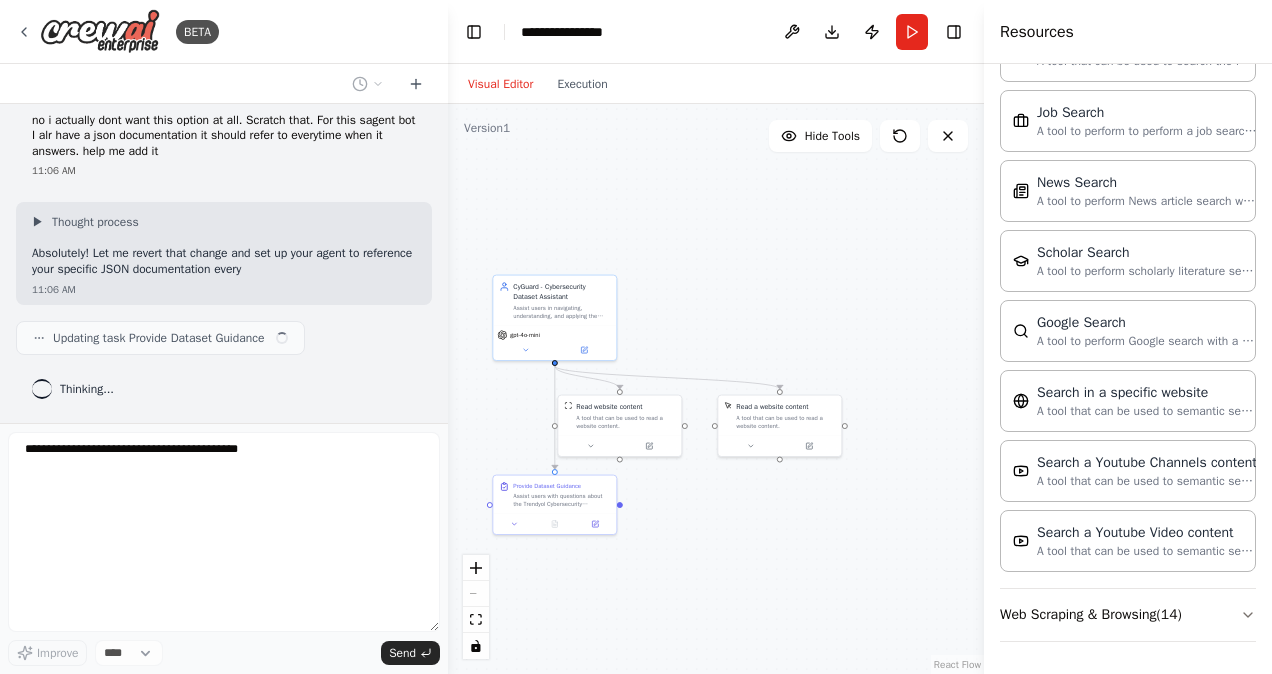 scroll, scrollTop: 13488, scrollLeft: 0, axis: vertical 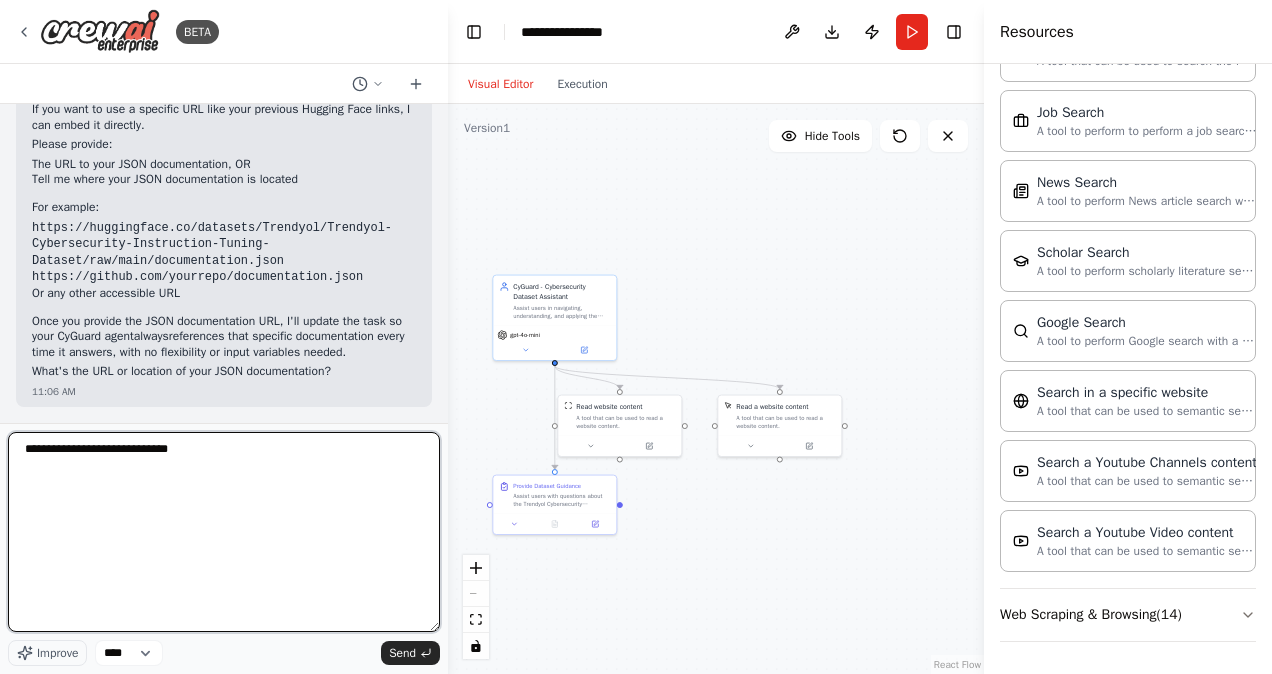 type on "**********" 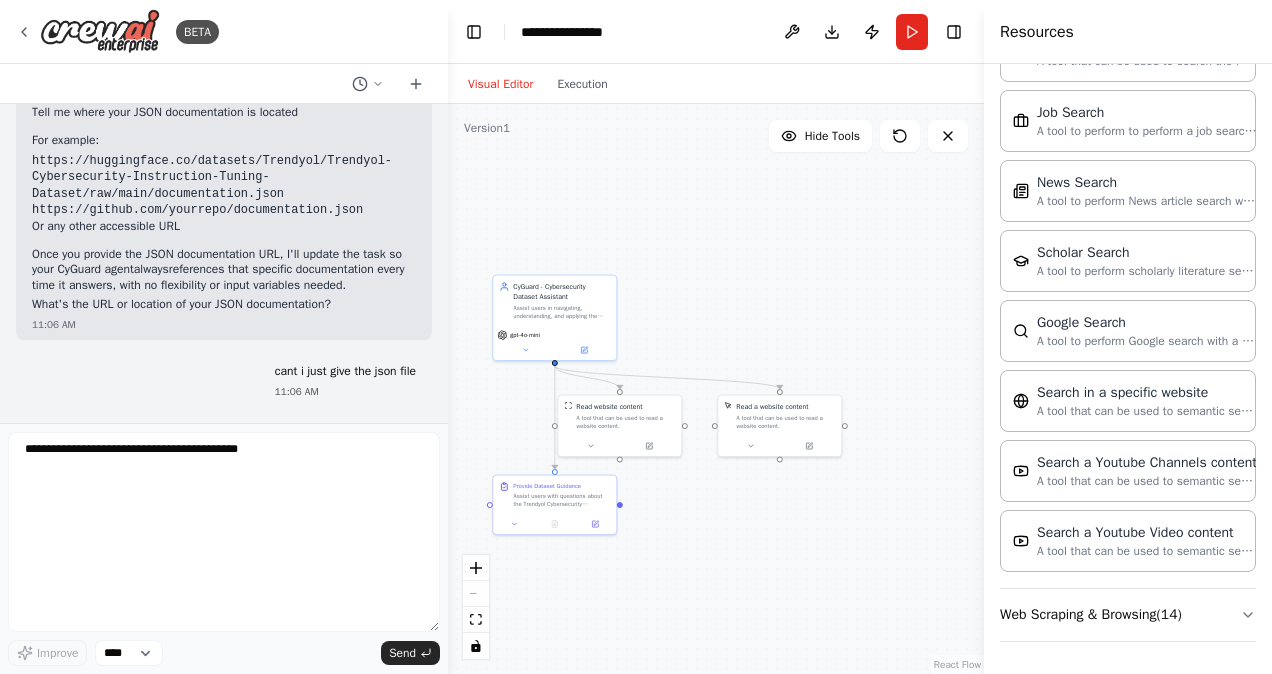 scroll, scrollTop: 14053, scrollLeft: 0, axis: vertical 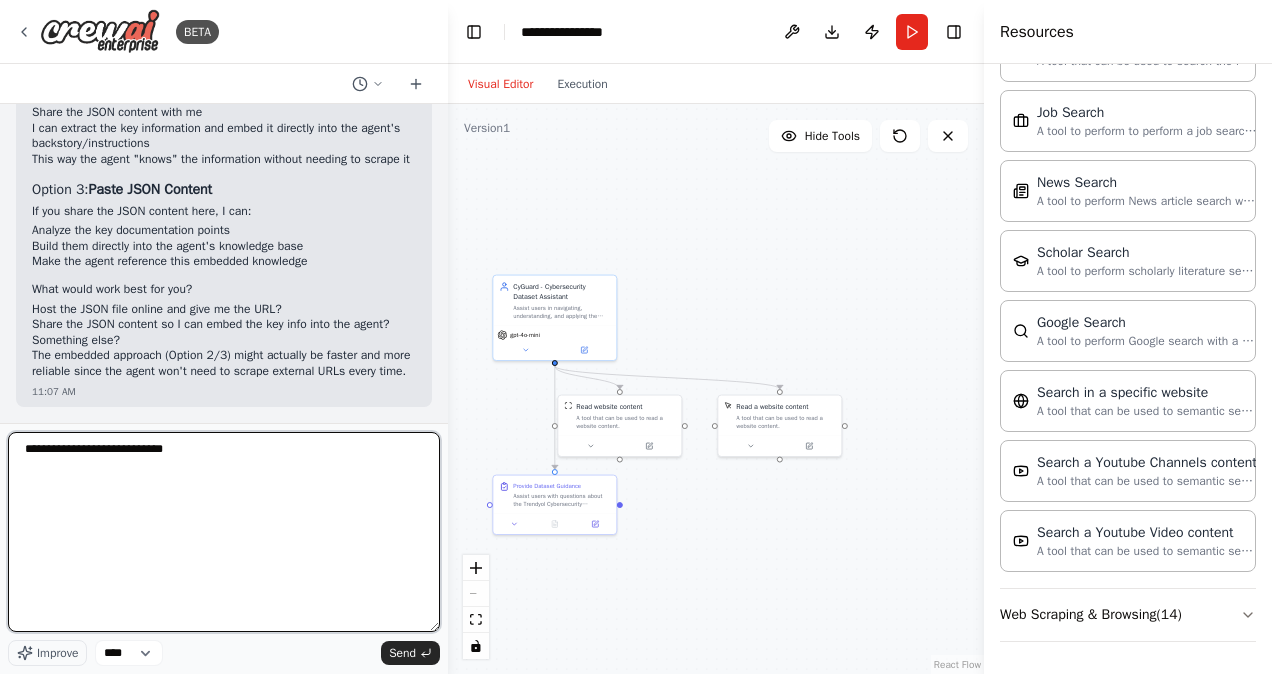 type on "**********" 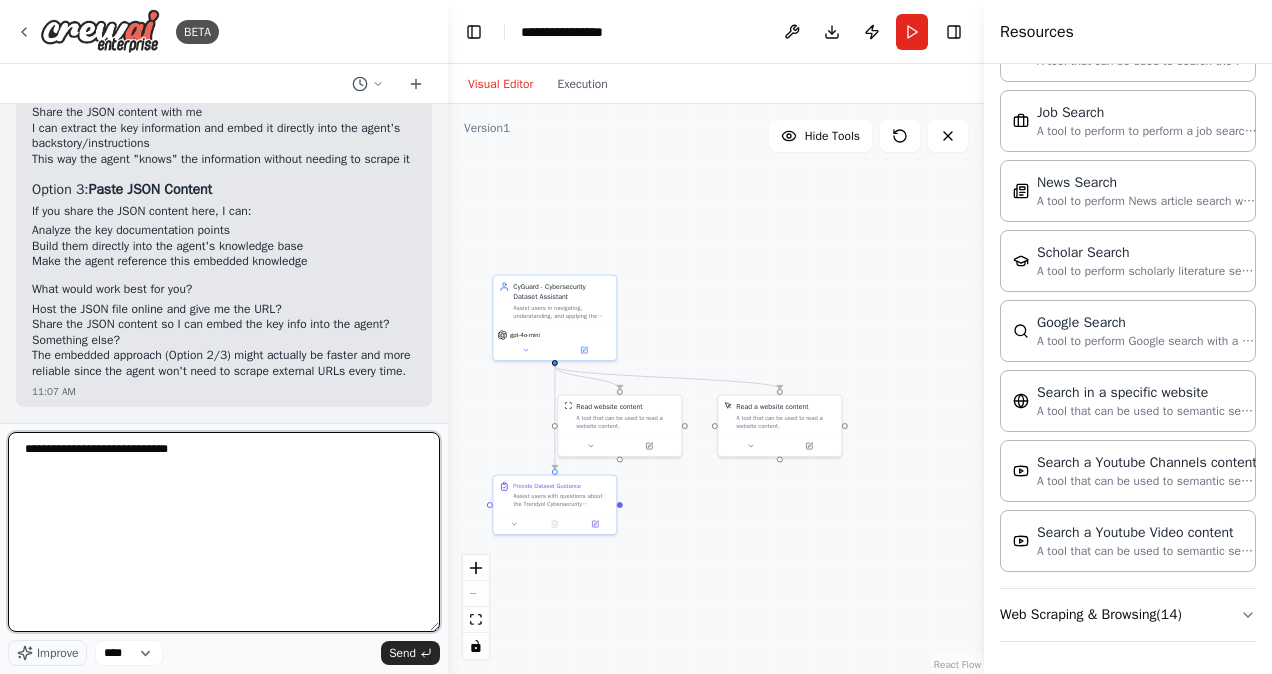 type 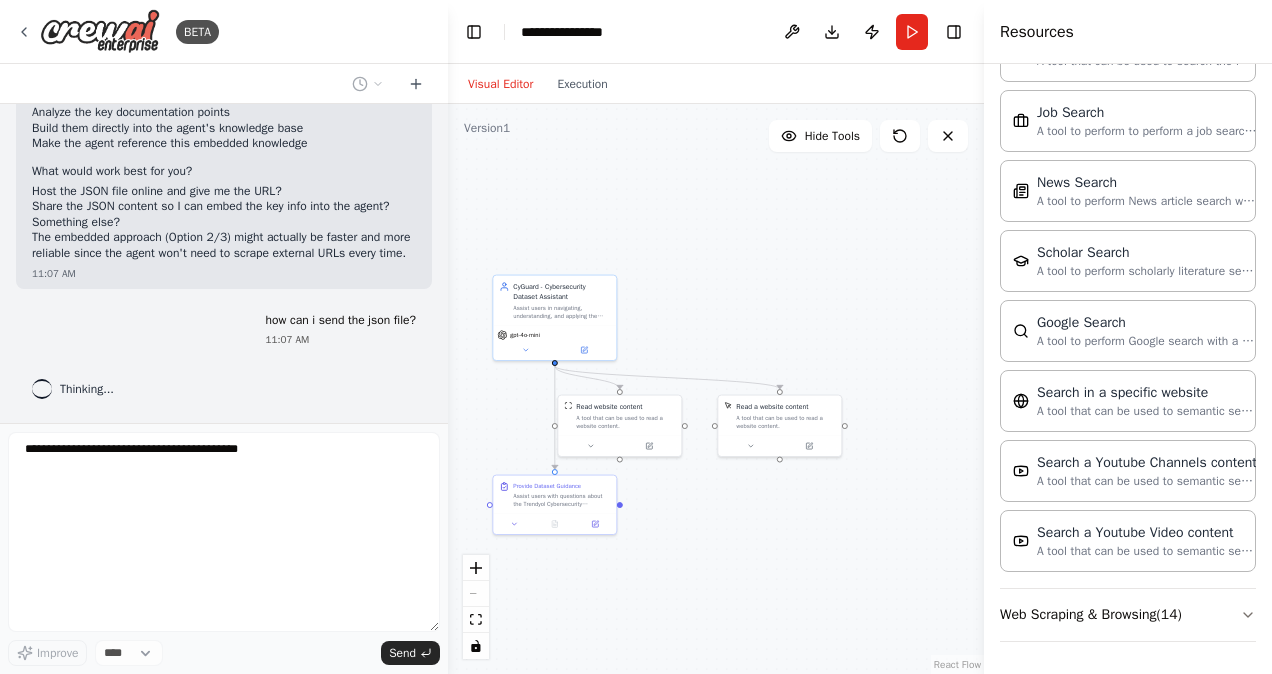 scroll, scrollTop: 14810, scrollLeft: 0, axis: vertical 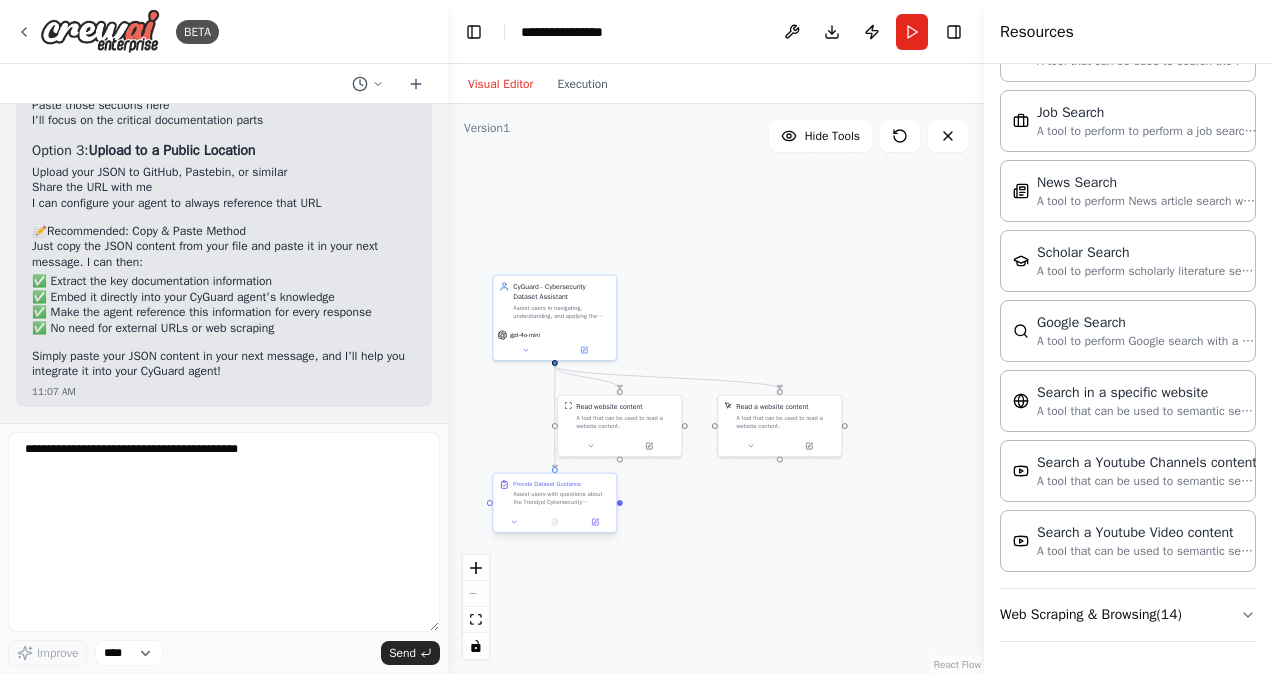 click at bounding box center [554, 522] 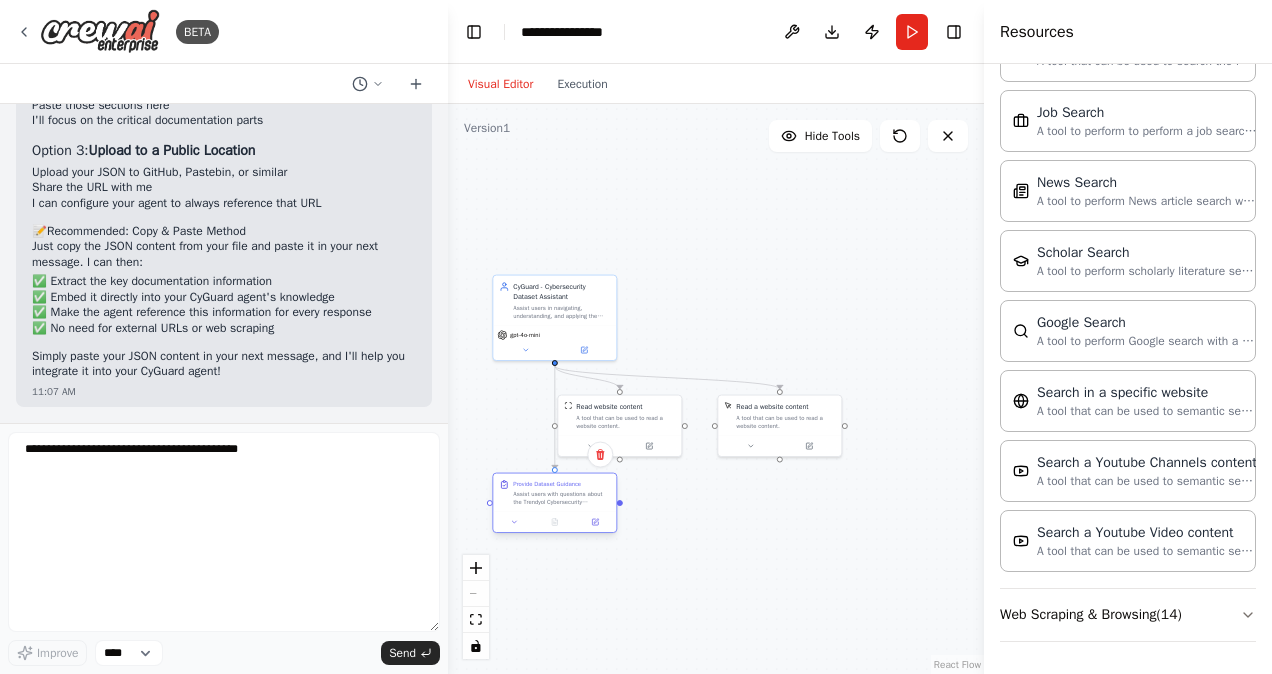 click at bounding box center [554, 522] 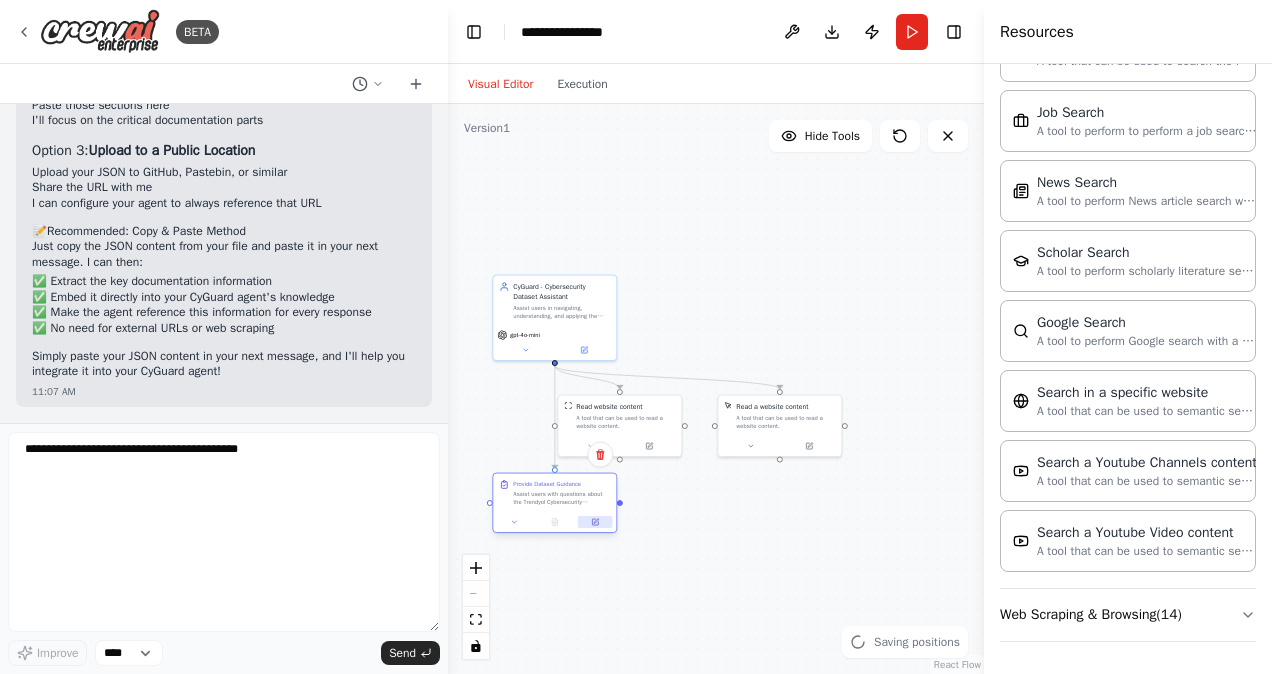 click 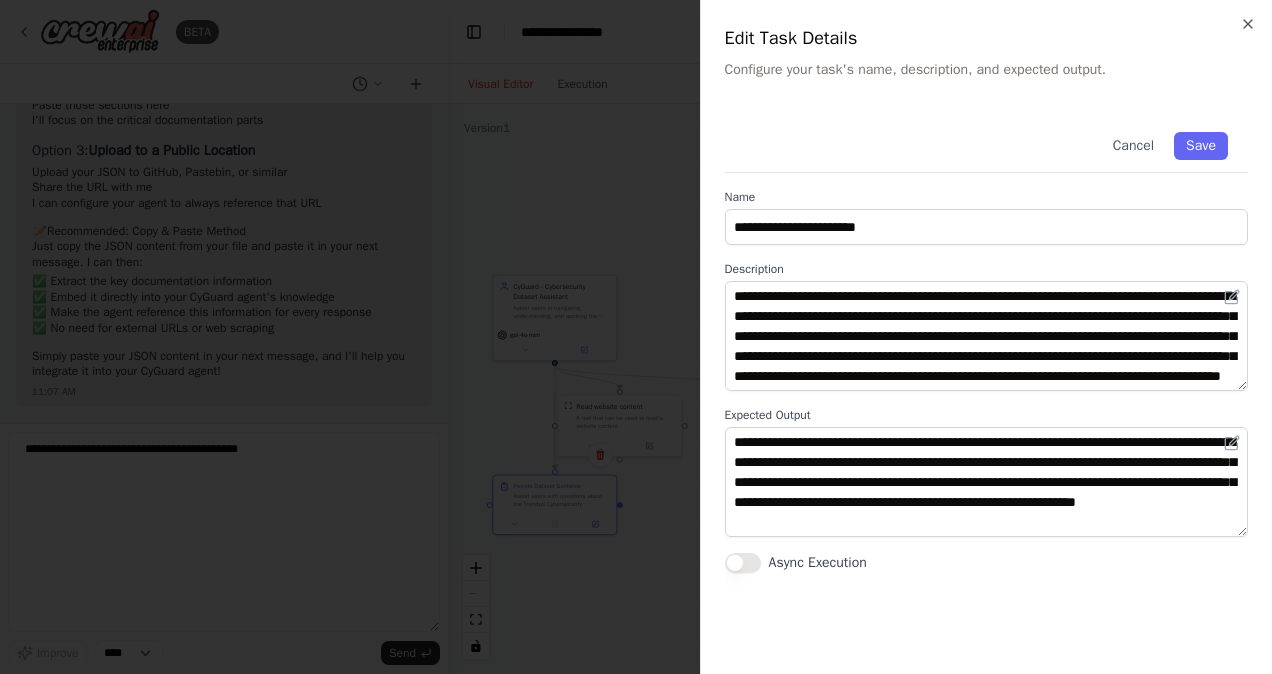 click on "**********" at bounding box center [986, 337] 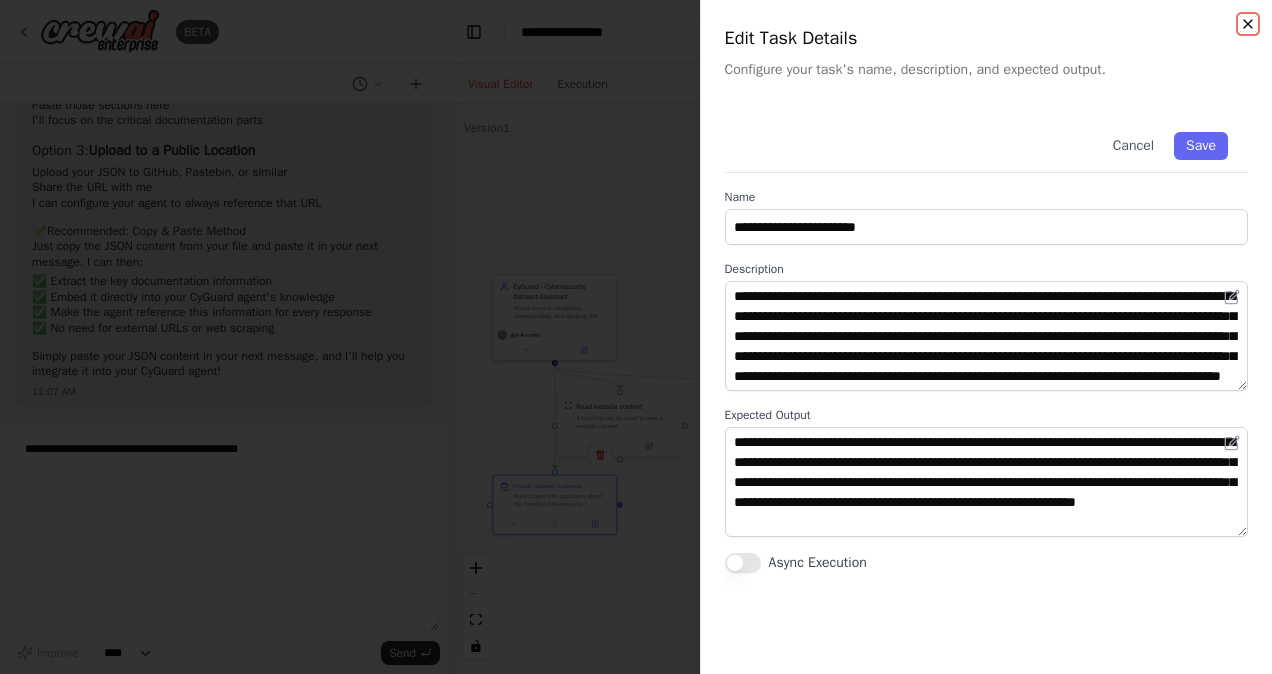 click 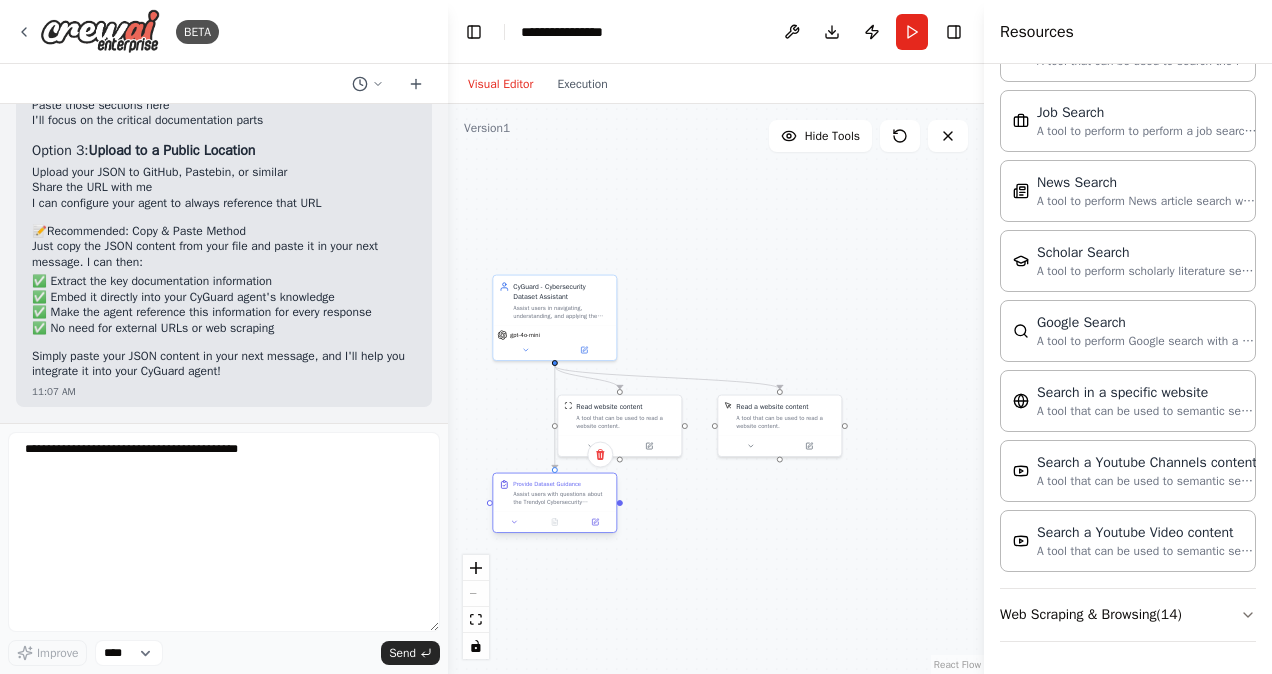 click on ".deletable-edge-delete-btn {
width: 20px;
height: 20px;
border: 0px solid #ffffff;
color: #6b7280;
background-color: #f8fafc;
cursor: pointer;
border-radius: 50%;
font-size: 12px;
padding: 3px;
display: flex;
align-items: center;
justify-content: center;
transition: all 0.2s cubic-bezier(0.4, 0, 0.2, 1);
box-shadow: 0 2px 4px rgba(0, 0, 0, 0.1);
}
.deletable-edge-delete-btn:hover {
background-color: #ef4444;
color: #ffffff;
border-color: #dc2626;
transform: scale(1.1);
box-shadow: 0 4px 12px rgba(239, 68, 68, 0.4);
}
.deletable-edge-delete-btn:active {
transform: scale(0.95);
box-shadow: 0 2px 4px rgba(239, 68, 68, 0.3);
}
CyGuard - Cybersecurity Dataset Assistant gpt-4o-mini" at bounding box center [716, 389] 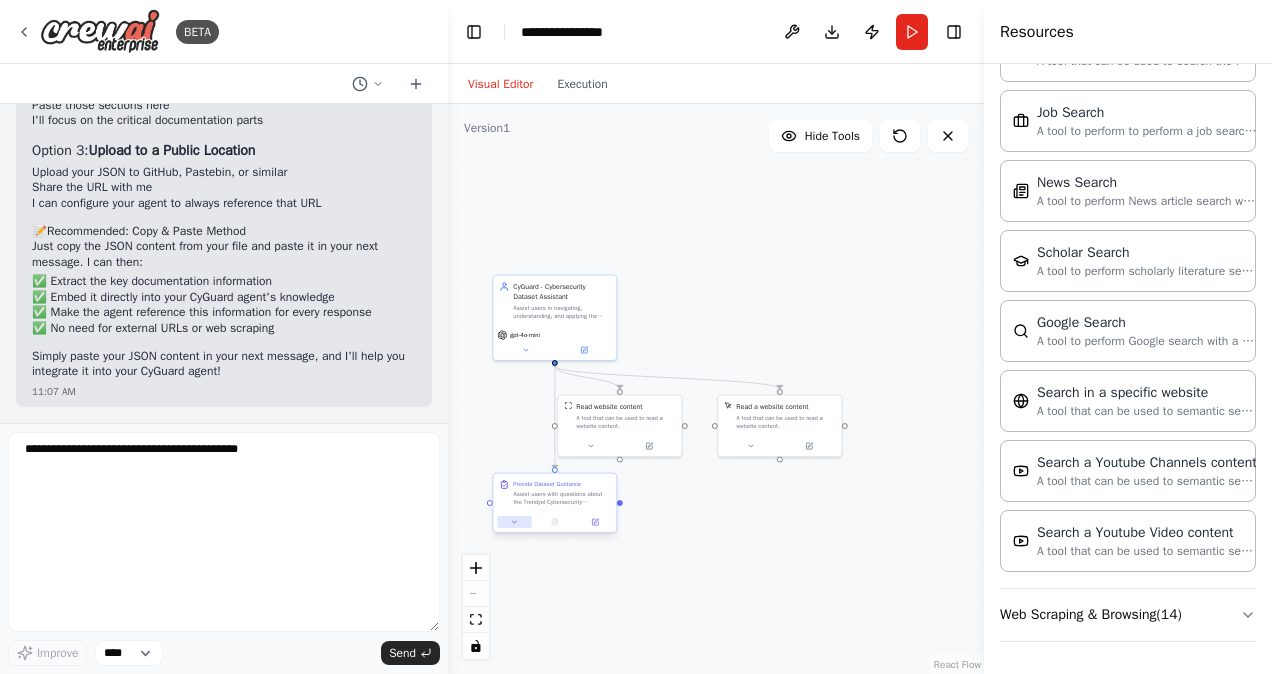 click at bounding box center (514, 522) 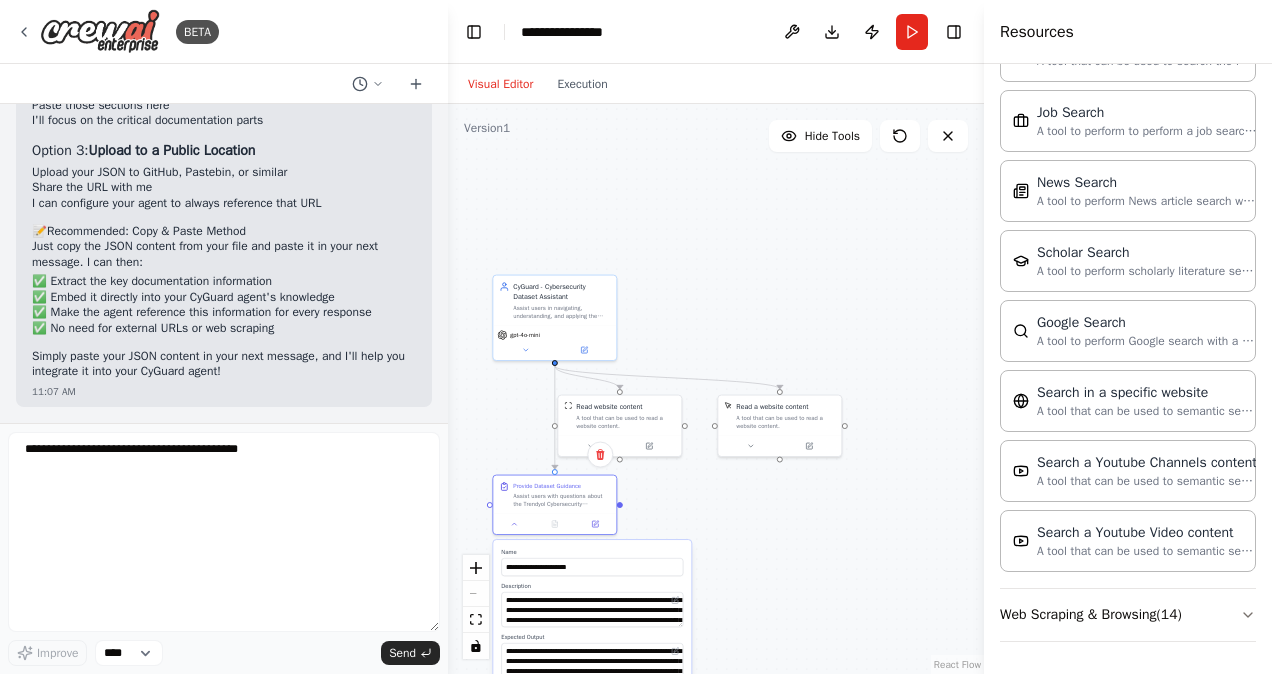 click on ".deletable-edge-delete-btn {
width: 20px;
height: 20px;
border: 0px solid #ffffff;
color: #6b7280;
background-color: #f8fafc;
cursor: pointer;
border-radius: 50%;
font-size: 12px;
padding: 3px;
display: flex;
align-items: center;
justify-content: center;
transition: all 0.2s cubic-bezier(0.4, 0, 0.2, 1);
box-shadow: 0 2px 4px rgba(0, 0, 0, 0.1);
}
.deletable-edge-delete-btn:hover {
background-color: #ef4444;
color: #ffffff;
border-color: #dc2626;
transform: scale(1.1);
box-shadow: 0 4px 12px rgba(239, 68, 68, 0.4);
}
.deletable-edge-delete-btn:active {
transform: scale(0.95);
box-shadow: 0 2px 4px rgba(239, 68, 68, 0.3);
}
CyGuard - Cybersecurity Dataset Assistant gpt-4o-mini Name Cancel" at bounding box center [716, 389] 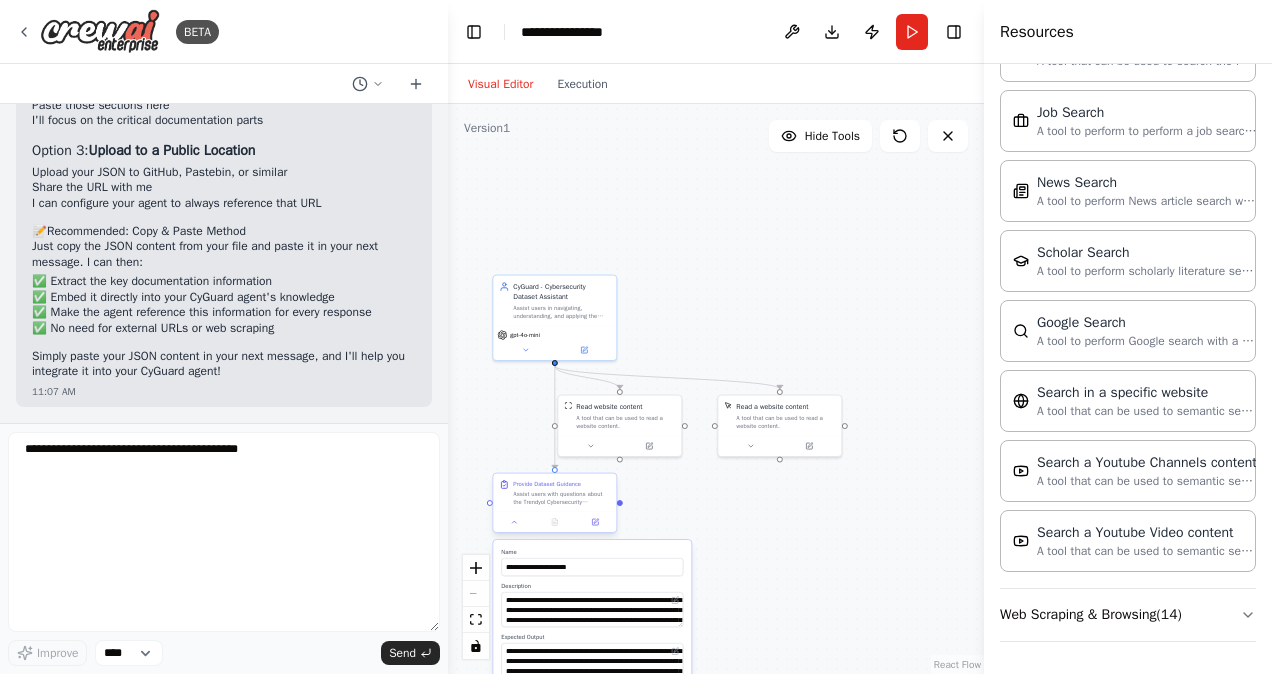 click at bounding box center [554, 522] 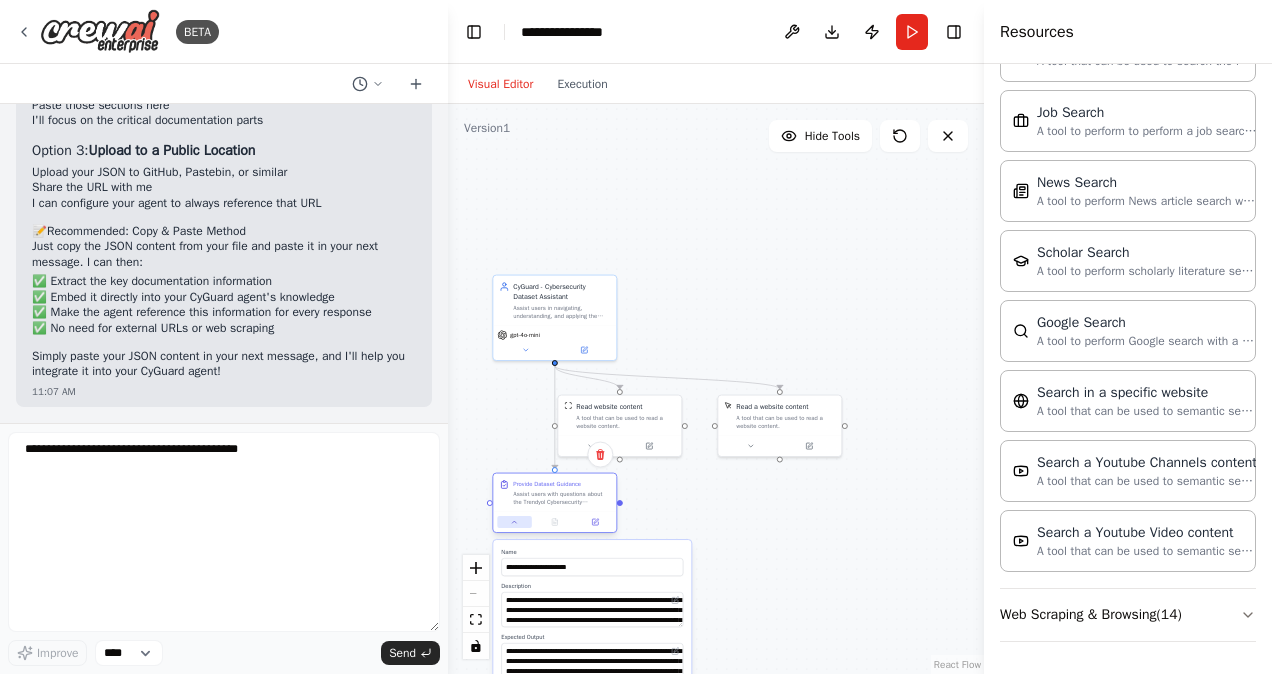 click at bounding box center (514, 522) 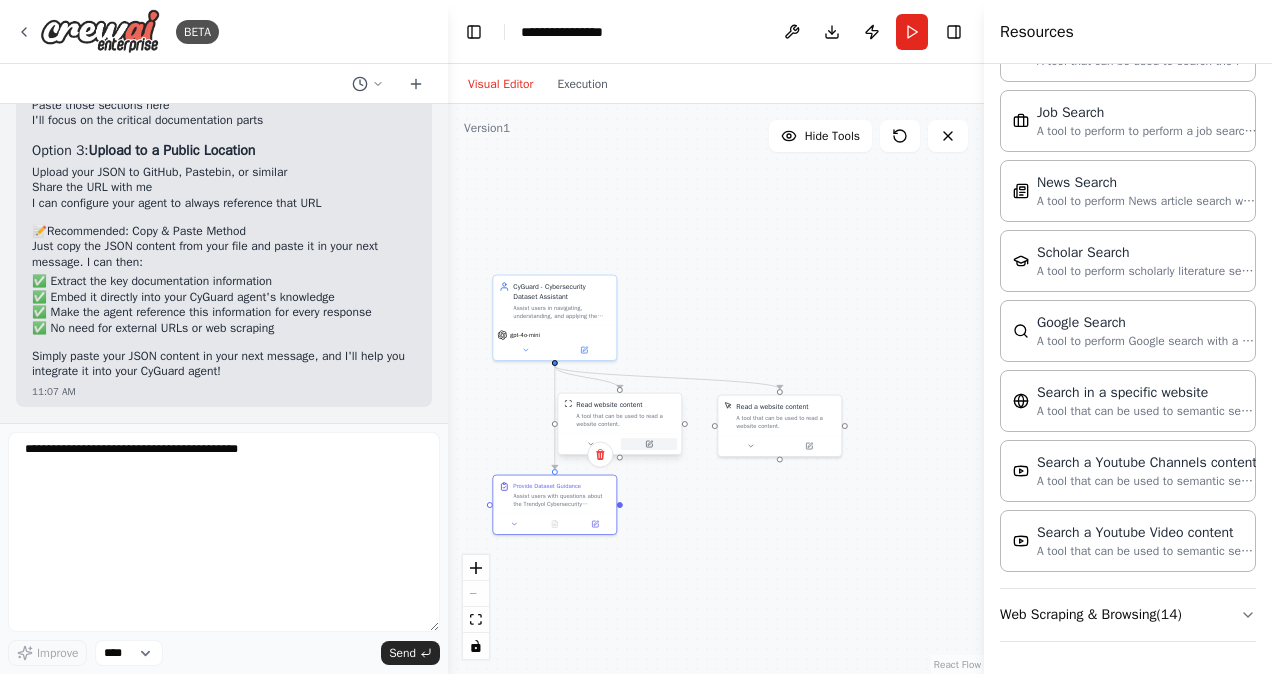 click at bounding box center (649, 444) 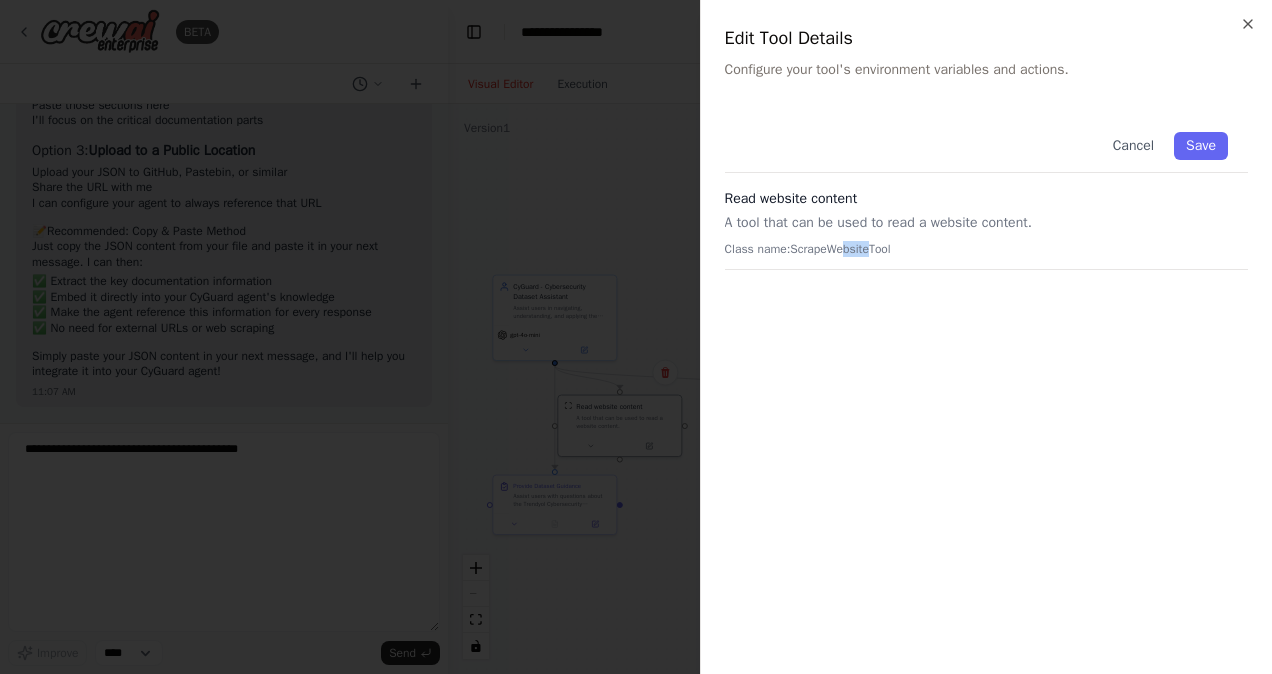 drag, startPoint x: 867, startPoint y: 256, endPoint x: 839, endPoint y: 275, distance: 33.83785 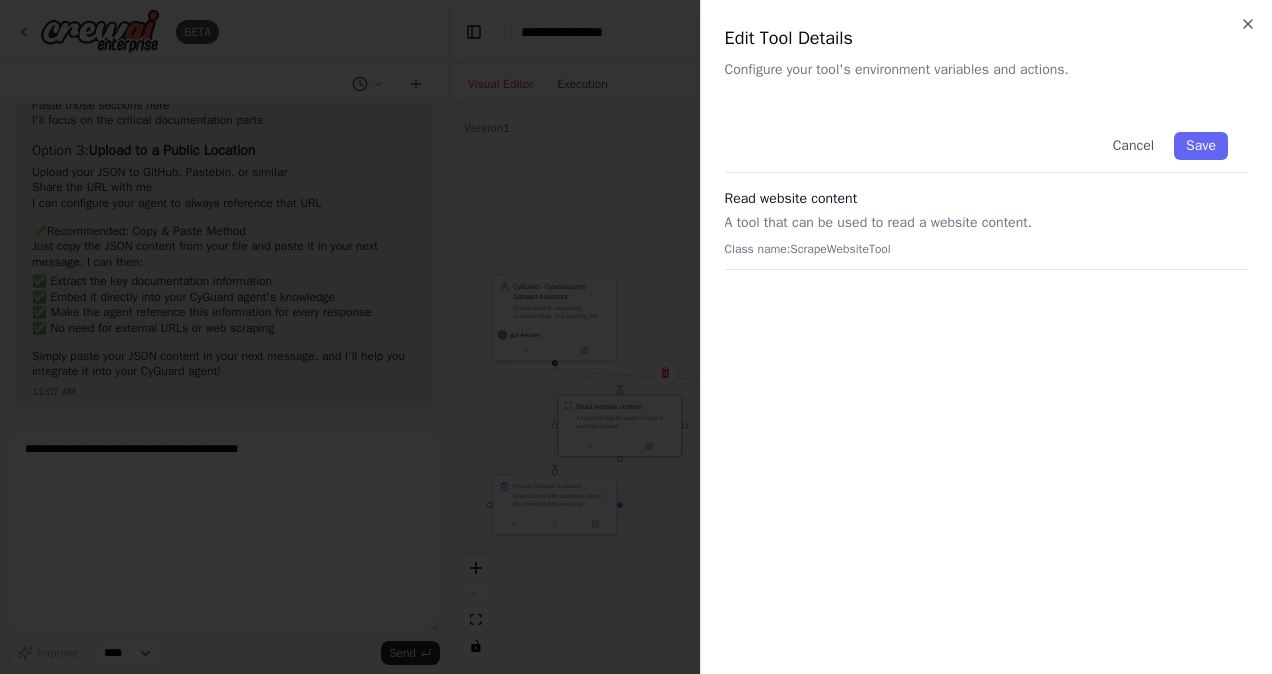 click on "Cancel Save Read website content A tool that can be used to read a website content. Class name:  ScrapeWebsiteTool" at bounding box center [986, 381] 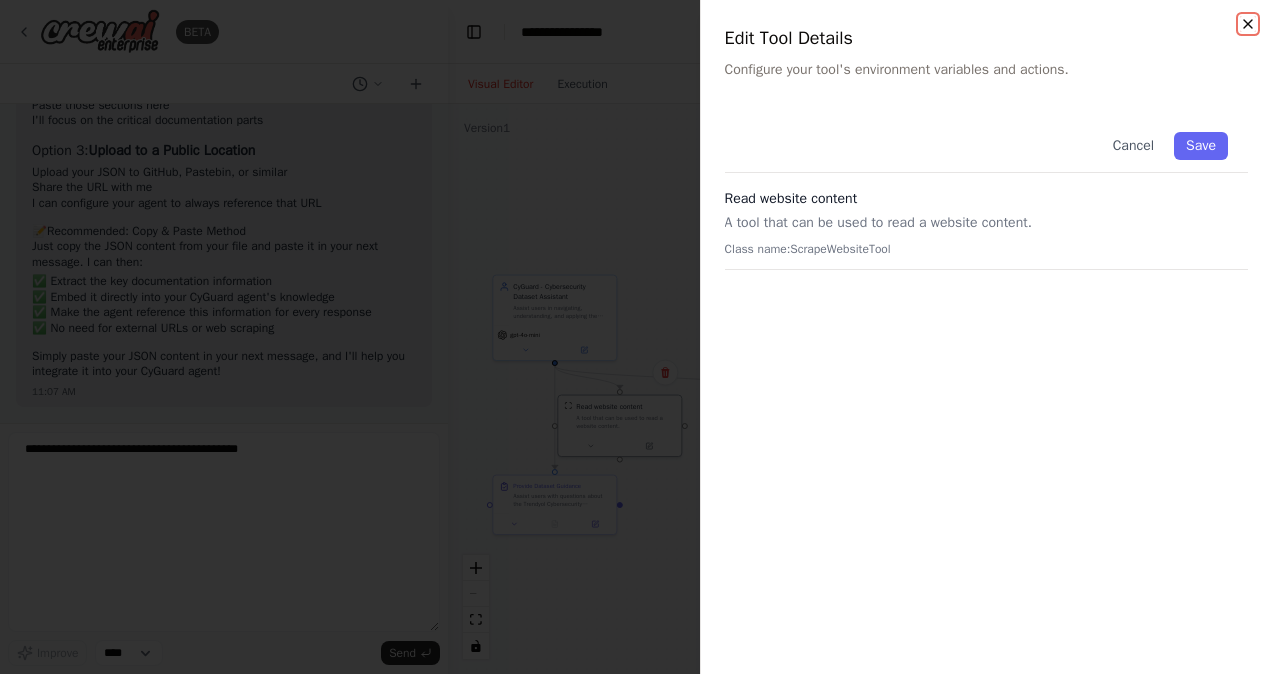 click 